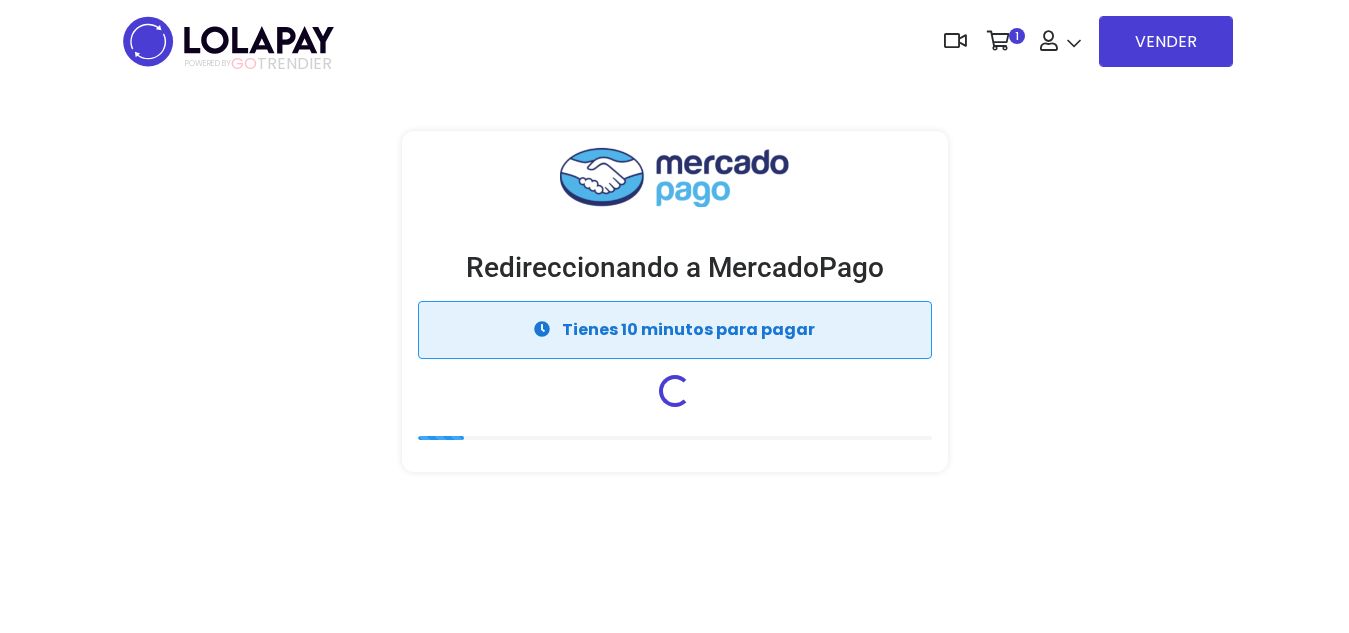 scroll, scrollTop: 0, scrollLeft: 0, axis: both 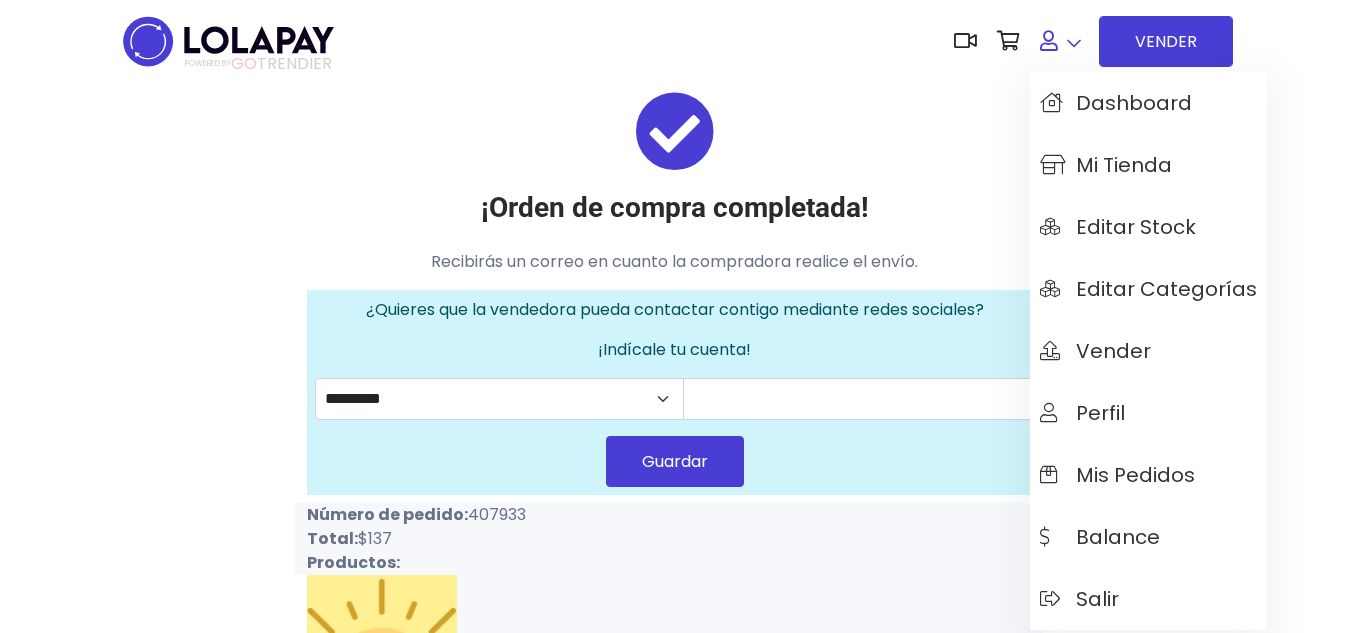 click at bounding box center (1049, 41) 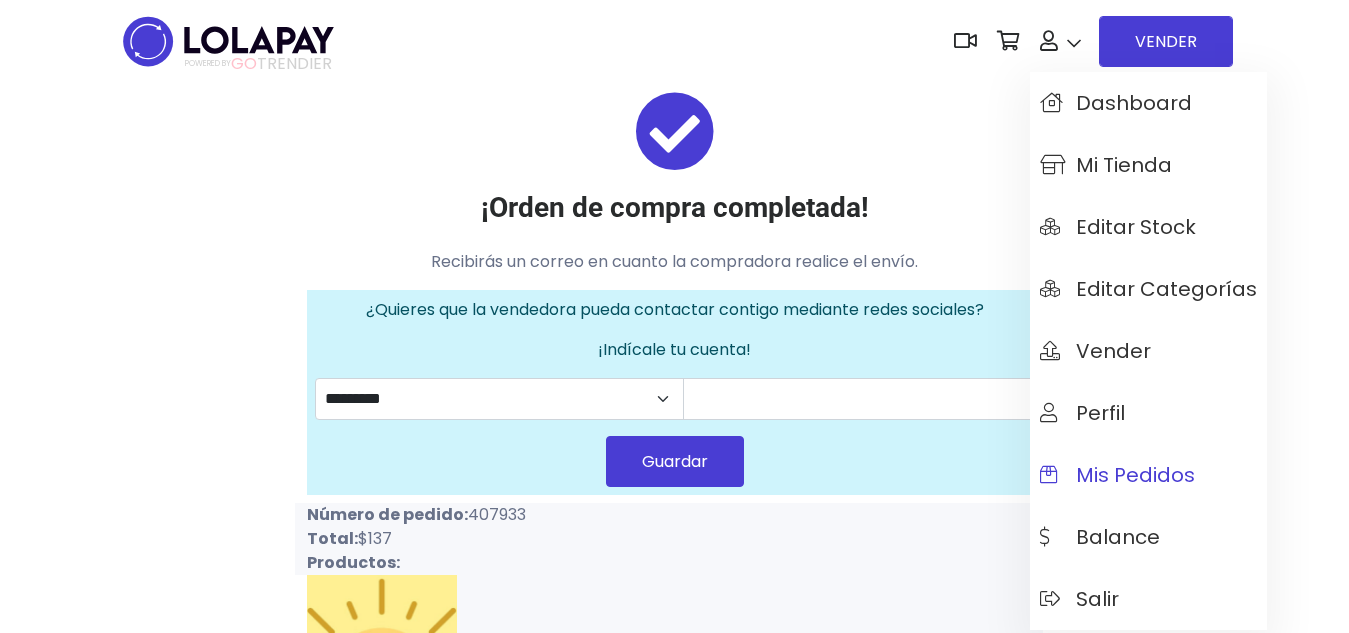 click on "Mis pedidos" at bounding box center [1117, 475] 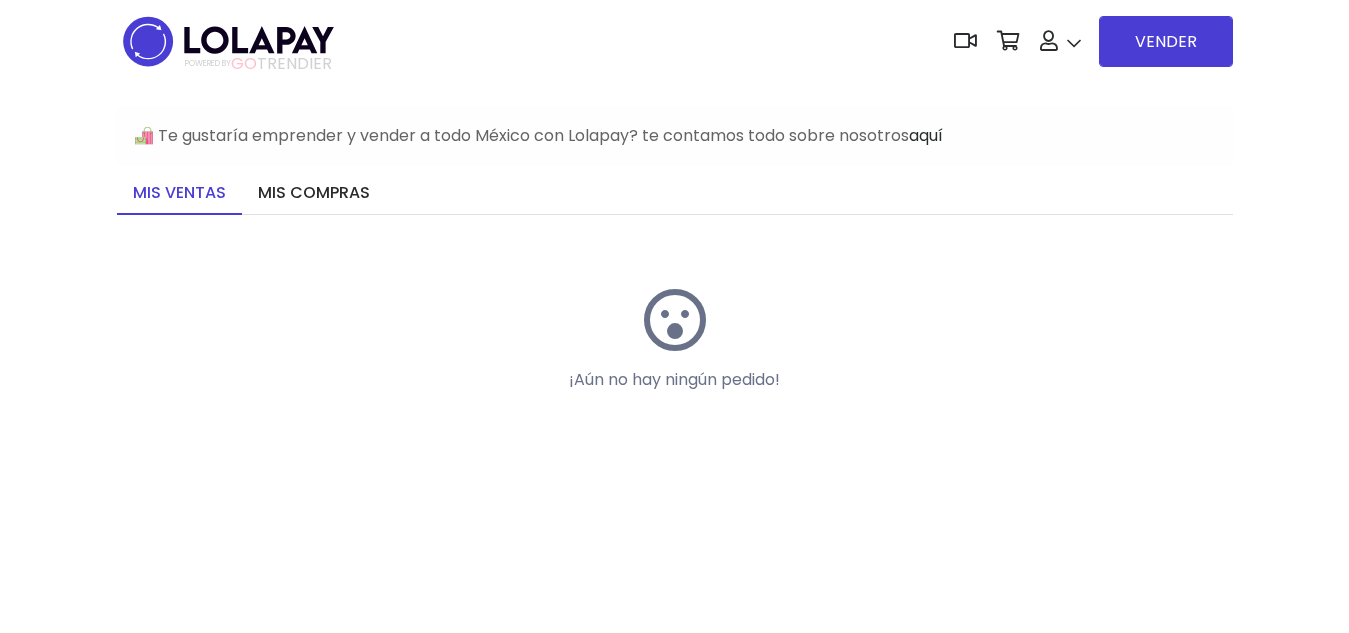 scroll, scrollTop: 0, scrollLeft: 0, axis: both 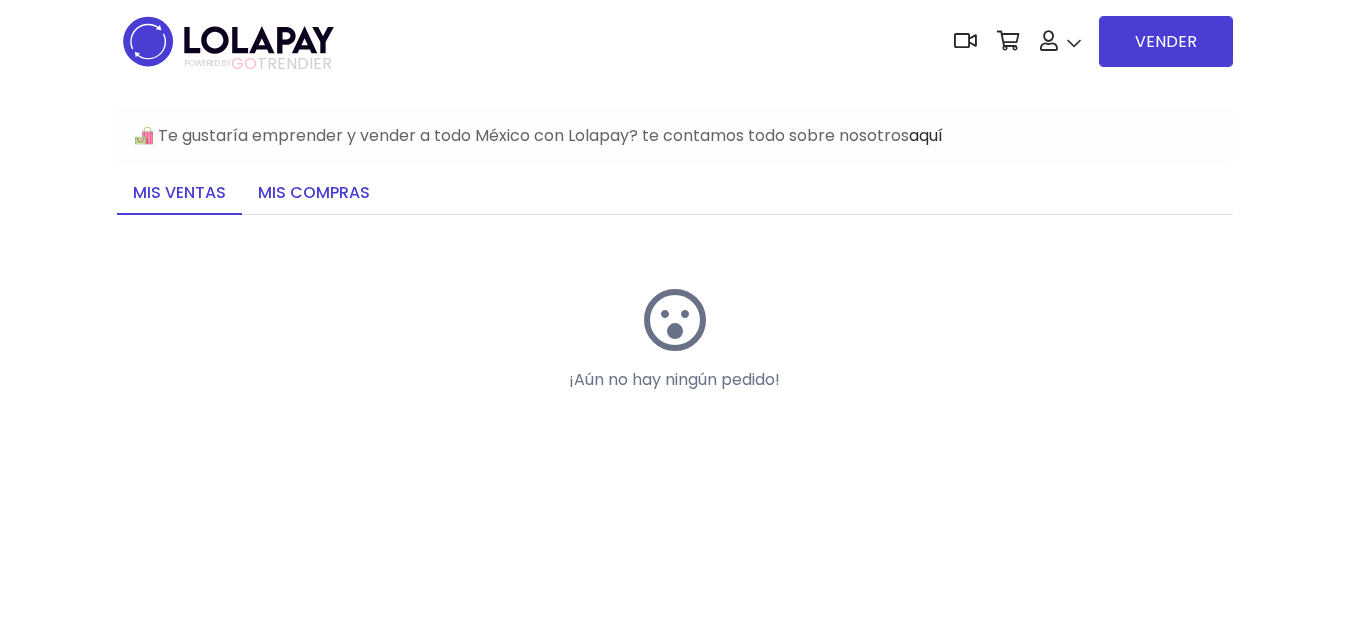 click on "Mis compras" at bounding box center [314, 194] 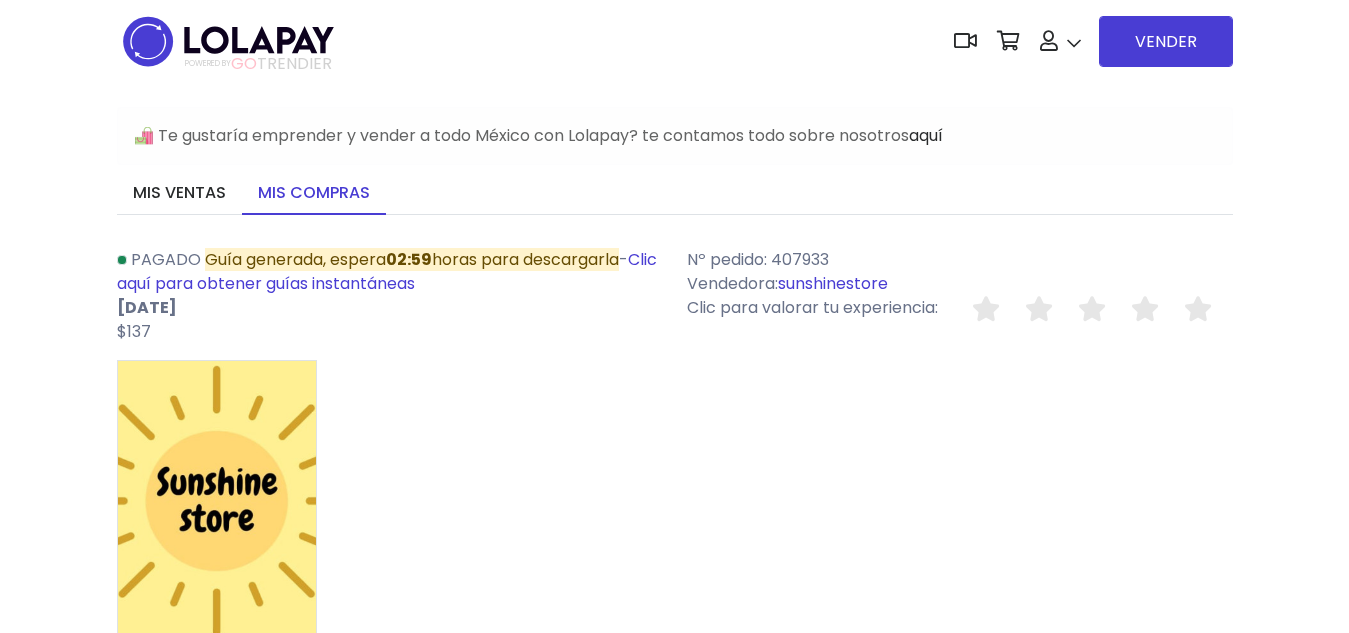 scroll, scrollTop: 0, scrollLeft: 0, axis: both 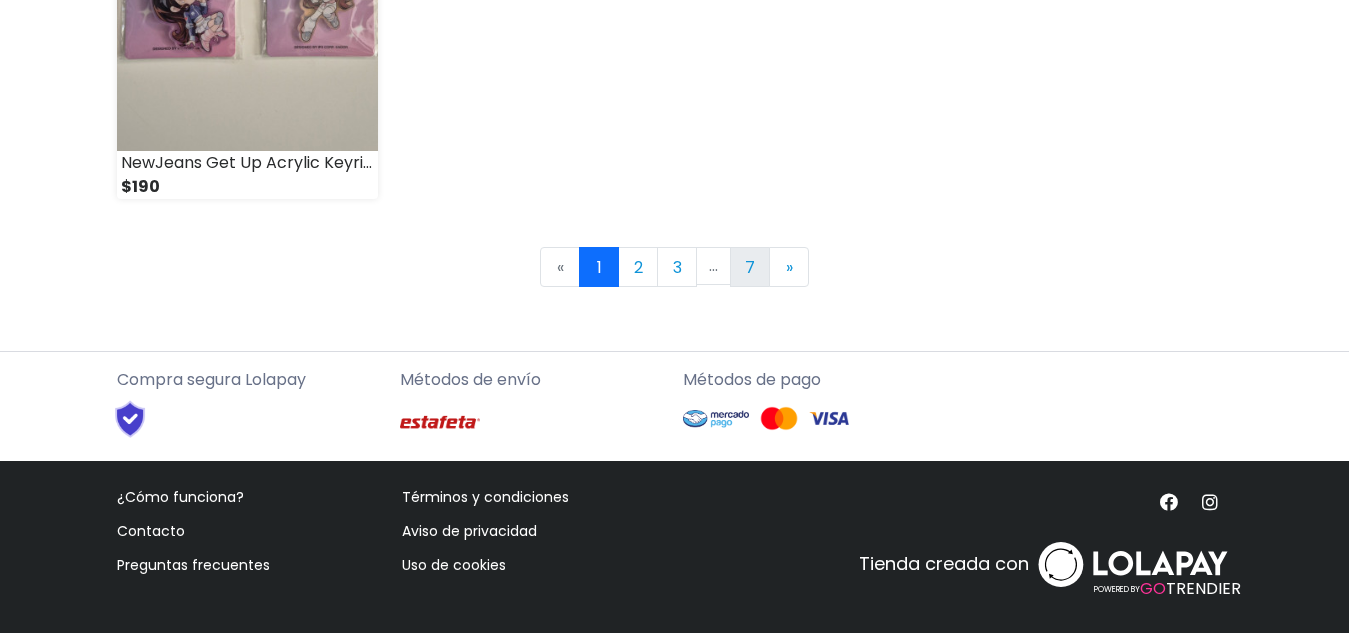 click on "7" at bounding box center (750, 267) 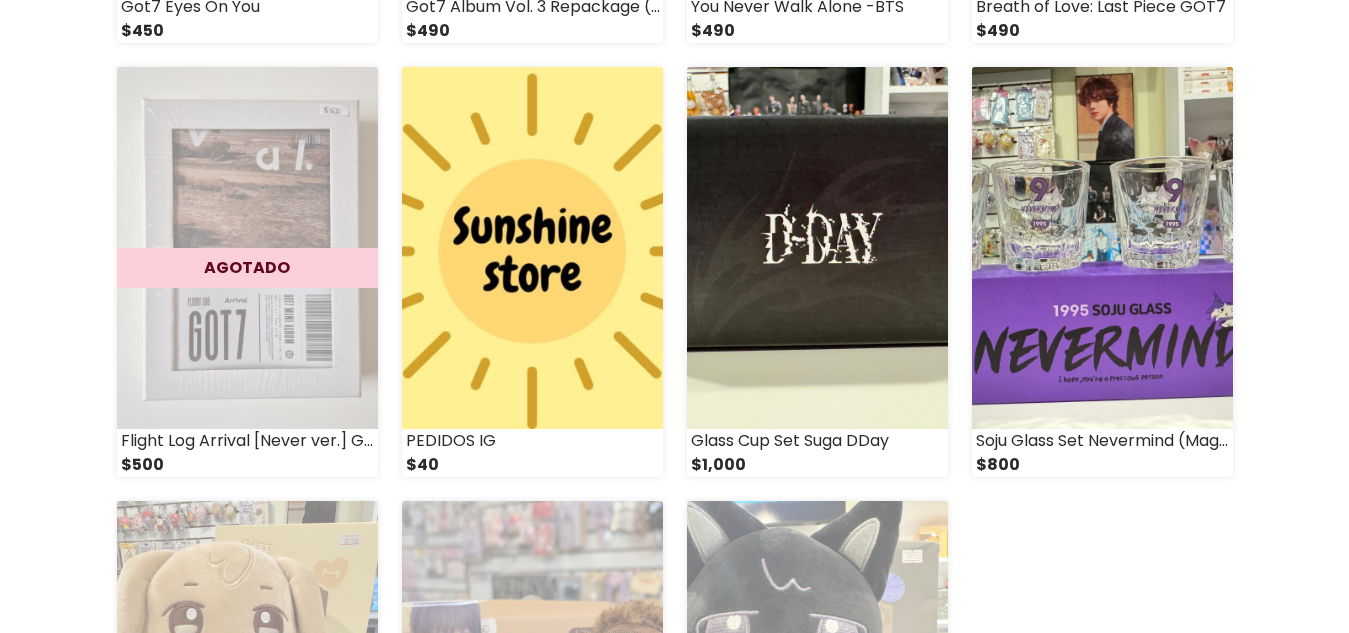 scroll, scrollTop: 628, scrollLeft: 0, axis: vertical 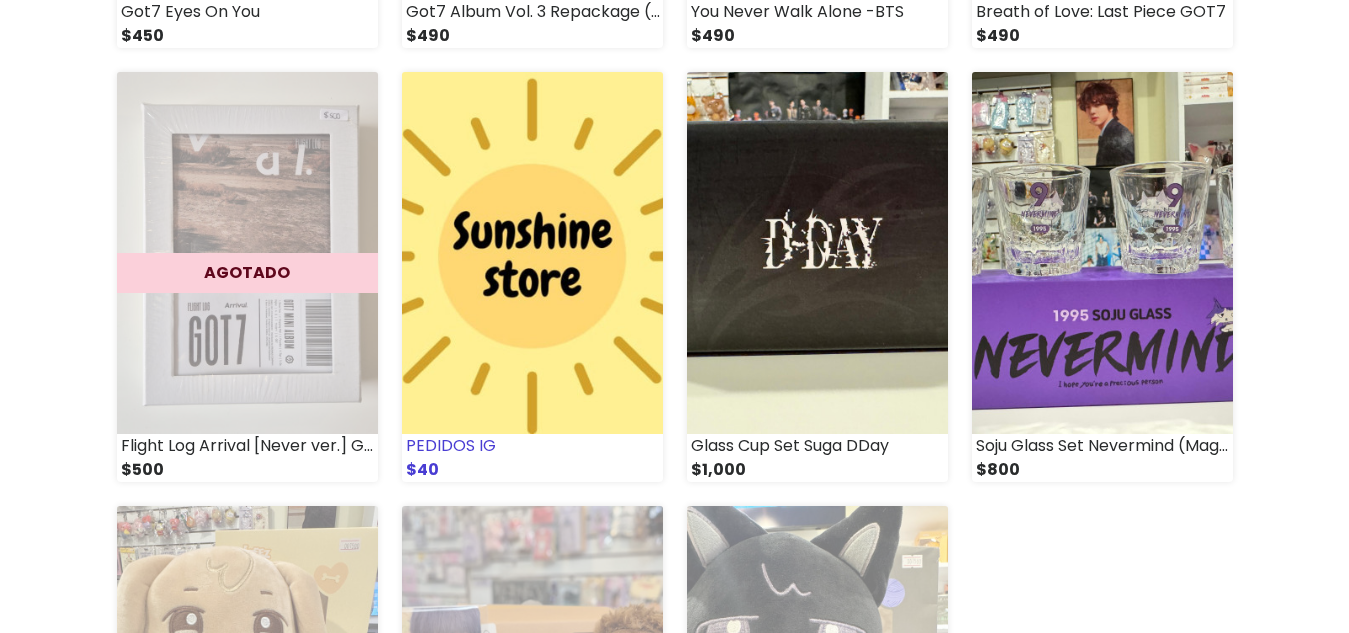 click at bounding box center (532, 253) 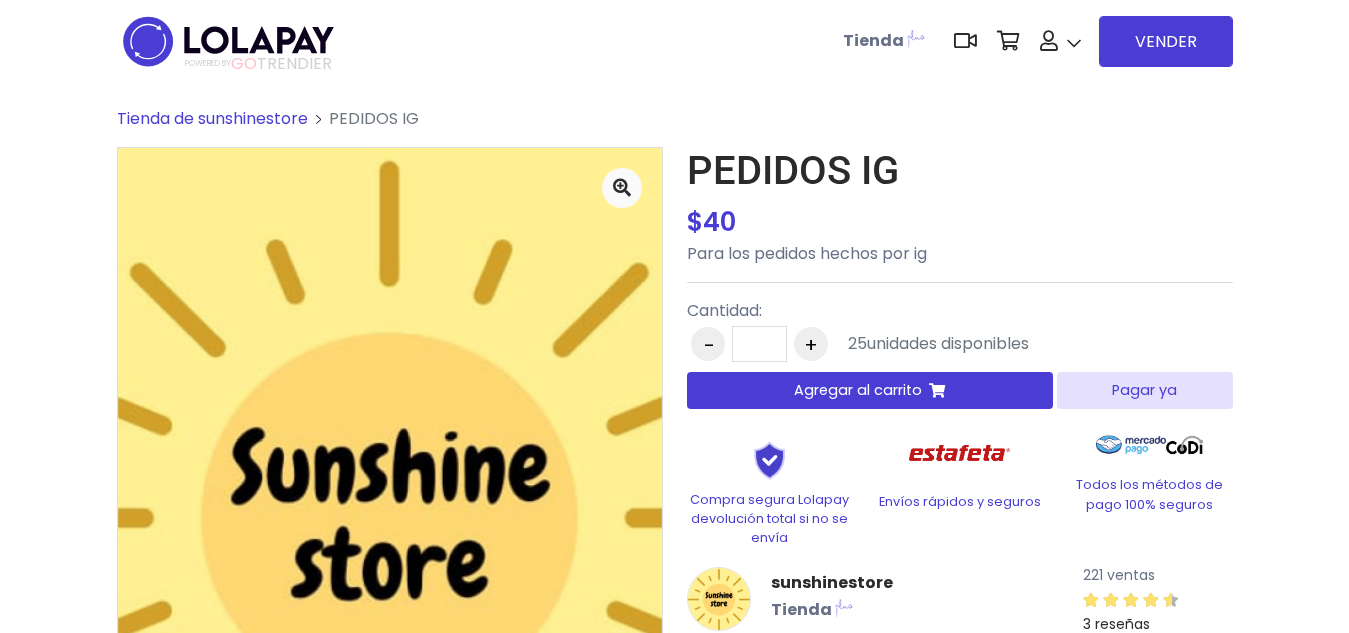 scroll, scrollTop: 0, scrollLeft: 0, axis: both 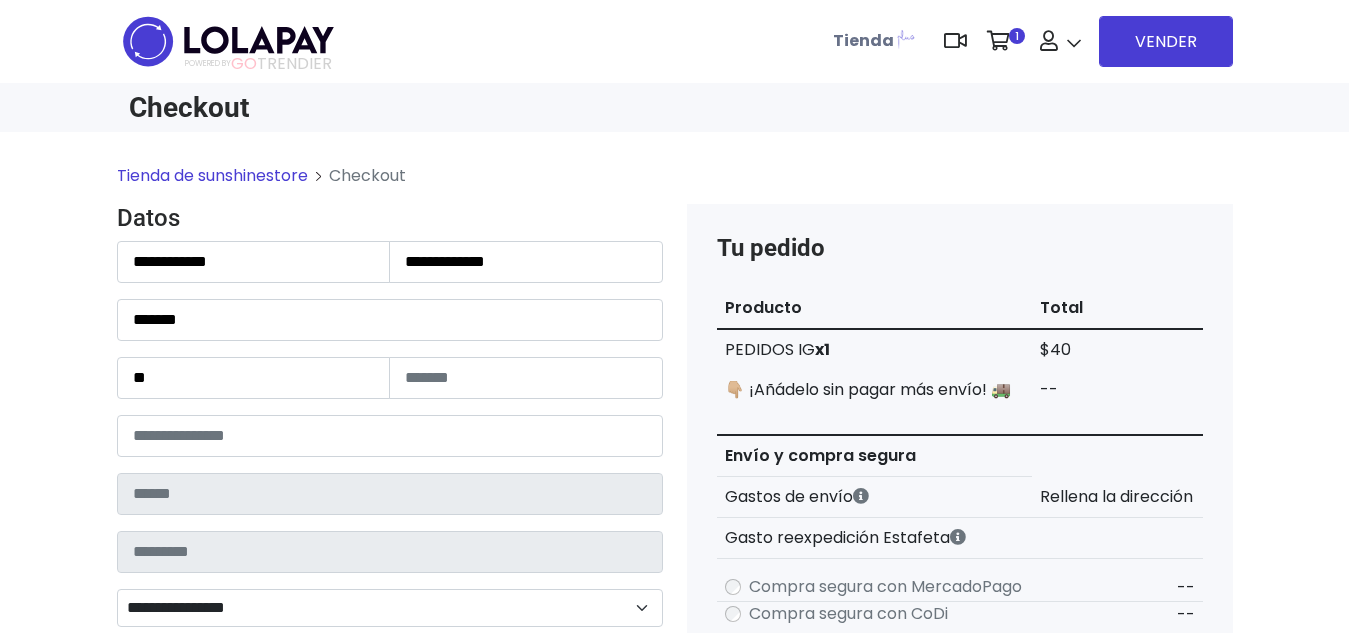type on "******" 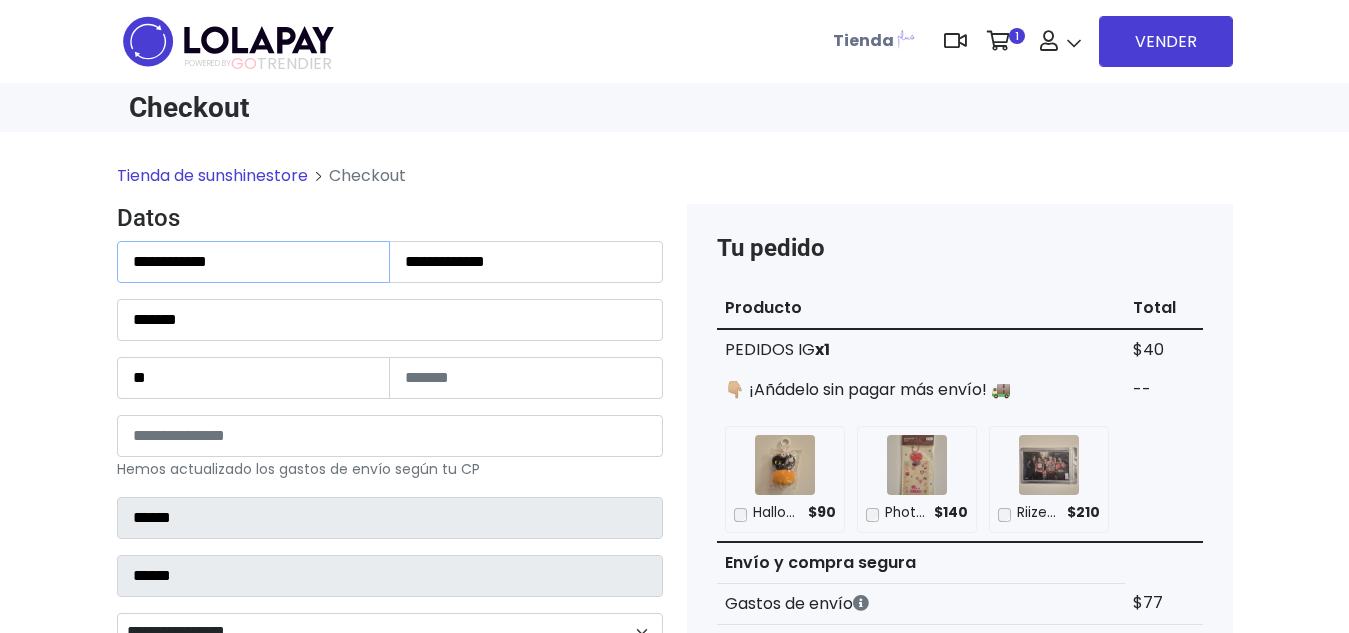 drag, startPoint x: 232, startPoint y: 248, endPoint x: 0, endPoint y: 249, distance: 232.00215 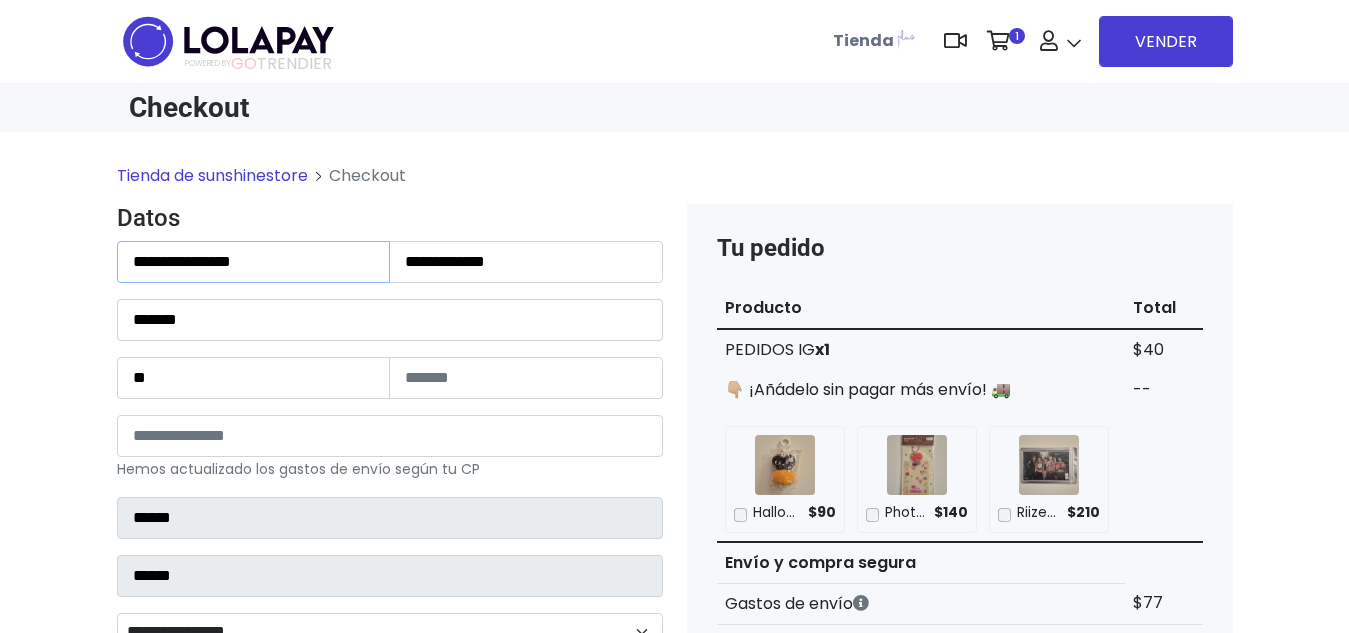 type on "**********" 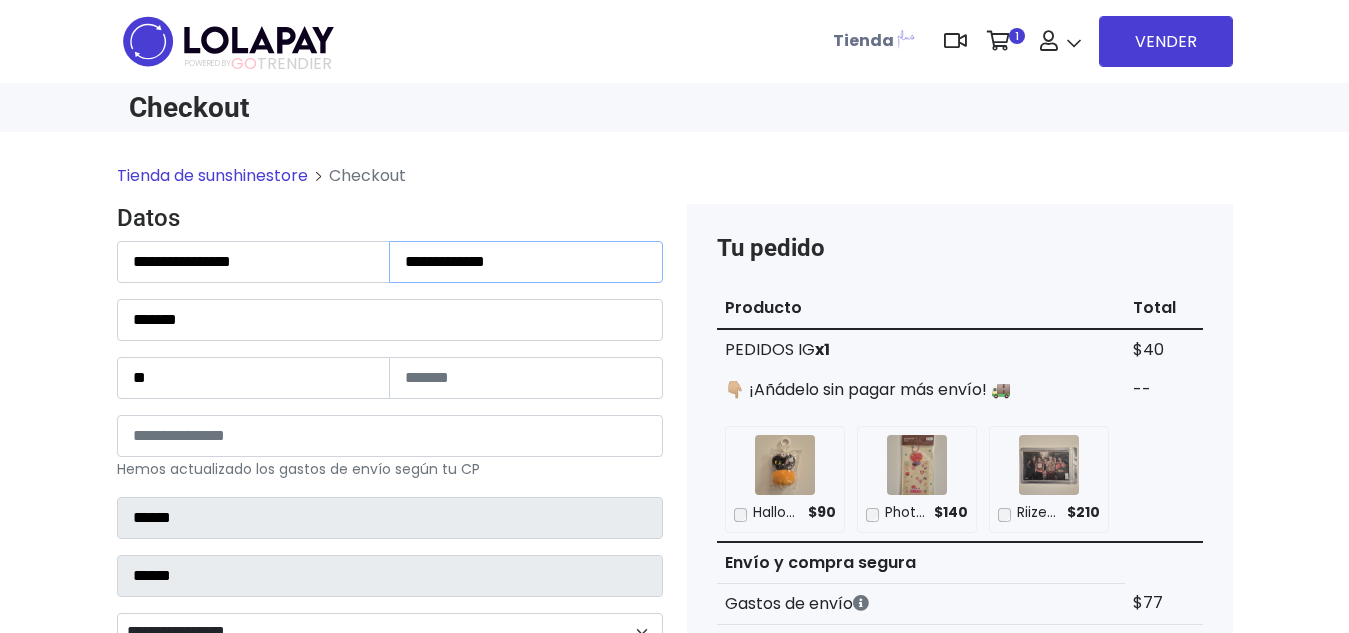 drag, startPoint x: 546, startPoint y: 276, endPoint x: 182, endPoint y: 282, distance: 364.04944 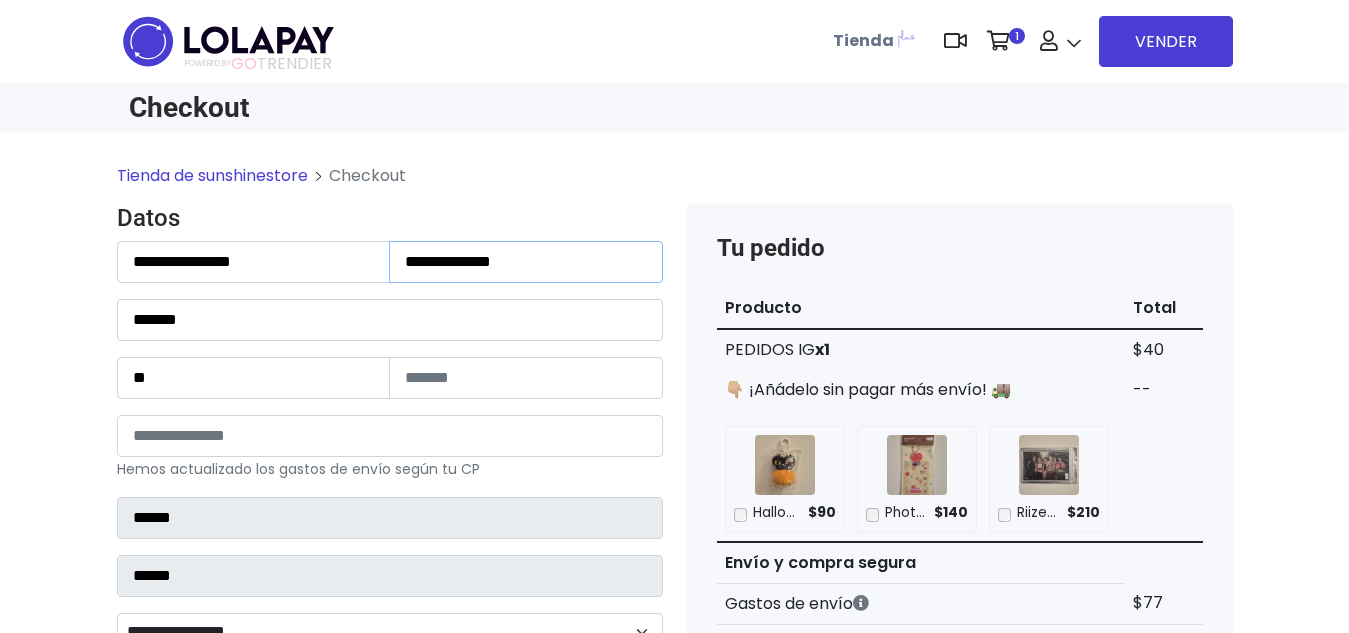 type on "**********" 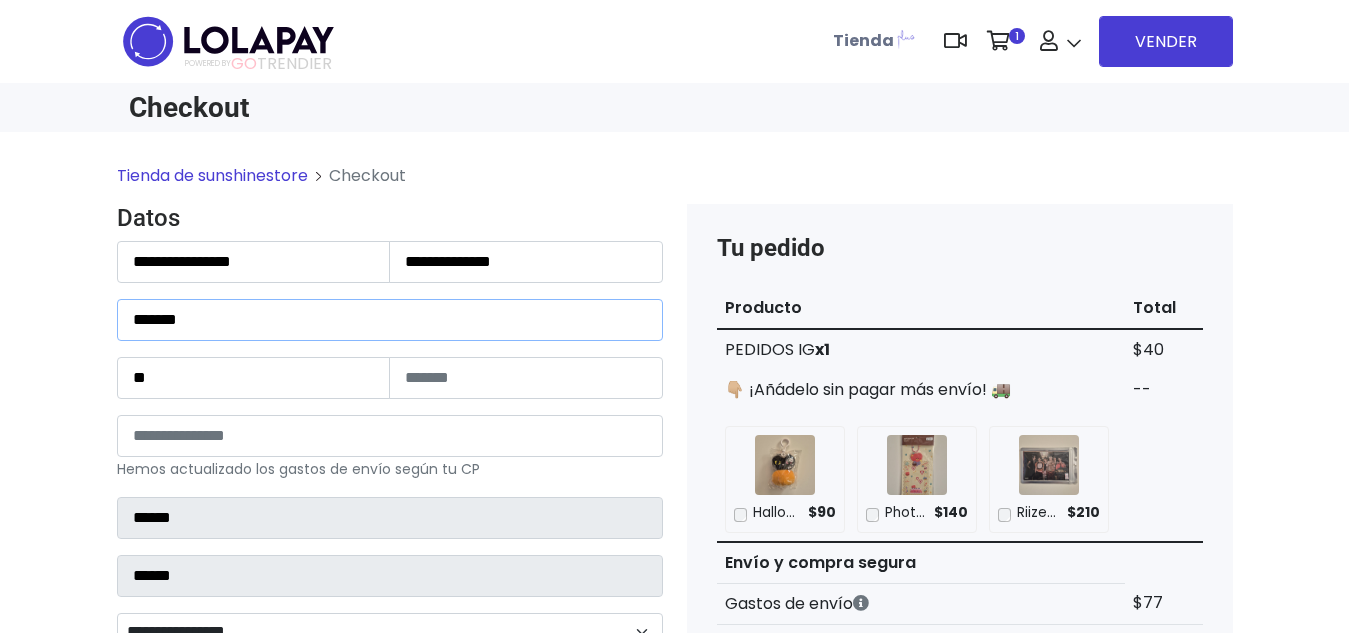 drag, startPoint x: 198, startPoint y: 329, endPoint x: 0, endPoint y: 389, distance: 206.89128 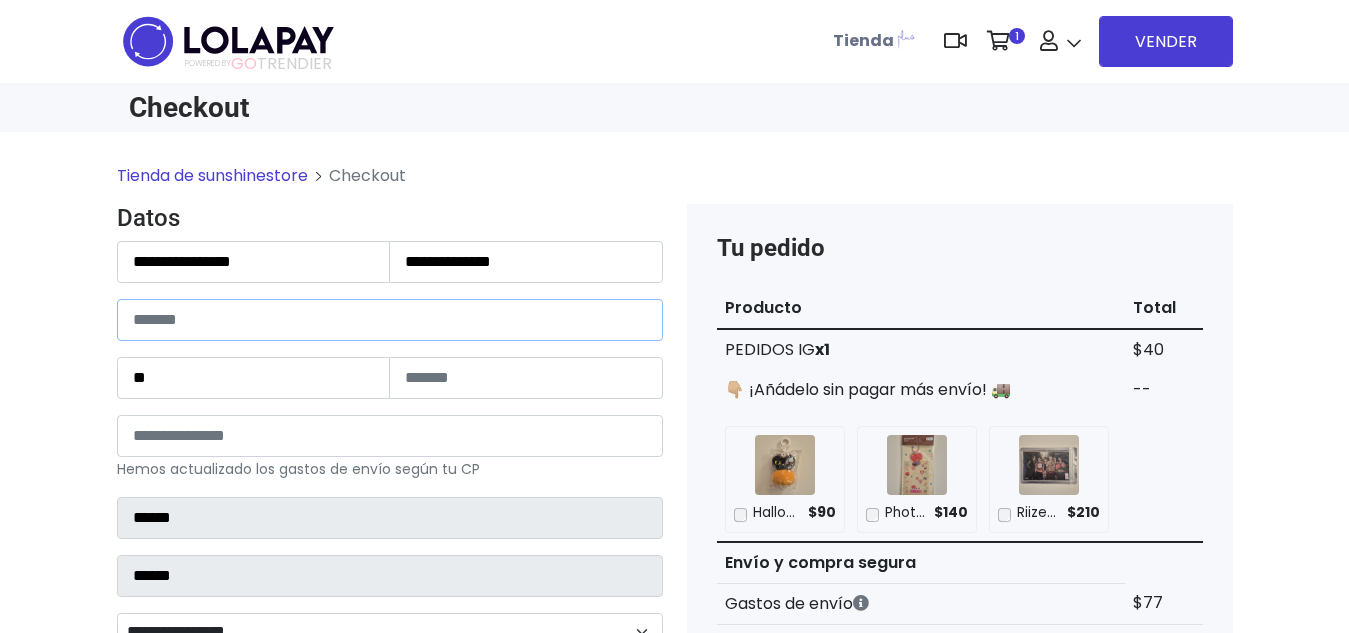 type 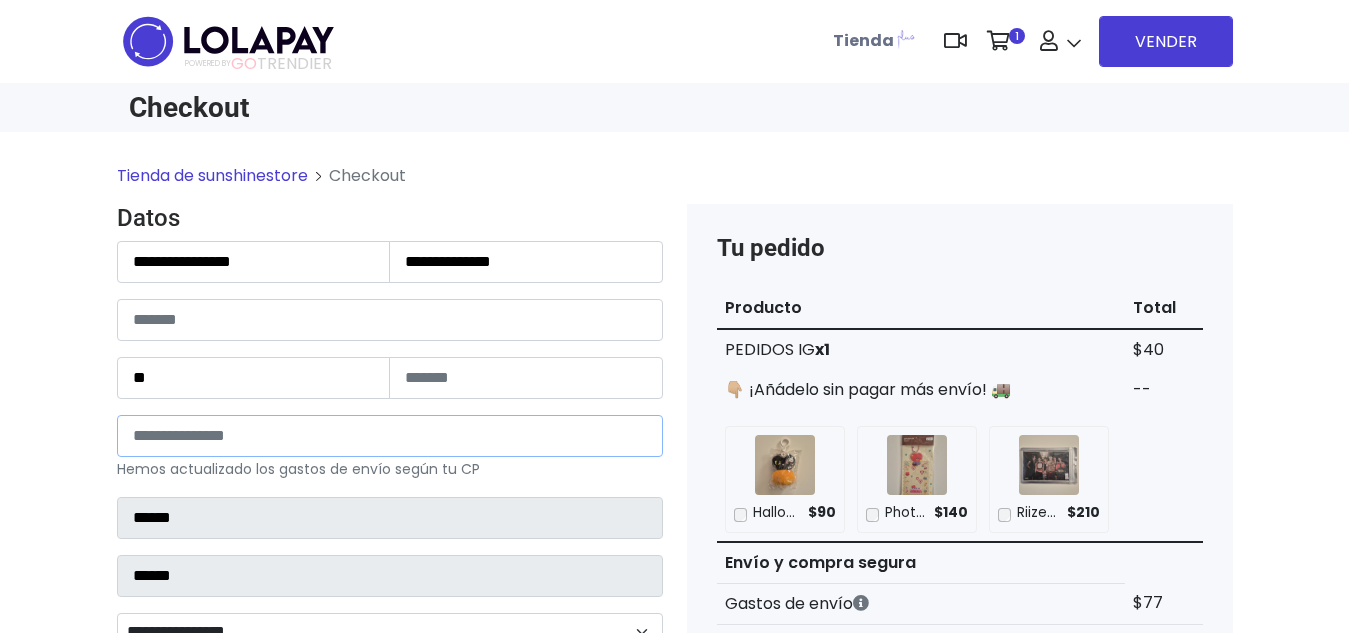 click on "*****" at bounding box center (390, 436) 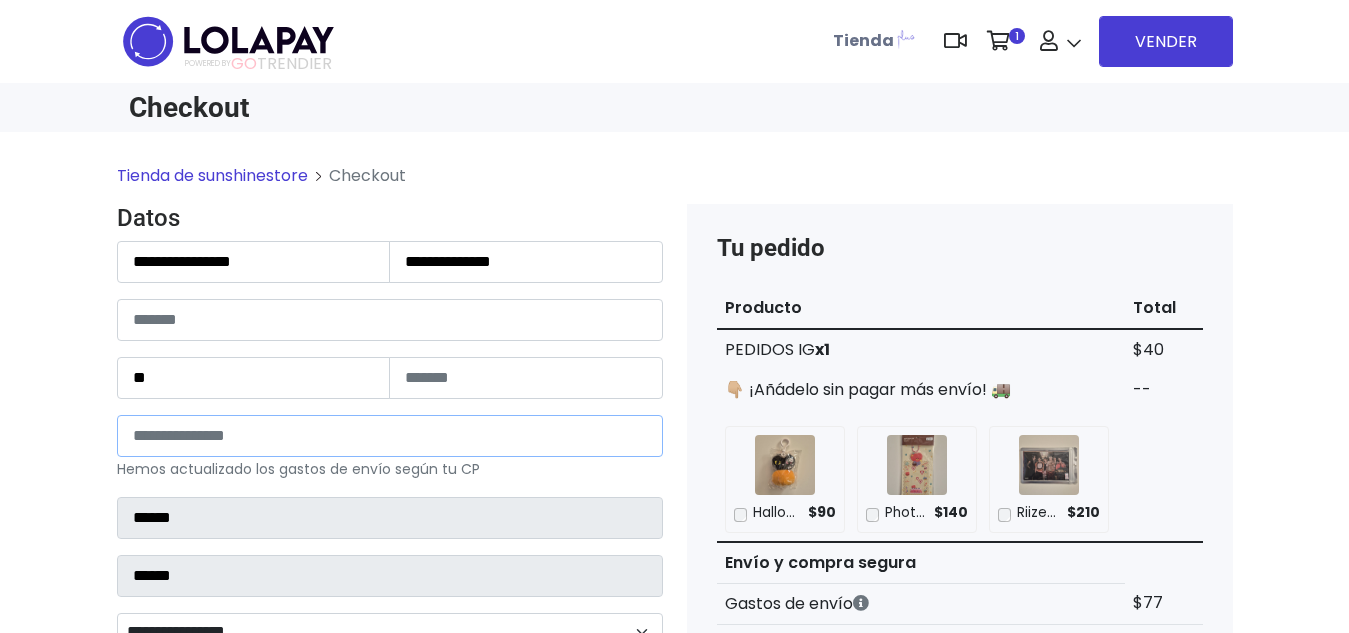 type on "*****" 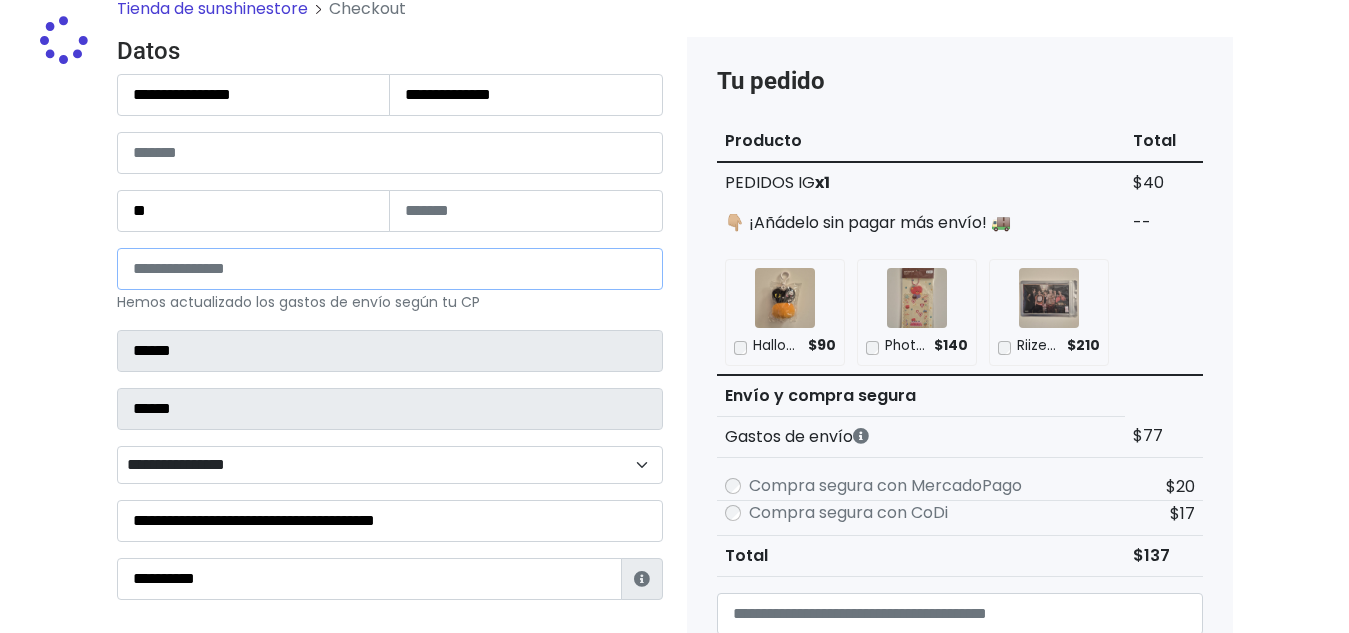 type on "**********" 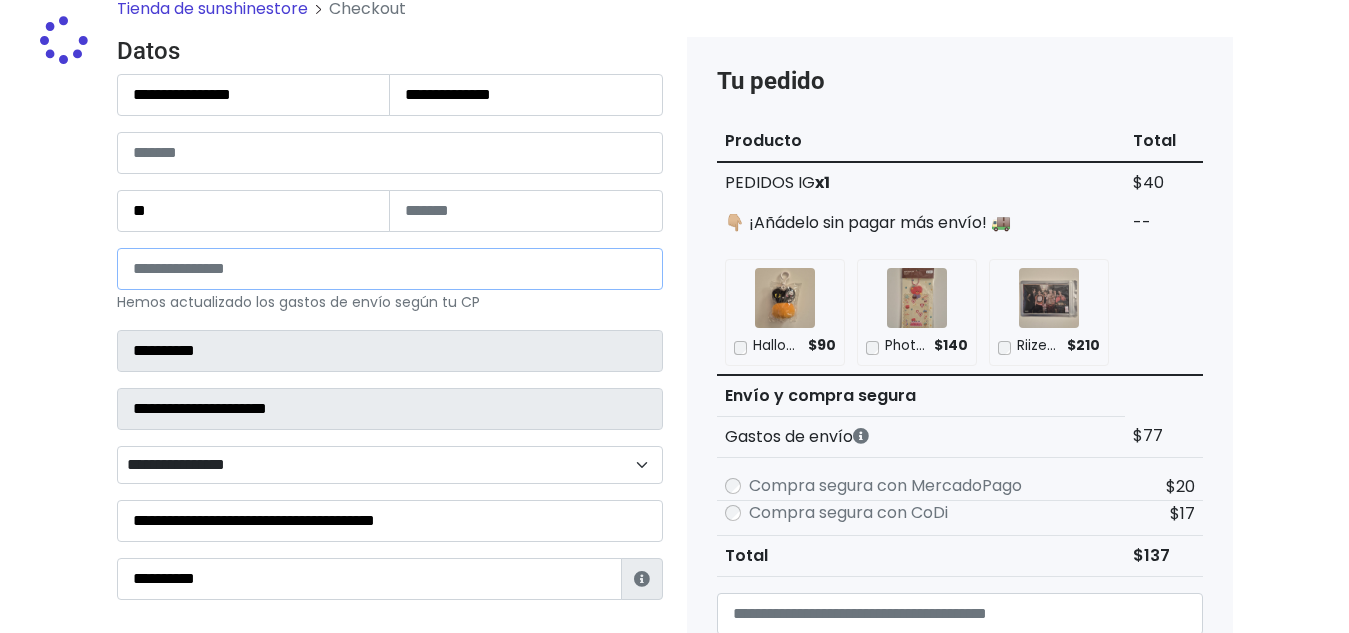 select 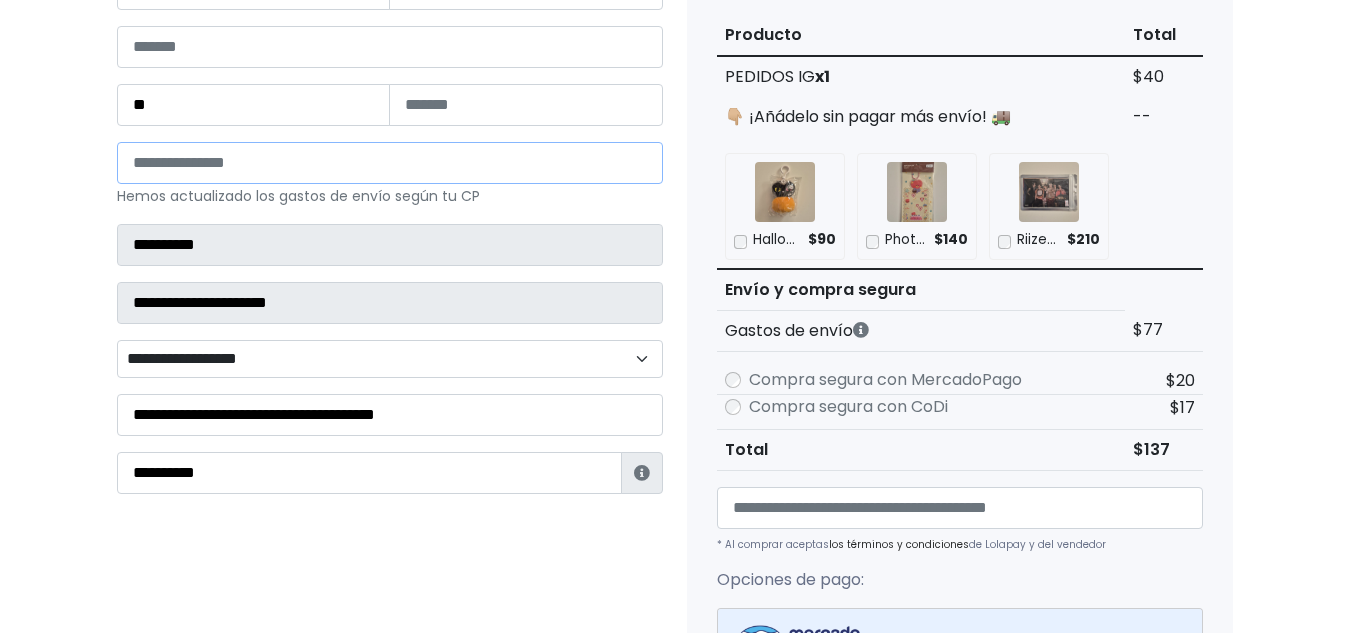 scroll, scrollTop: 274, scrollLeft: 0, axis: vertical 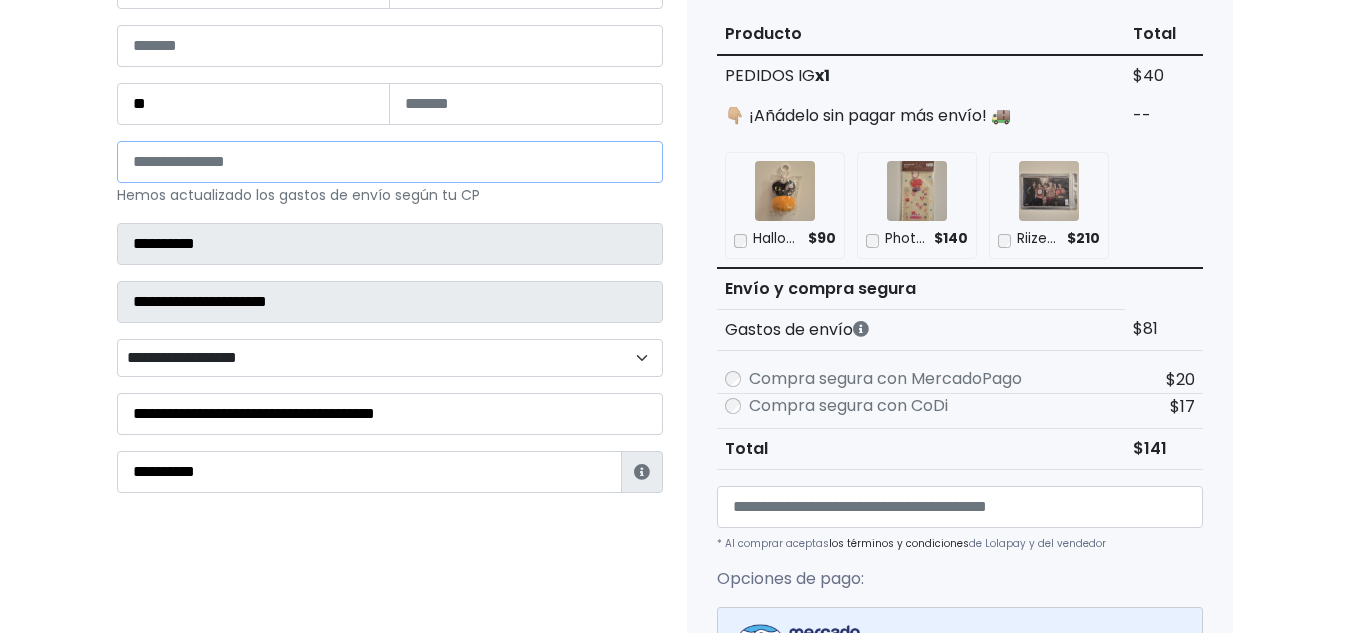 type on "*****" 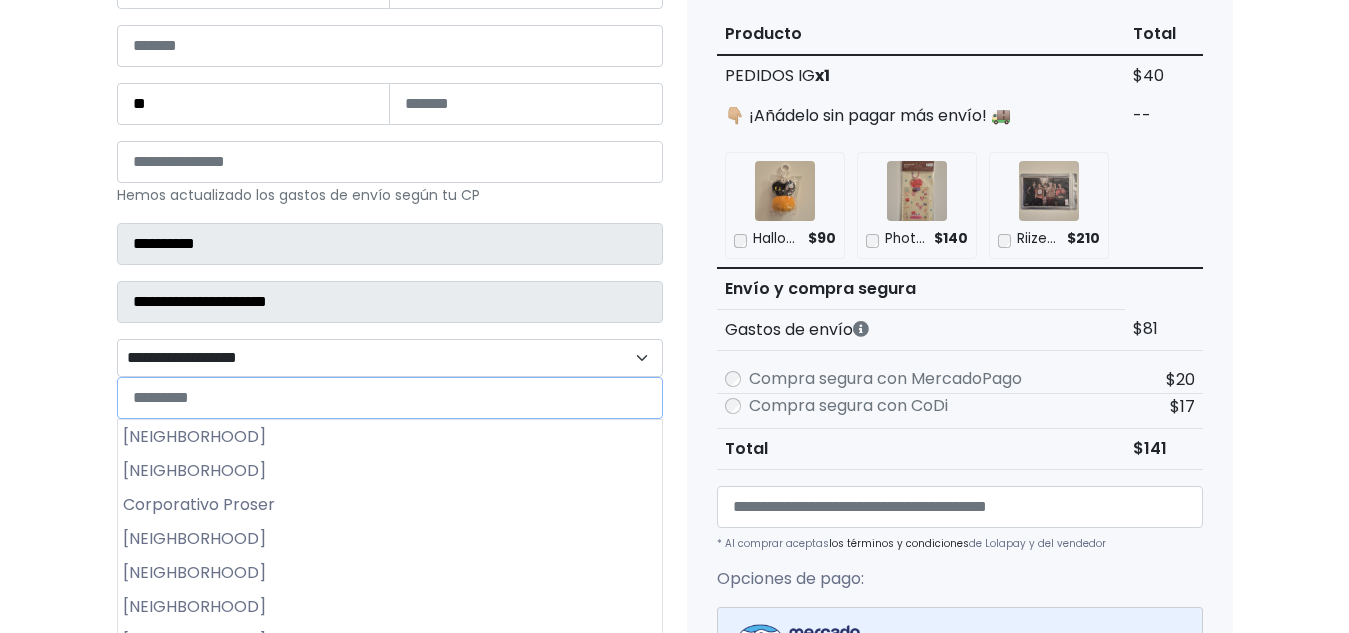 click on "**********" at bounding box center [390, 358] 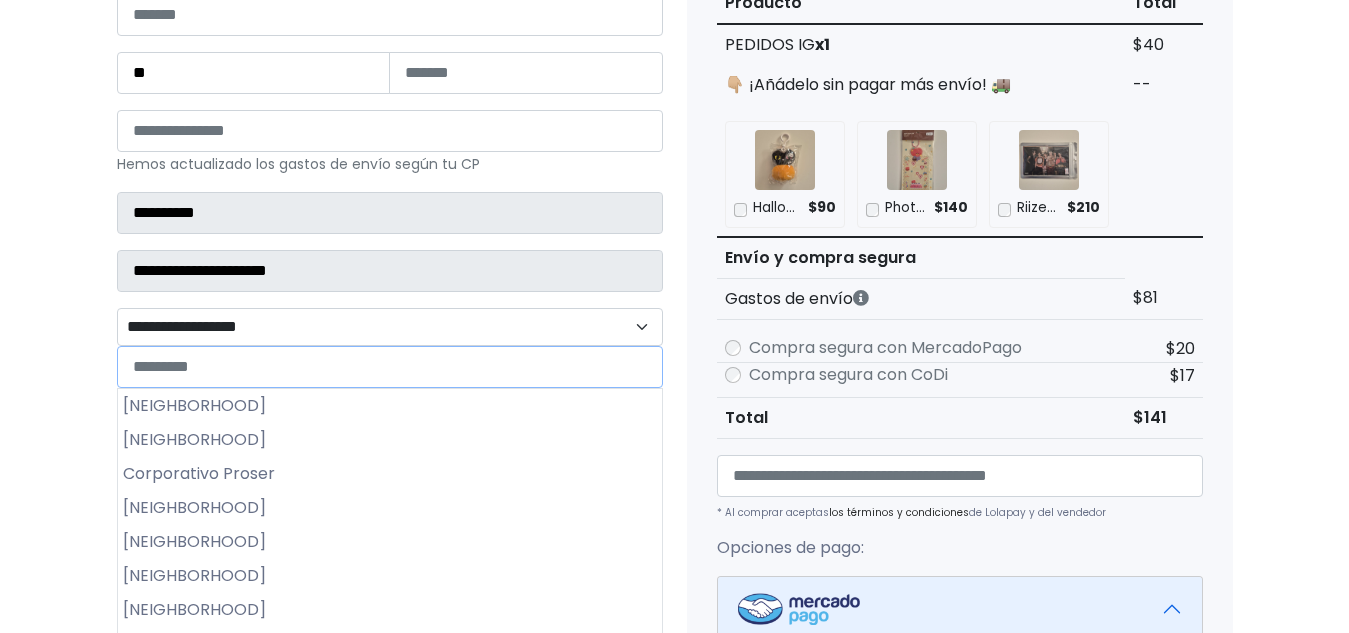 scroll, scrollTop: 308, scrollLeft: 0, axis: vertical 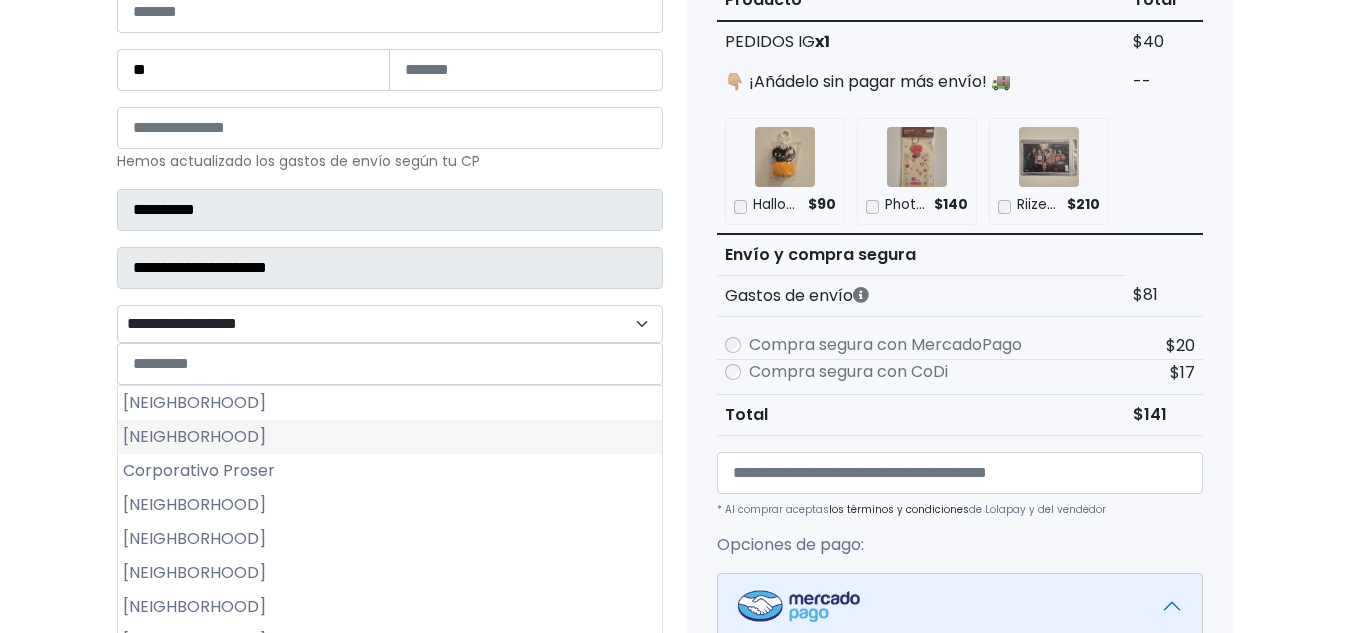 click on "Ampliación Valle del Mirador" at bounding box center (390, 437) 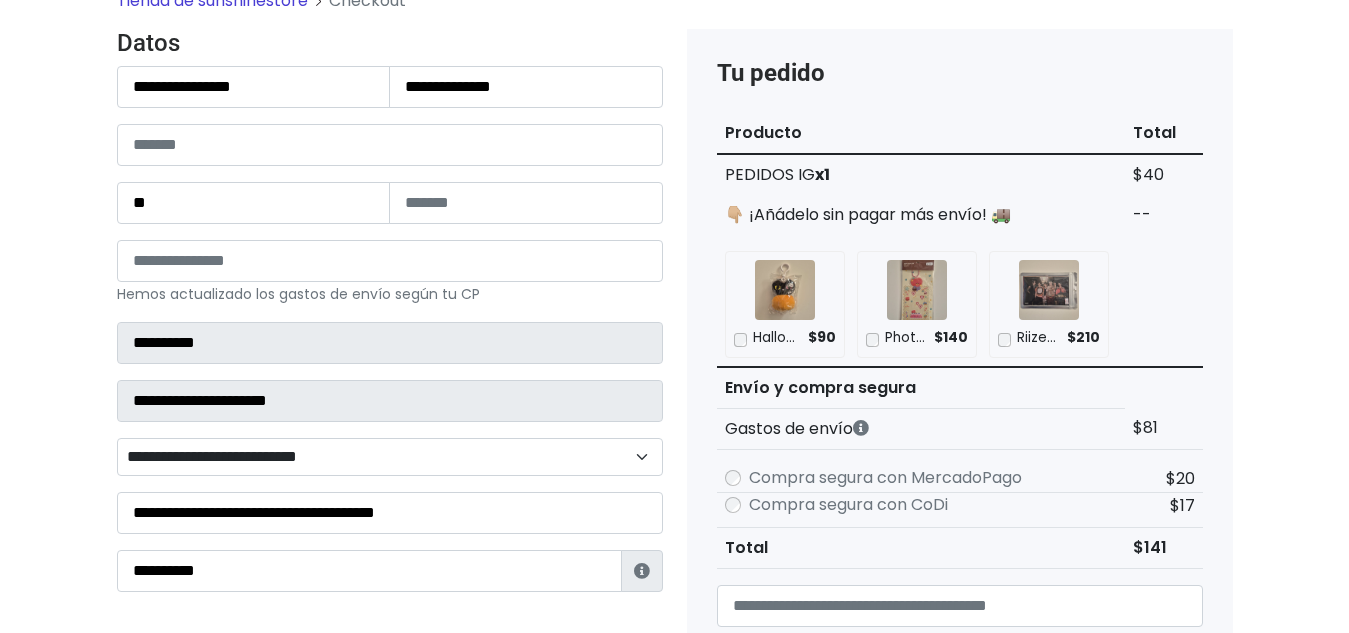 scroll, scrollTop: 171, scrollLeft: 0, axis: vertical 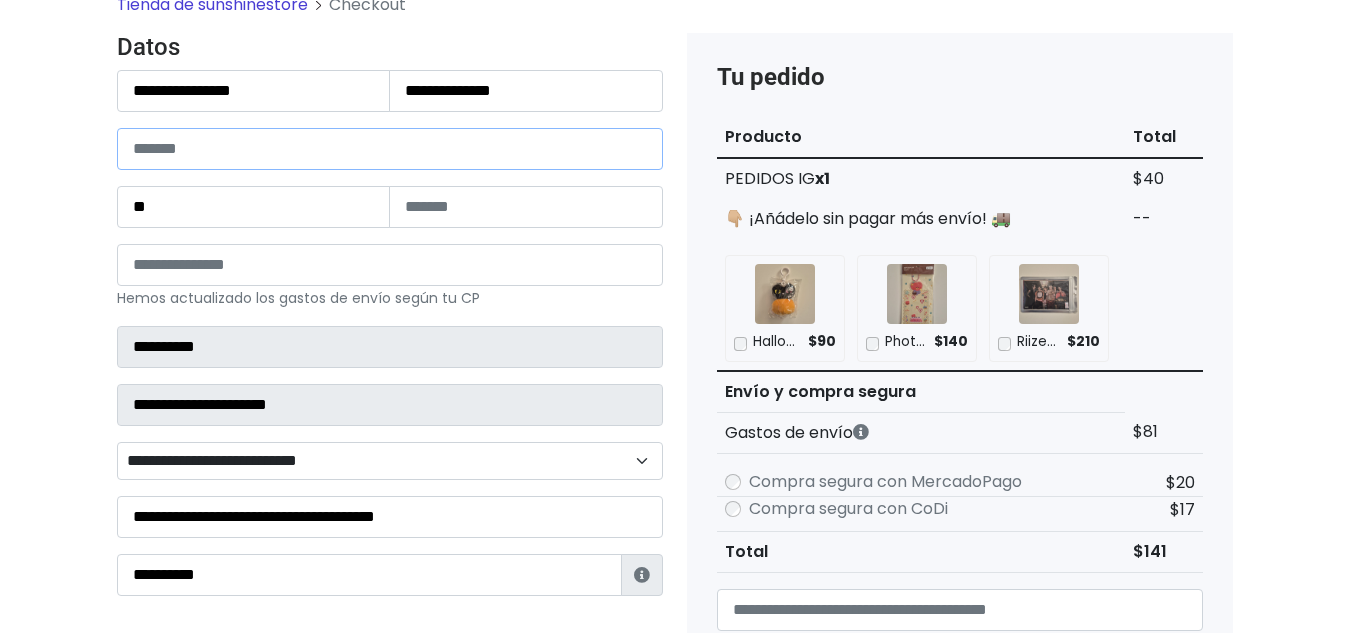 click at bounding box center (390, 149) 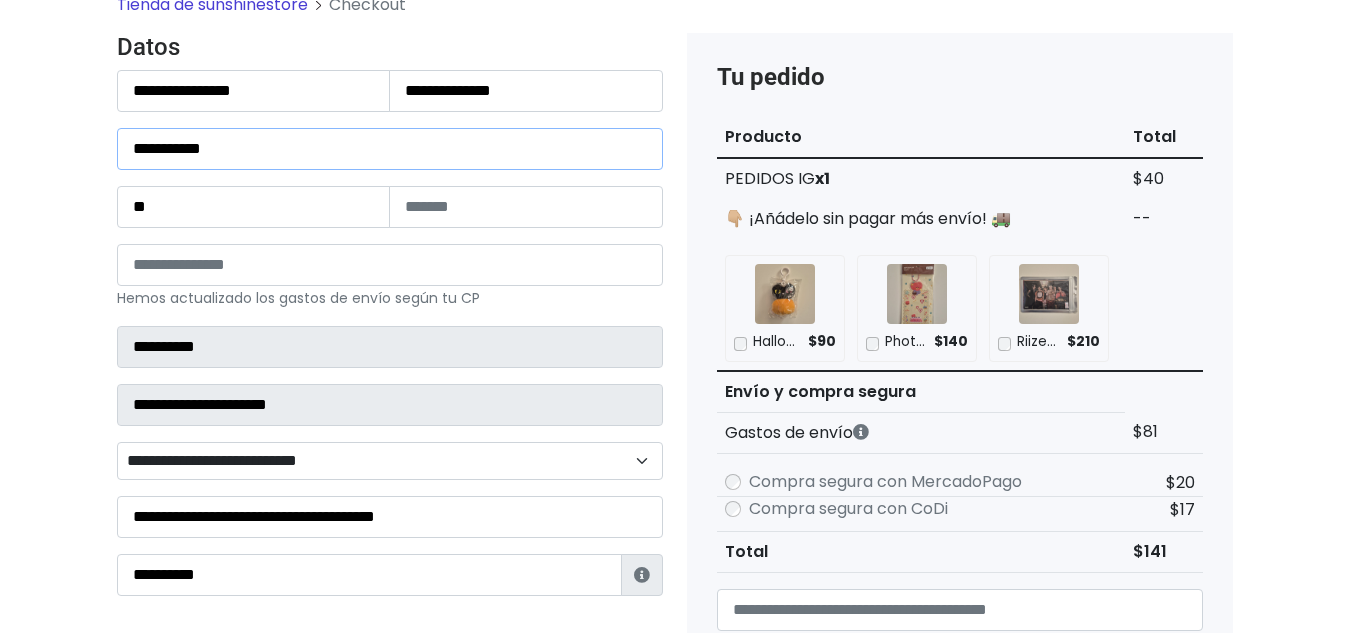 type on "**********" 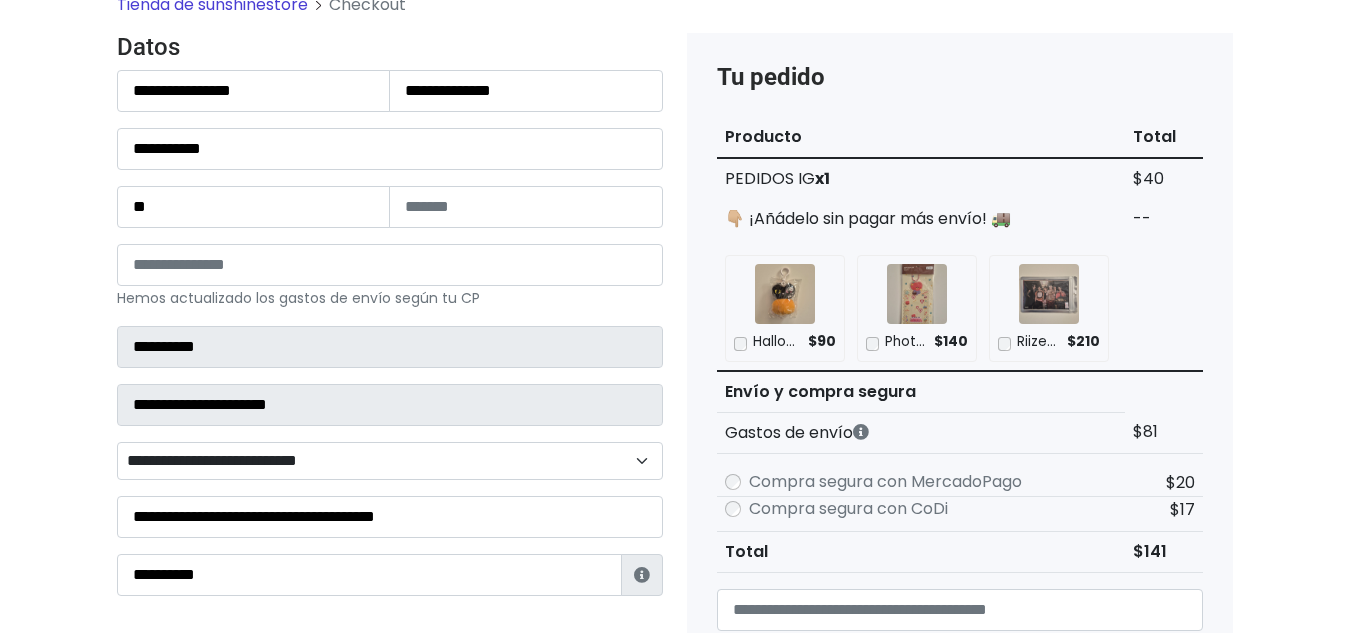 click on "**********" at bounding box center [390, 333] 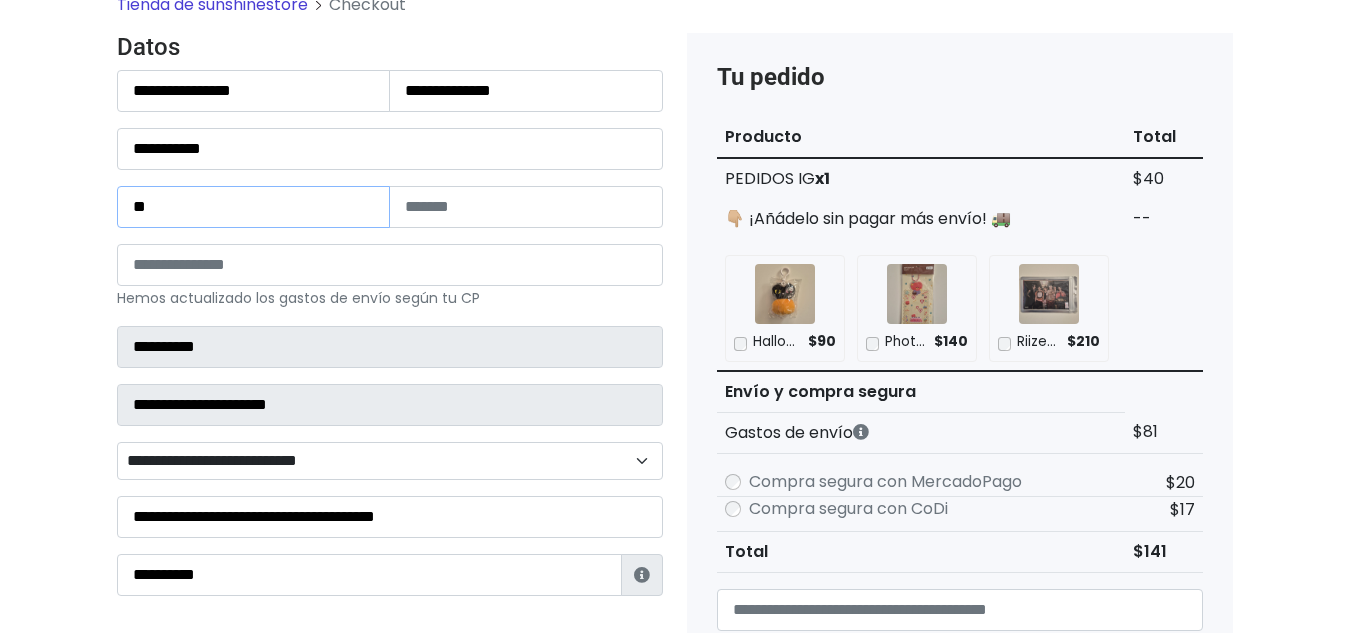 click on "**" at bounding box center [254, 207] 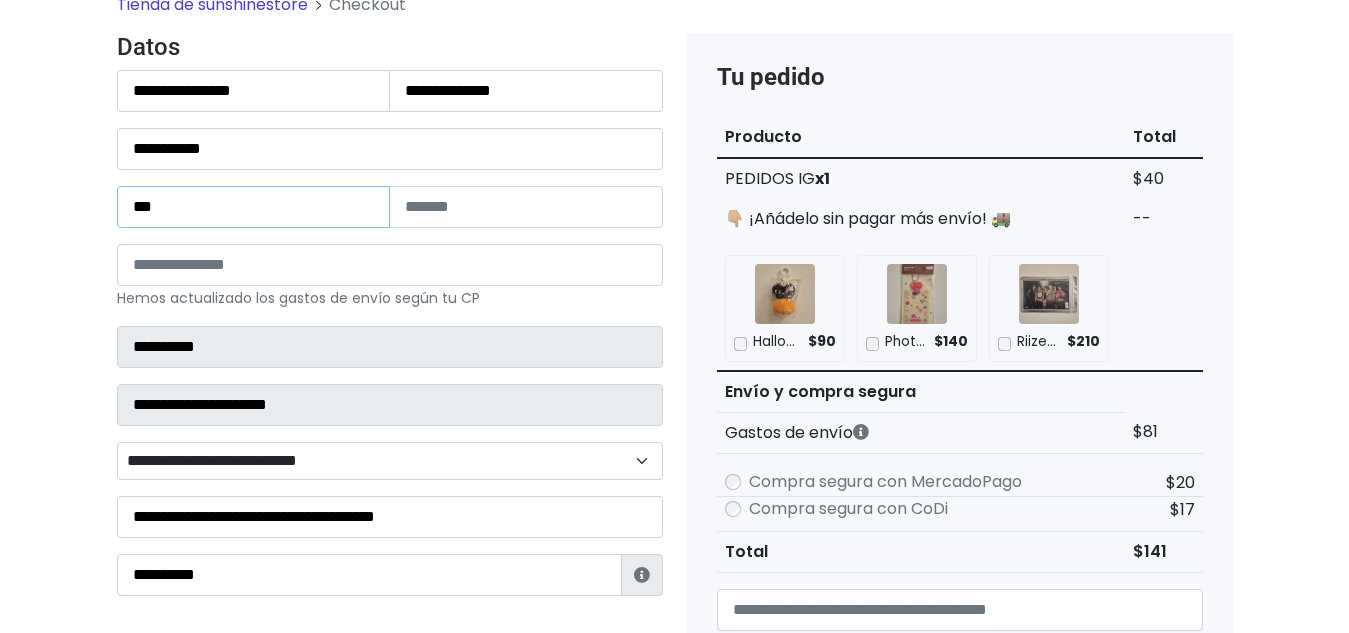 type on "***" 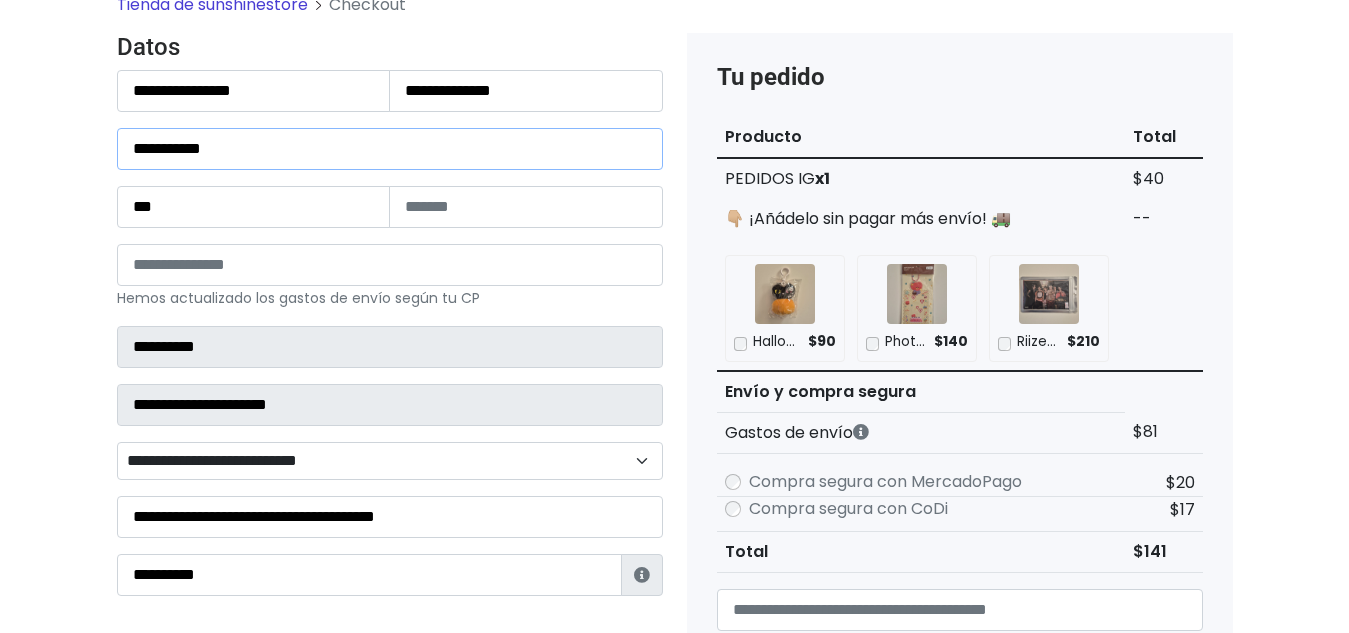 drag, startPoint x: 259, startPoint y: 141, endPoint x: 6, endPoint y: 181, distance: 256.14255 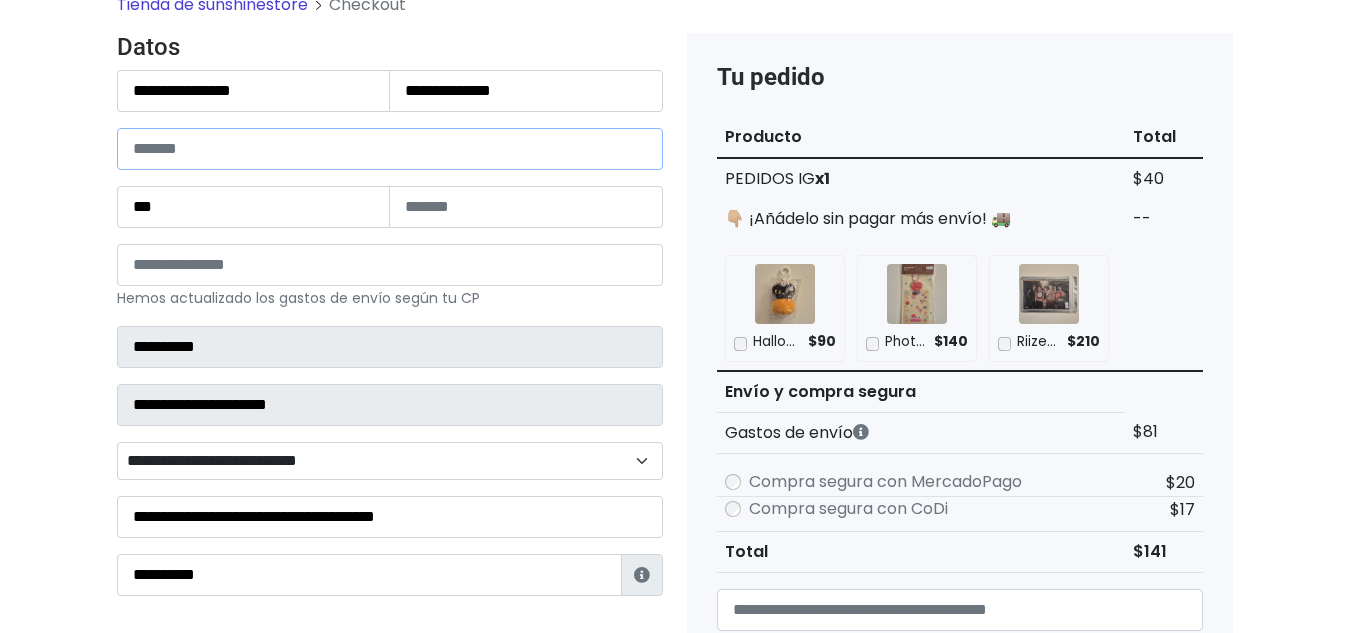 paste on "**********" 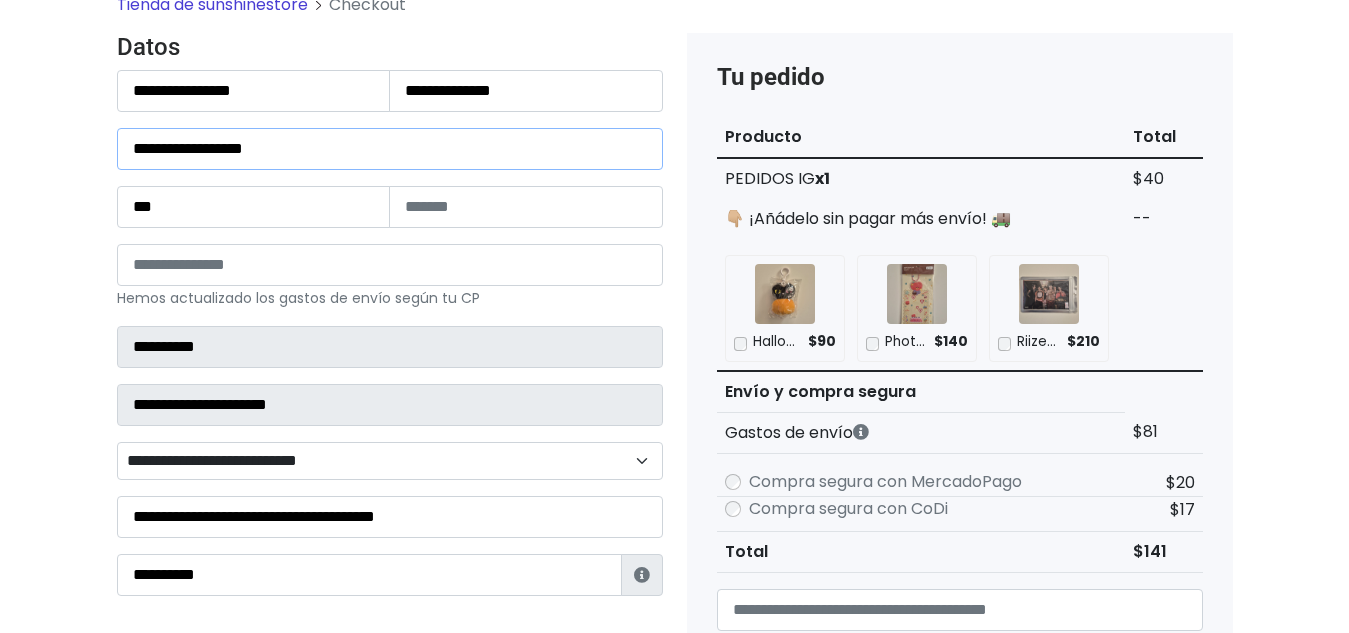 type on "**********" 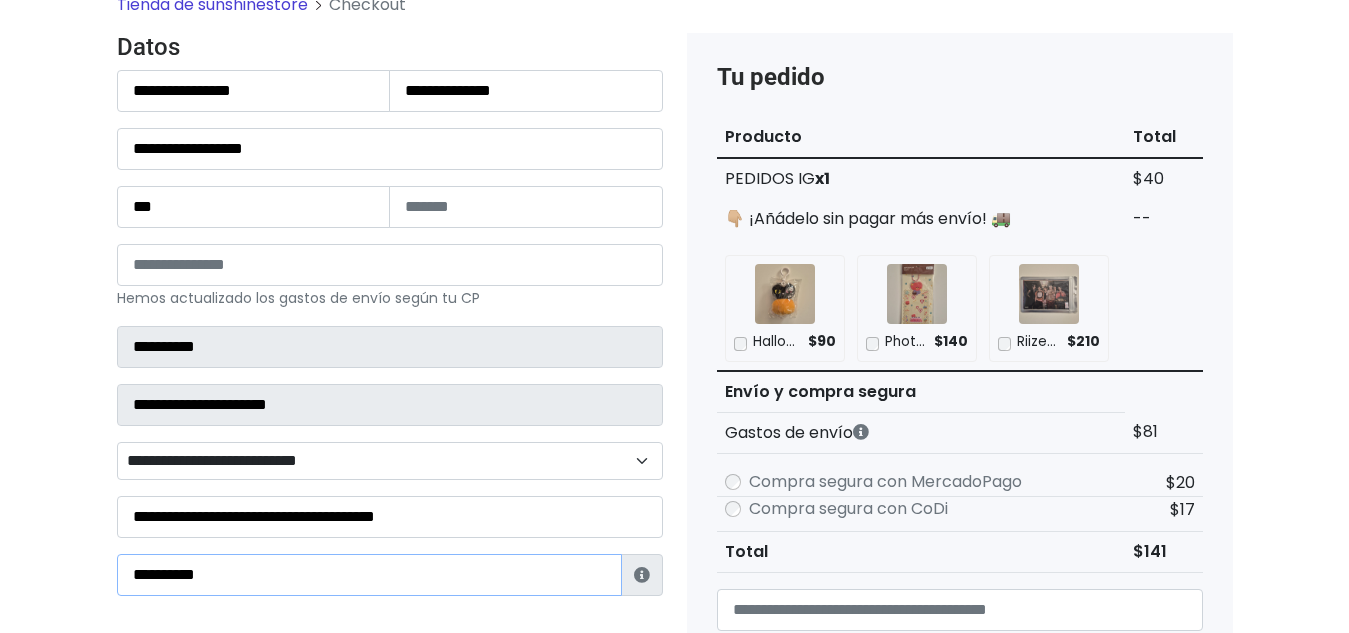 drag, startPoint x: 249, startPoint y: 570, endPoint x: 34, endPoint y: 594, distance: 216.33539 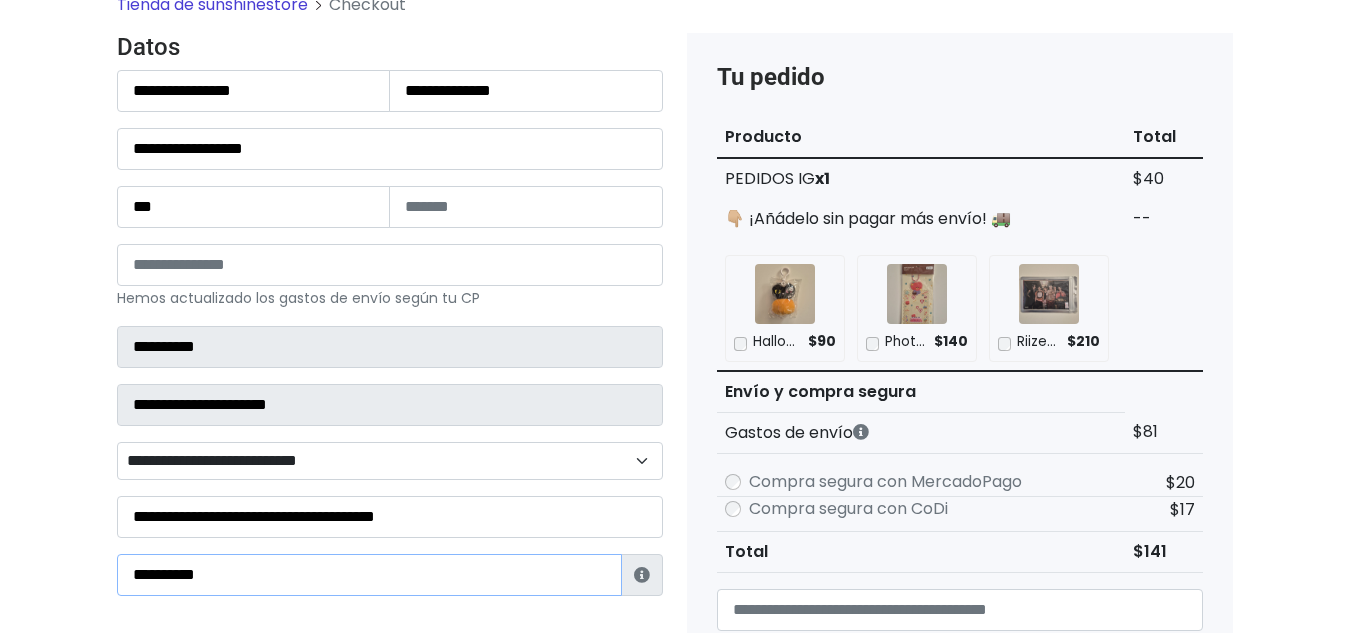 type on "**********" 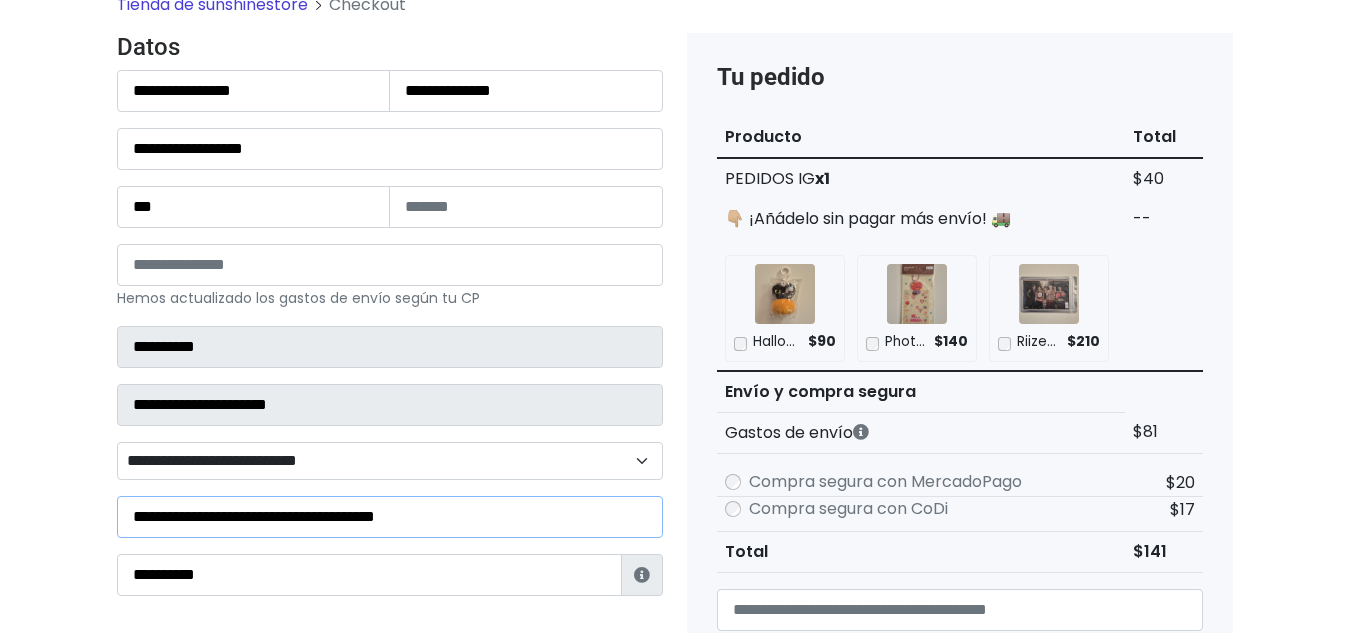 click on "**********" at bounding box center [390, 517] 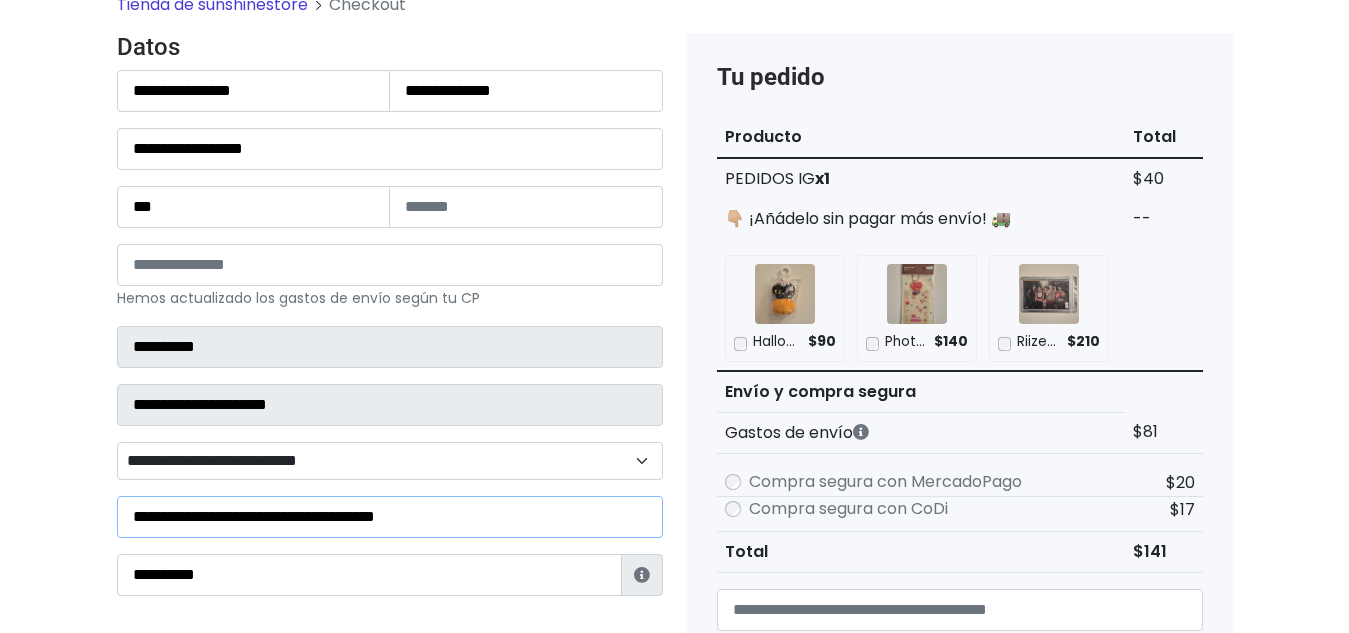 drag, startPoint x: 506, startPoint y: 512, endPoint x: 0, endPoint y: 516, distance: 506.0158 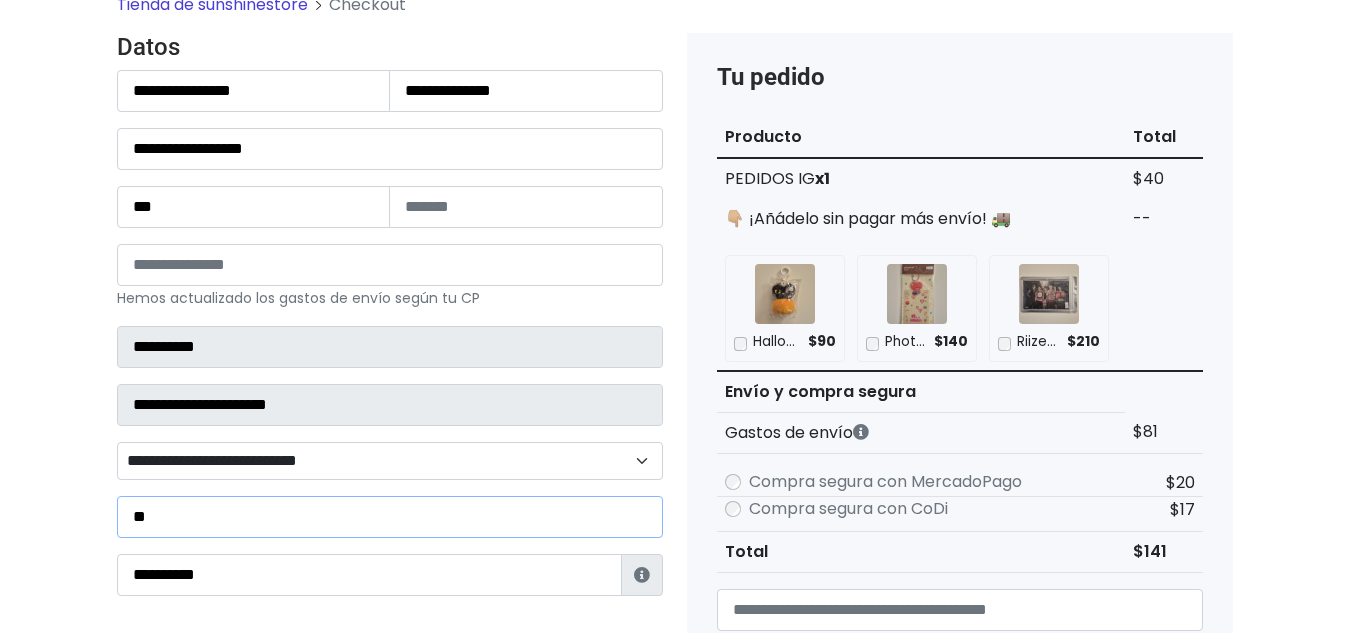 type on "*" 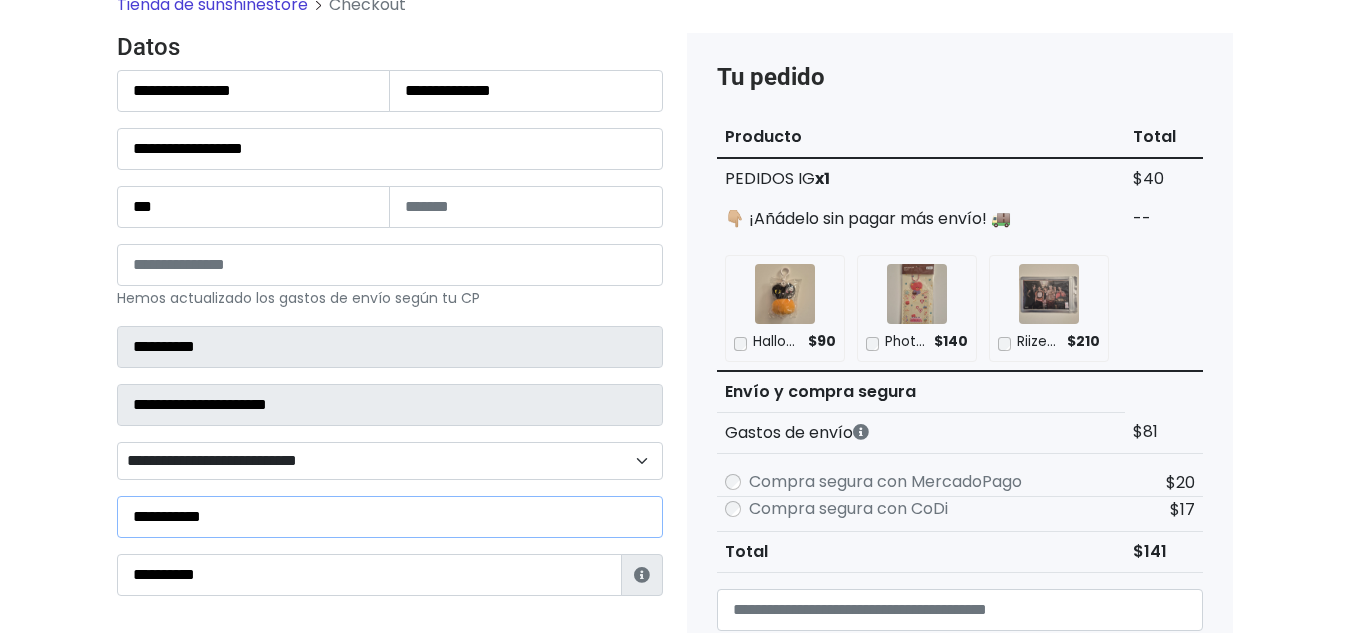 click on "**********" at bounding box center (390, 517) 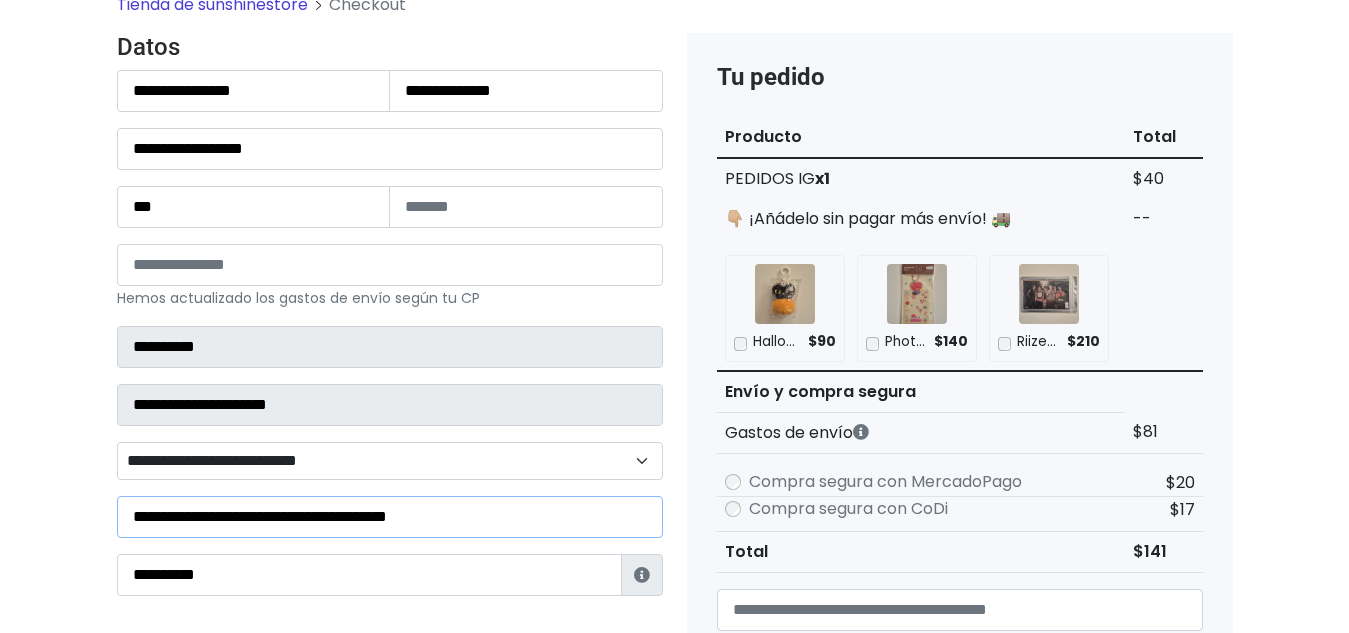 type on "**********" 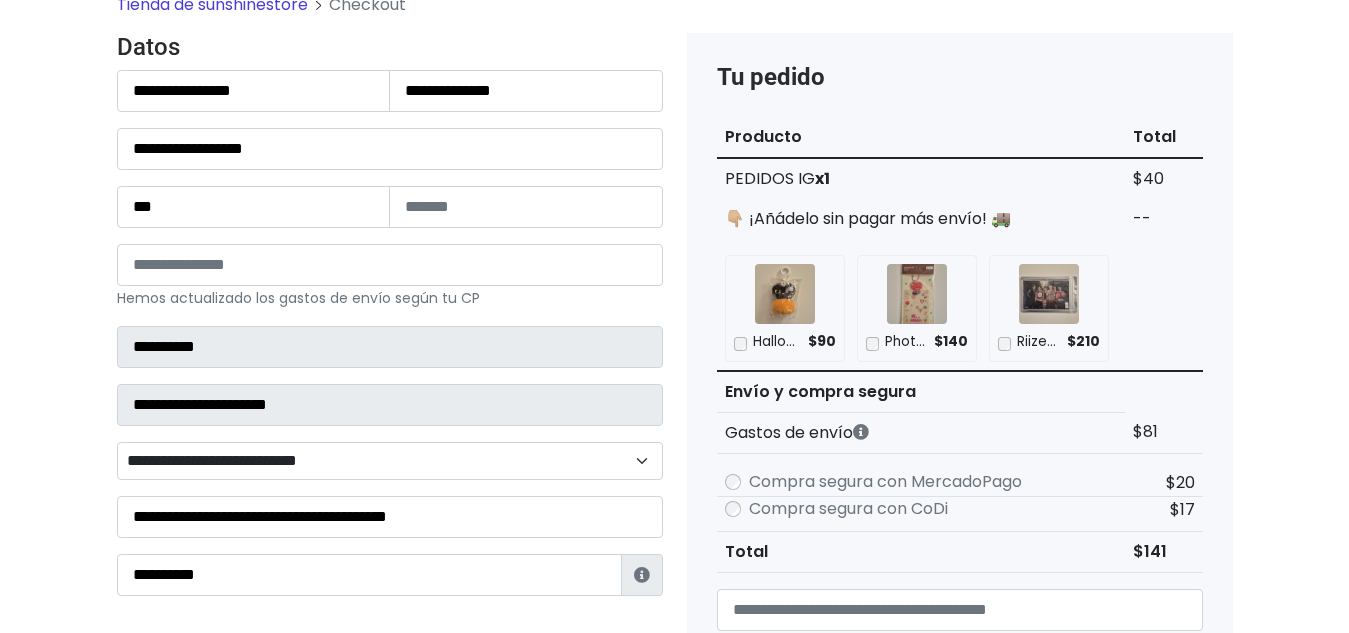 click on "Tienda de sunshinestore
Checkout
Datos
Información de Estafeta
Este CP es Ocurre Forzoso para Estafeta , por lo tanto es  responsabilidad del comprador hacer seguimiento del pedido y recogerlo en sucursal . No se hace devolución del costo de envío si el pedido regresa a remitente." at bounding box center [674, 687] 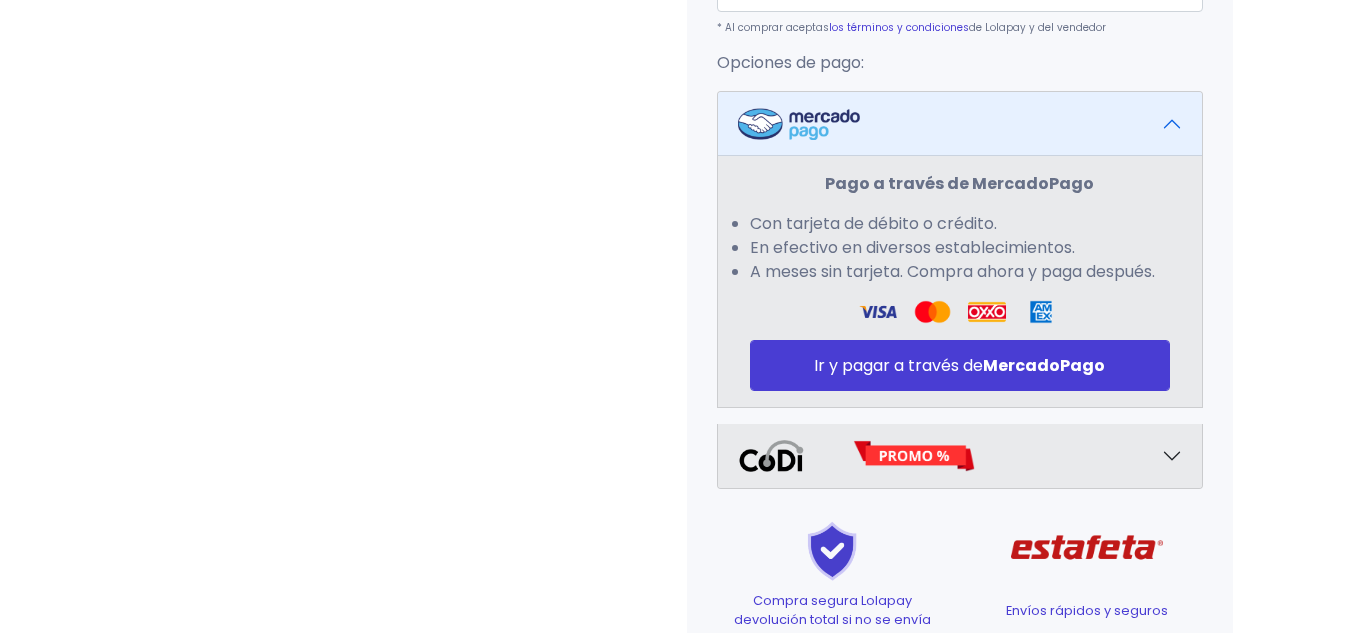 scroll, scrollTop: 793, scrollLeft: 0, axis: vertical 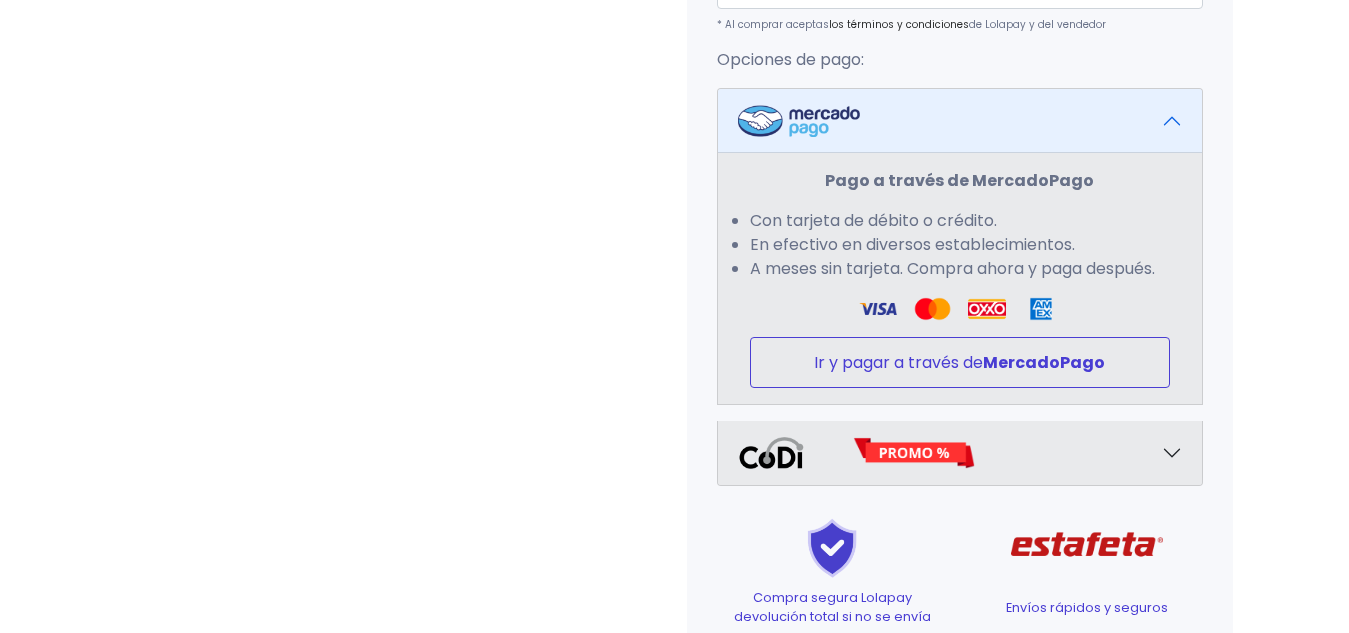 click on "Ir y pagar a través de  MercadoPago" at bounding box center [960, 362] 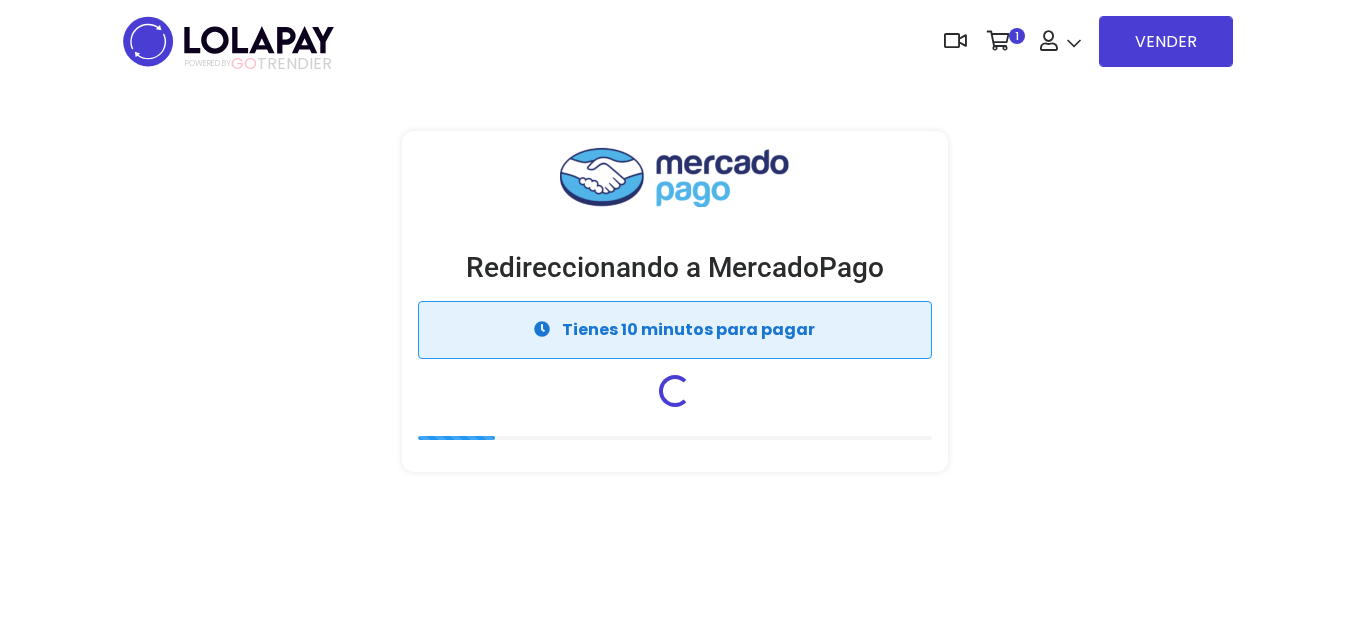 scroll, scrollTop: 0, scrollLeft: 0, axis: both 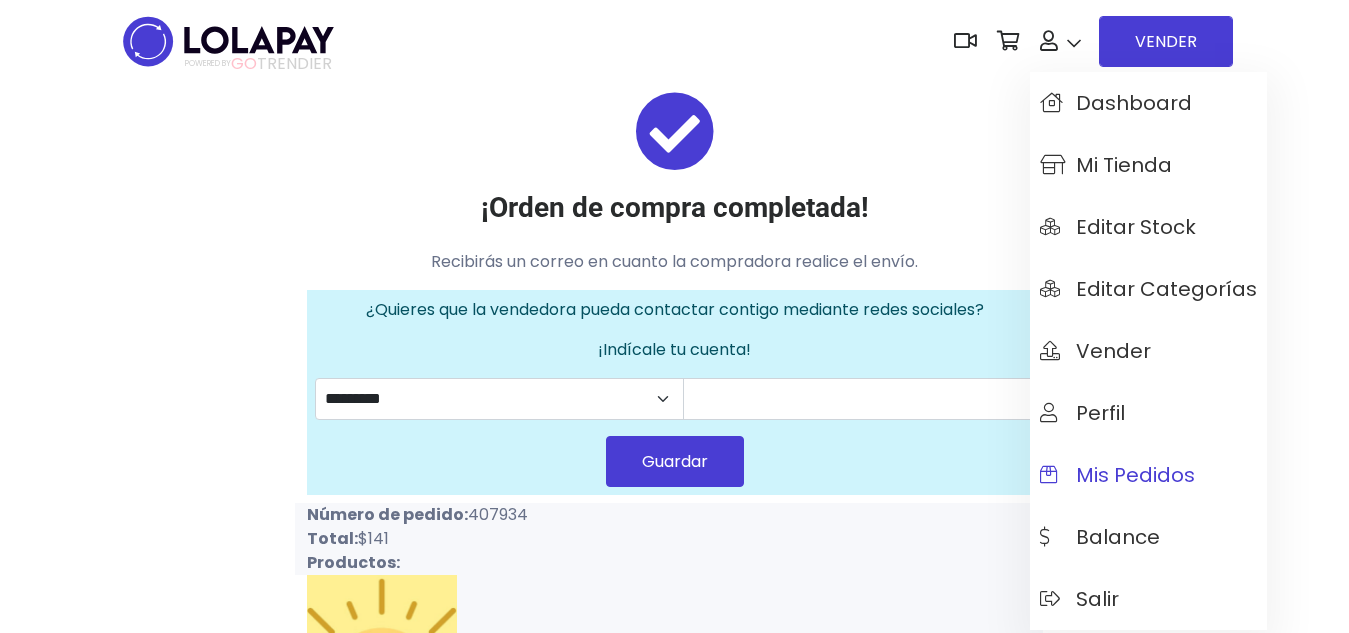 click on "Mis pedidos" at bounding box center [1117, 475] 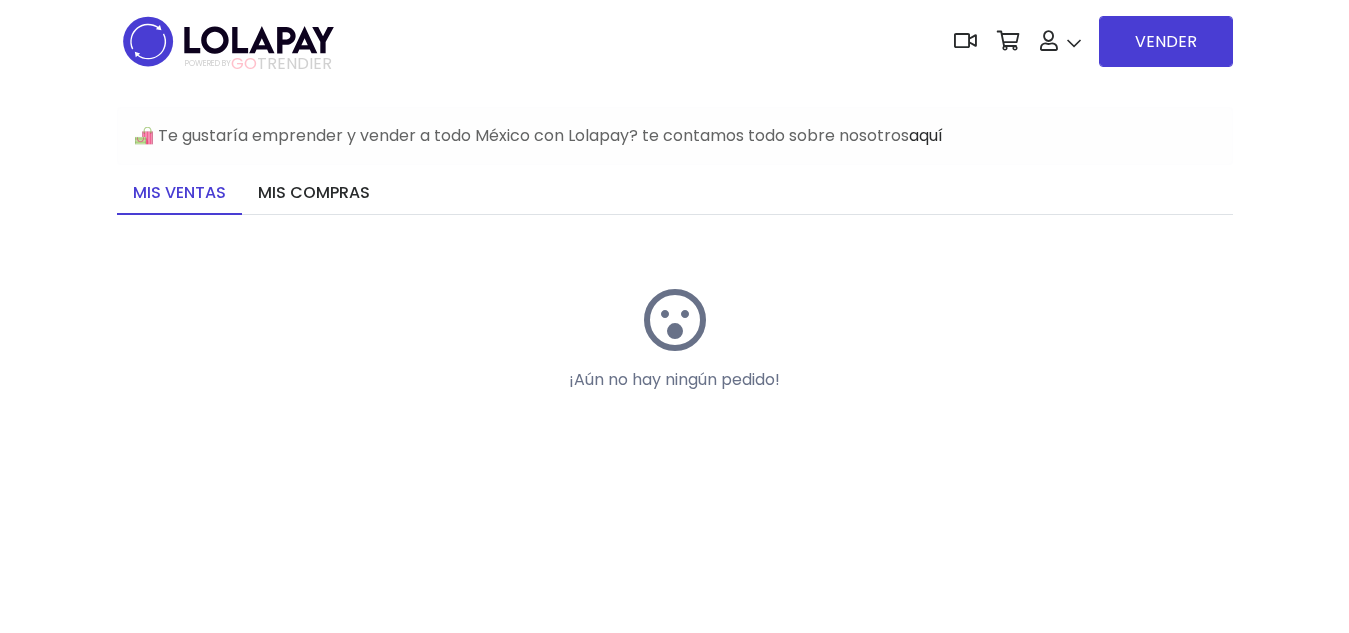scroll, scrollTop: 0, scrollLeft: 0, axis: both 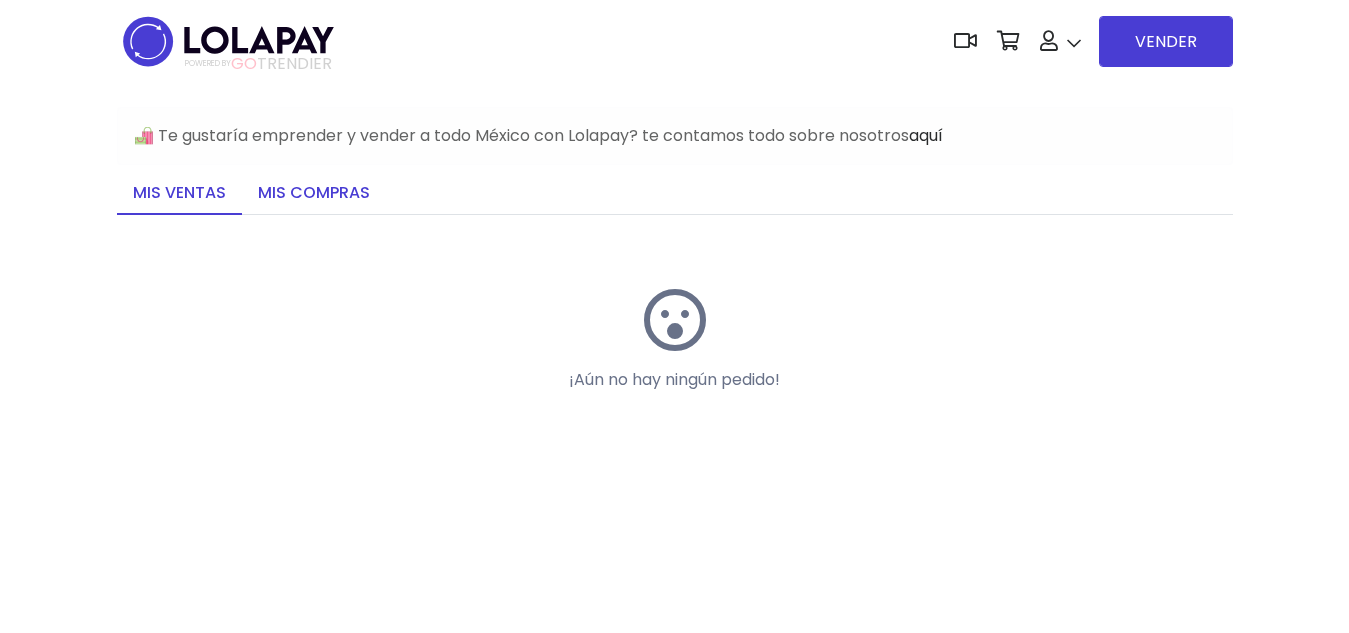 click on "Mis compras" at bounding box center (314, 194) 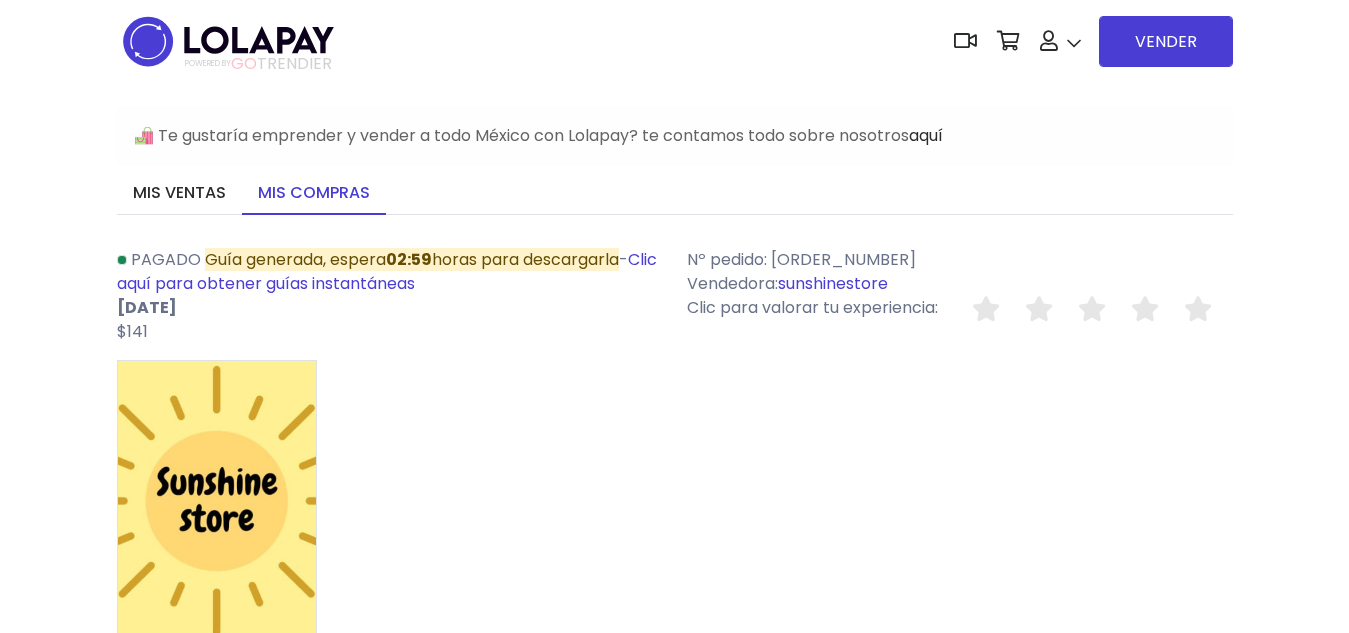 scroll, scrollTop: 0, scrollLeft: 0, axis: both 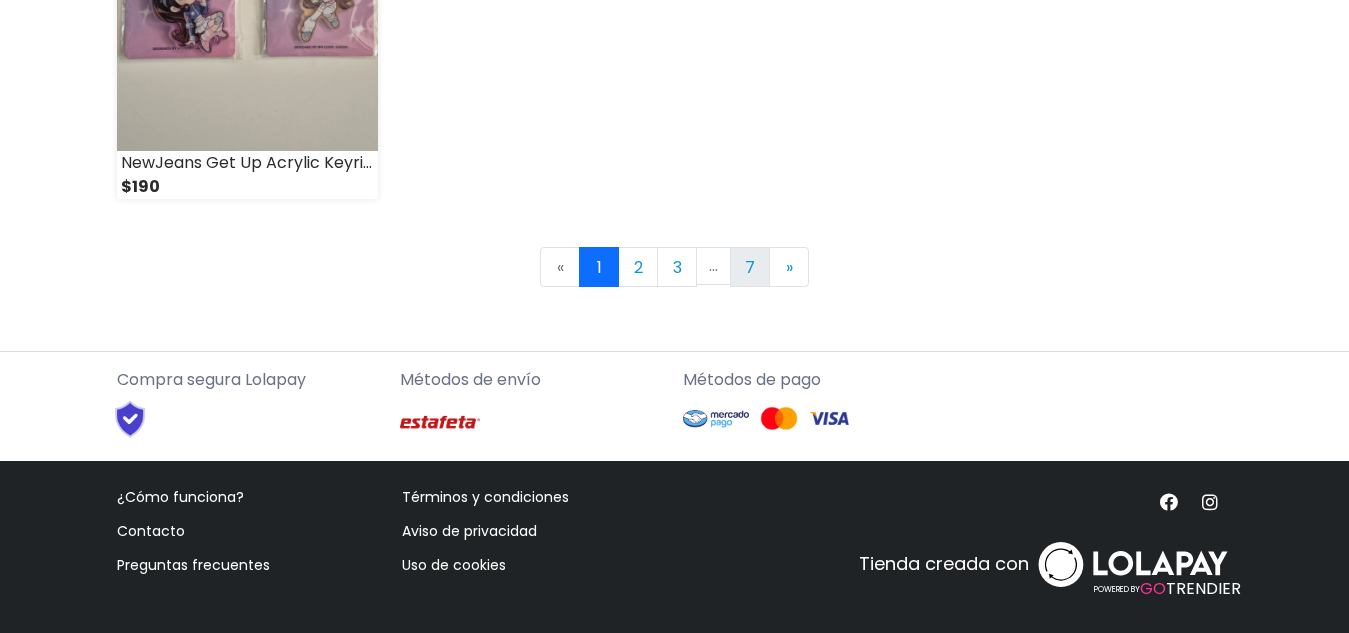 click on "7" at bounding box center (750, 267) 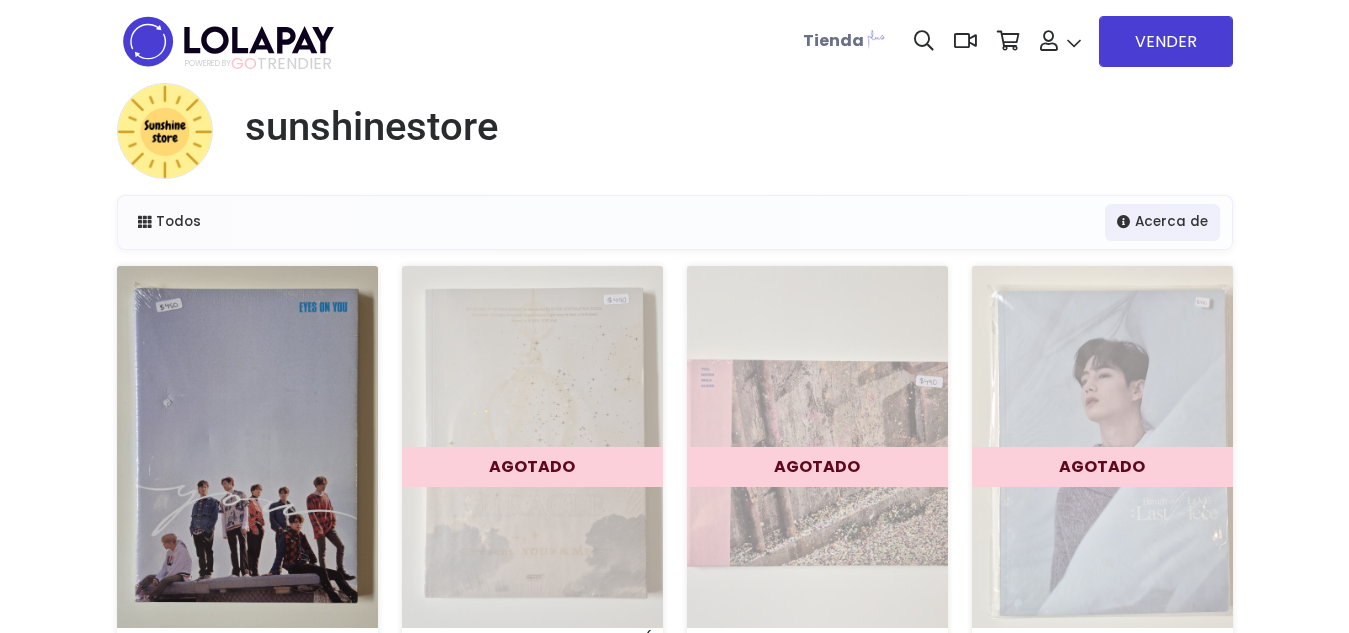 scroll, scrollTop: 0, scrollLeft: 0, axis: both 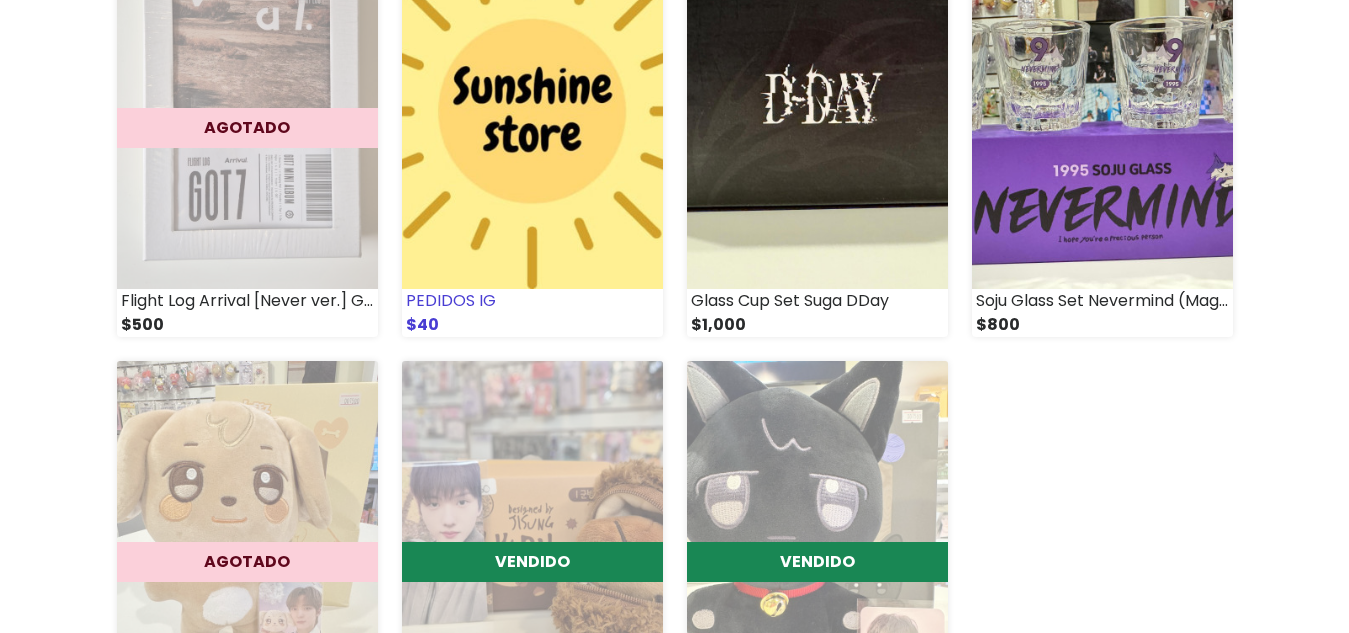 click at bounding box center [532, 108] 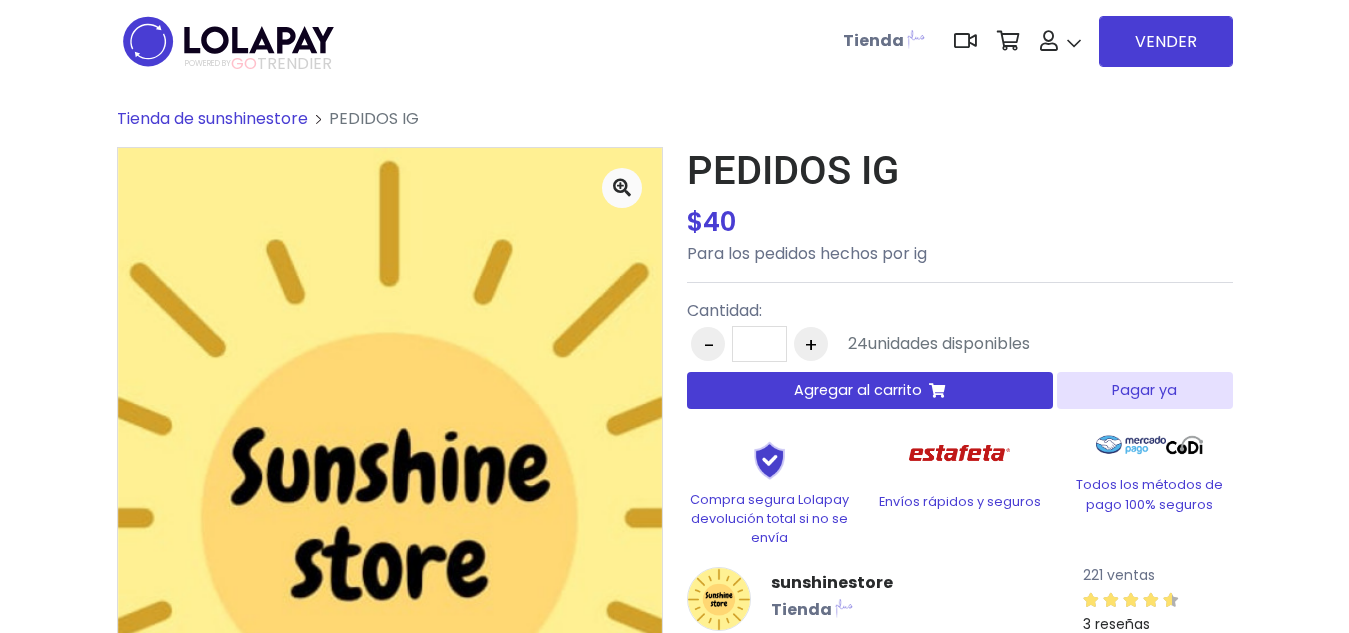 scroll, scrollTop: 0, scrollLeft: 0, axis: both 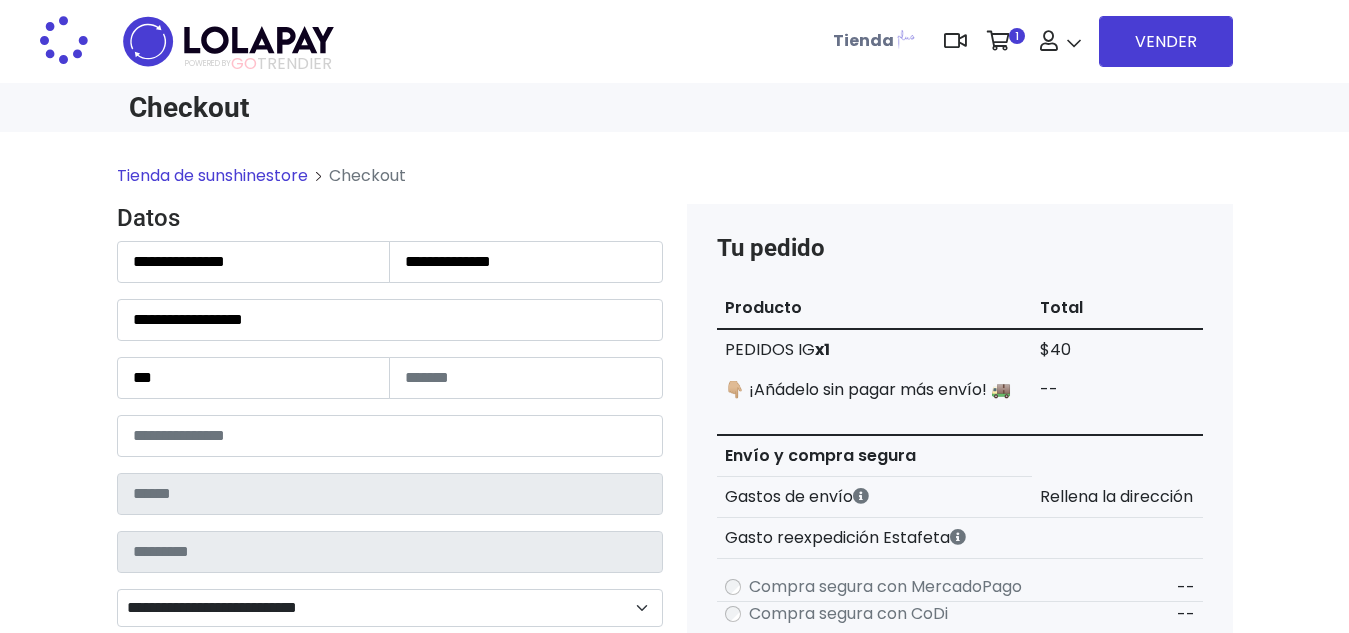 type on "**********" 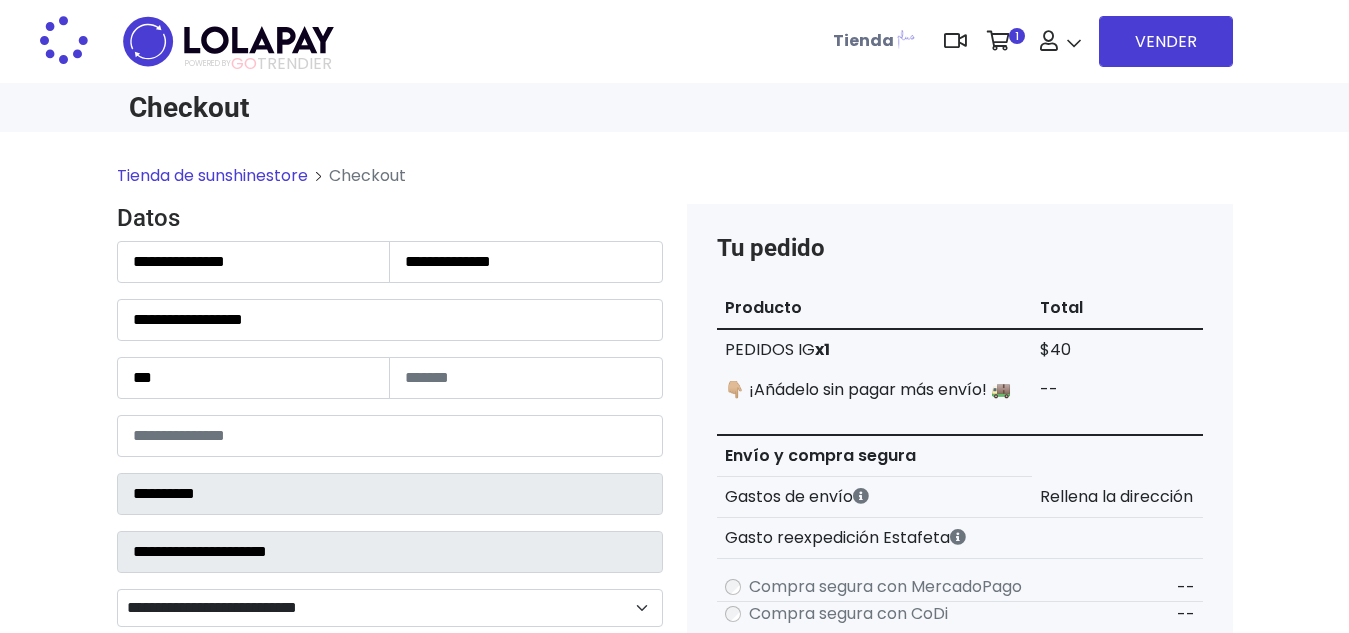 select on "**********" 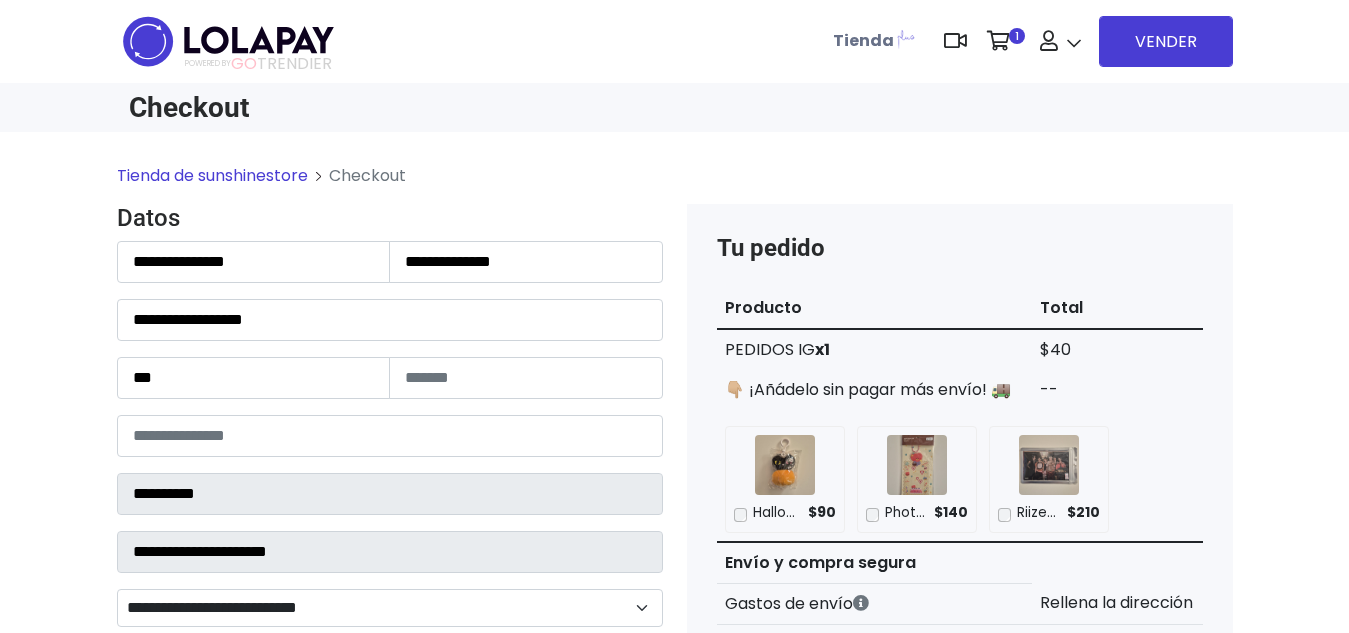 scroll, scrollTop: 0, scrollLeft: 0, axis: both 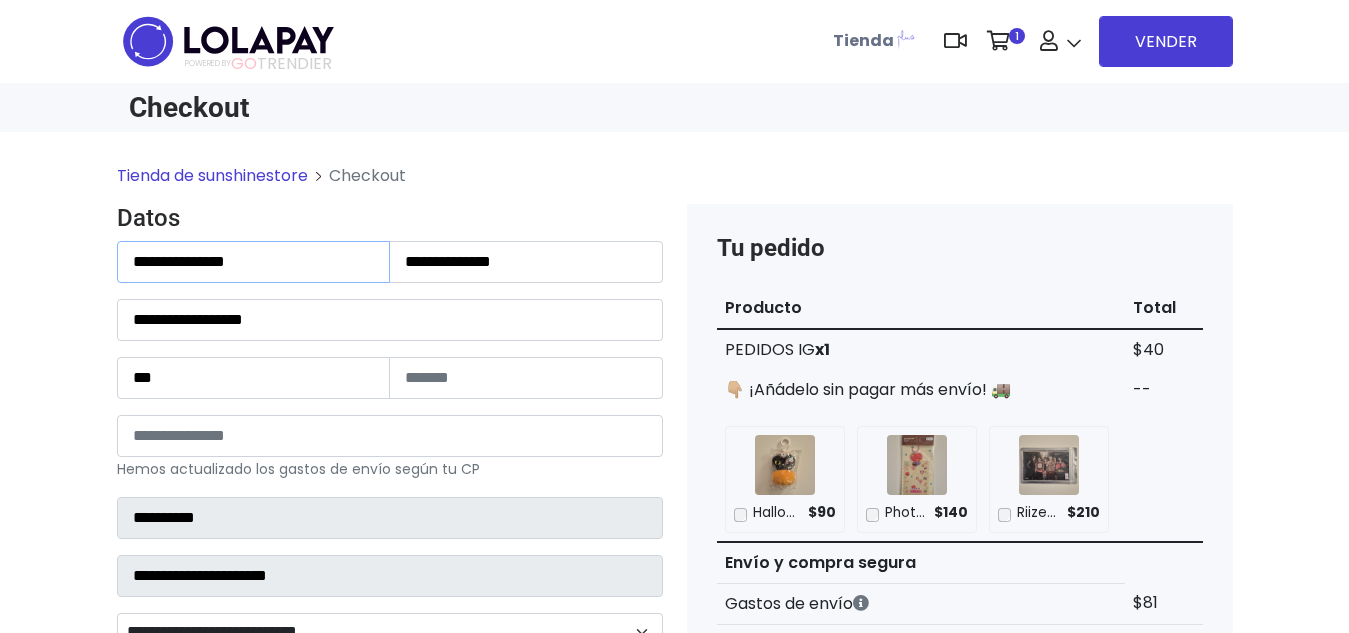 drag, startPoint x: 366, startPoint y: 252, endPoint x: 0, endPoint y: 317, distance: 371.72705 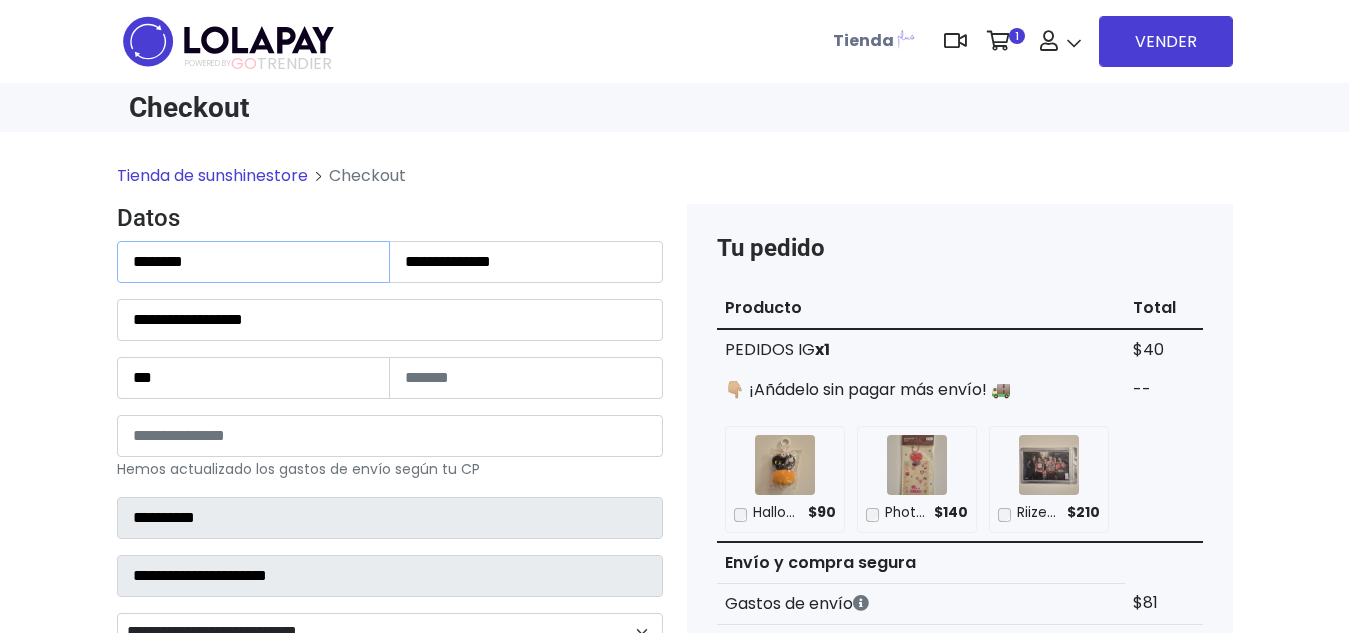 type on "*******" 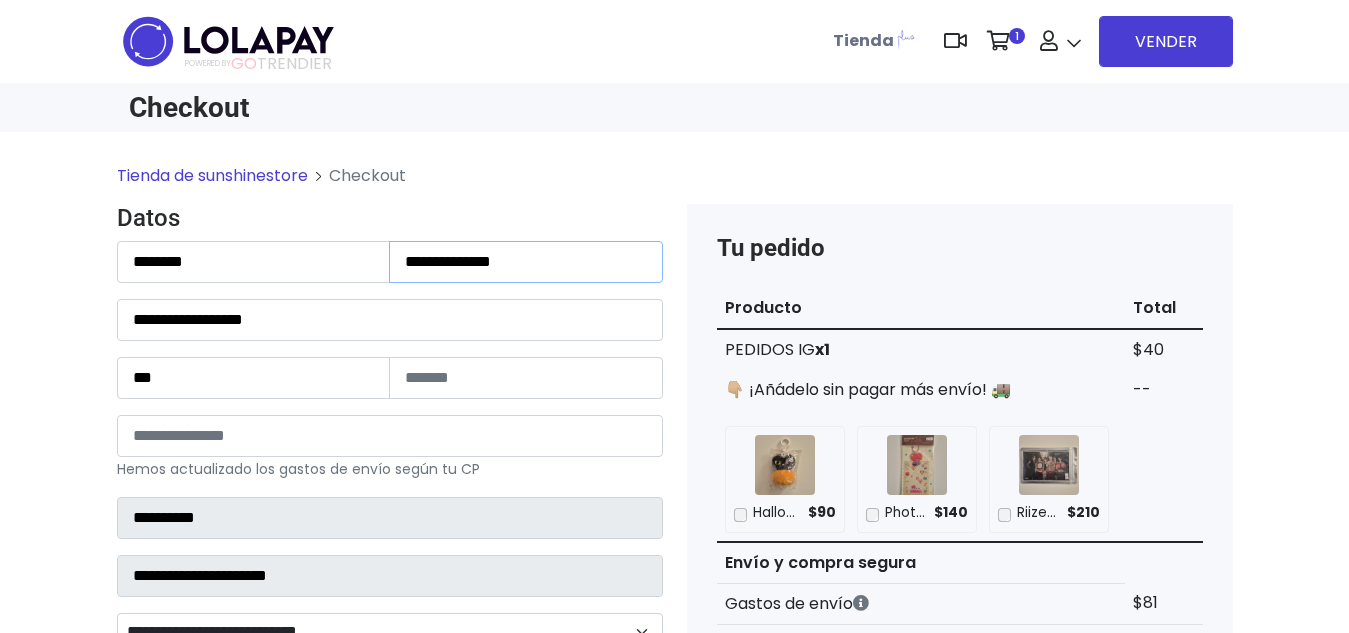 drag, startPoint x: 567, startPoint y: 262, endPoint x: 147, endPoint y: 250, distance: 420.1714 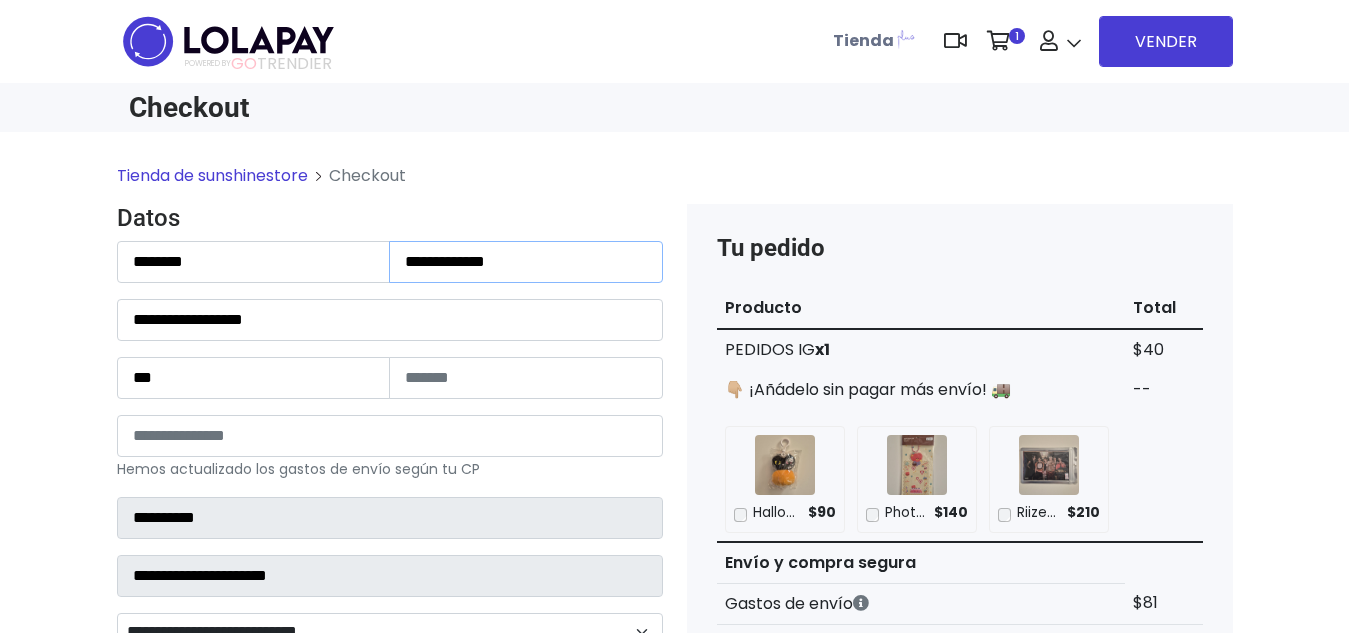 type on "**********" 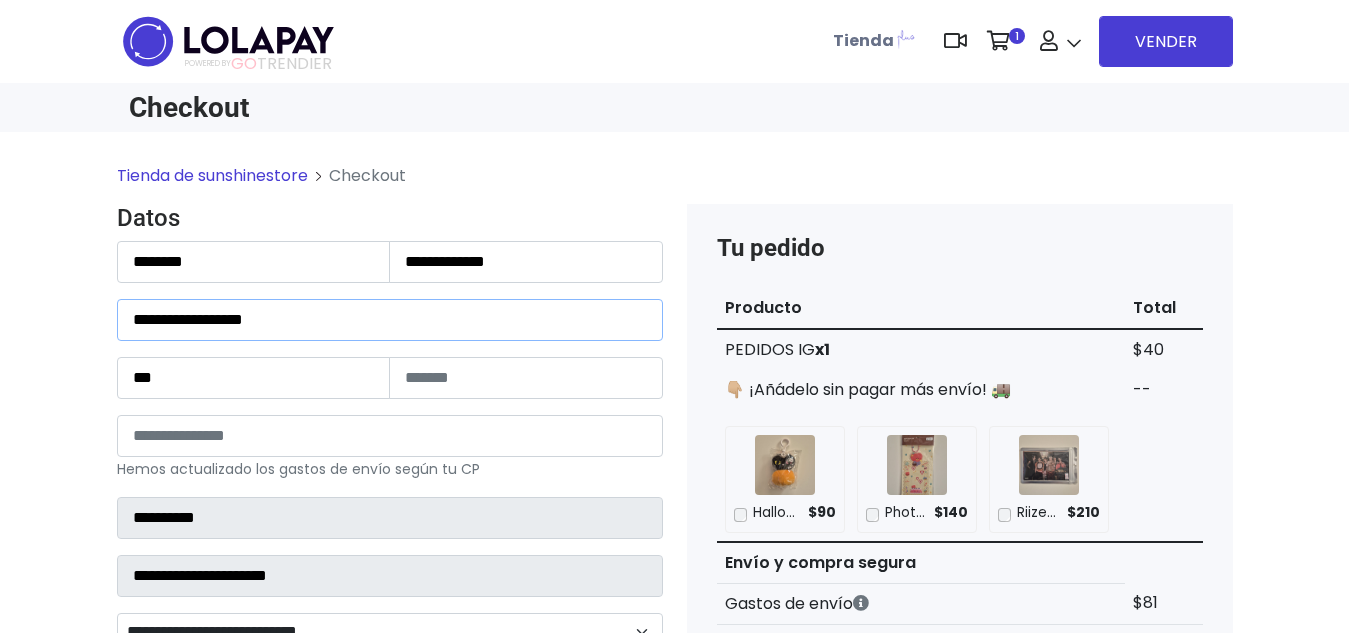 drag, startPoint x: 308, startPoint y: 331, endPoint x: 0, endPoint y: 318, distance: 308.27423 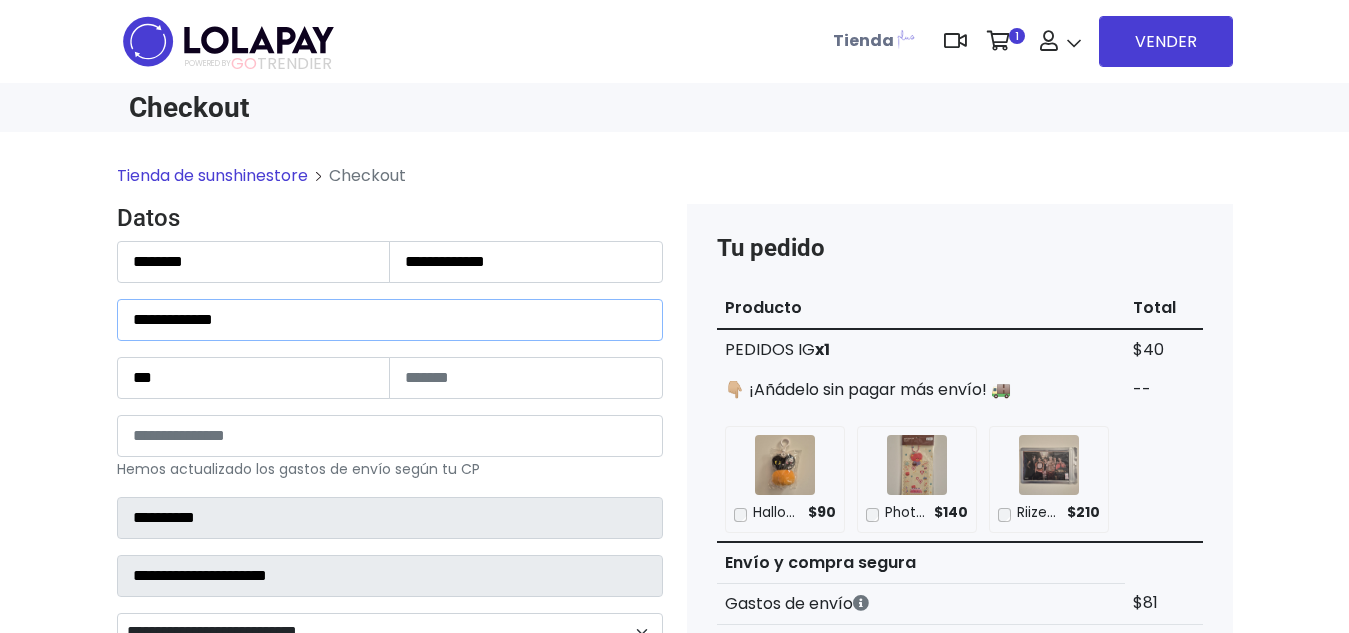 type on "**********" 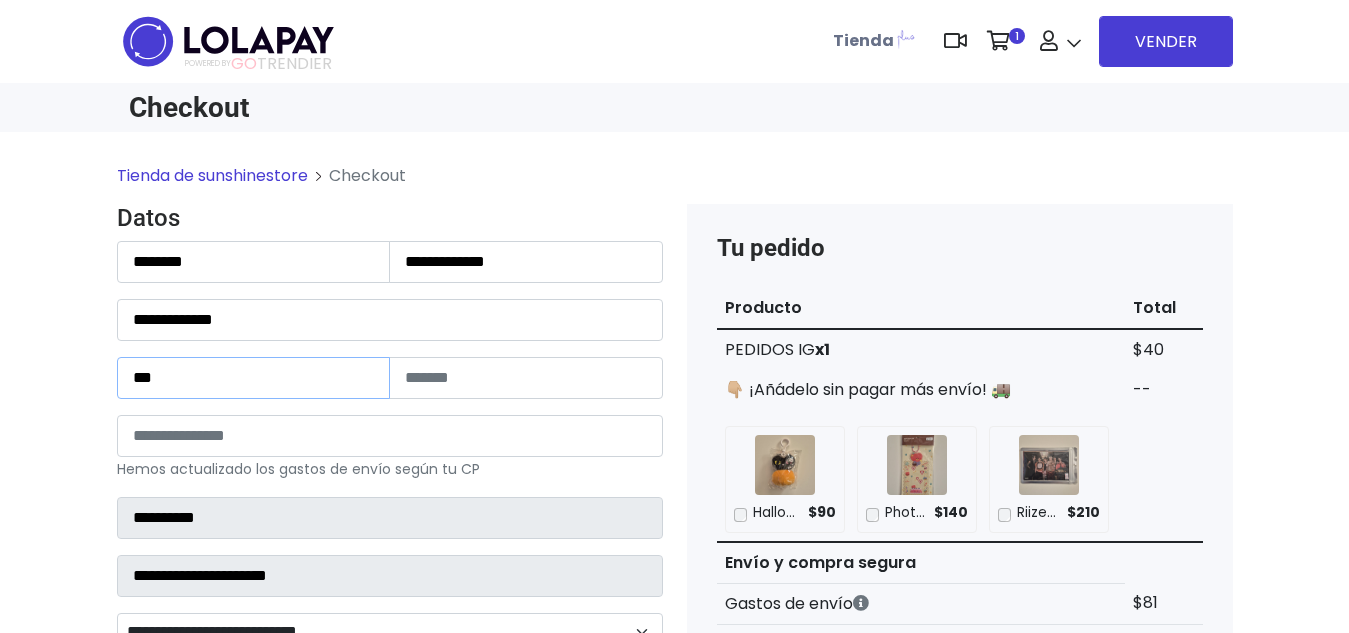 click on "***" at bounding box center (254, 378) 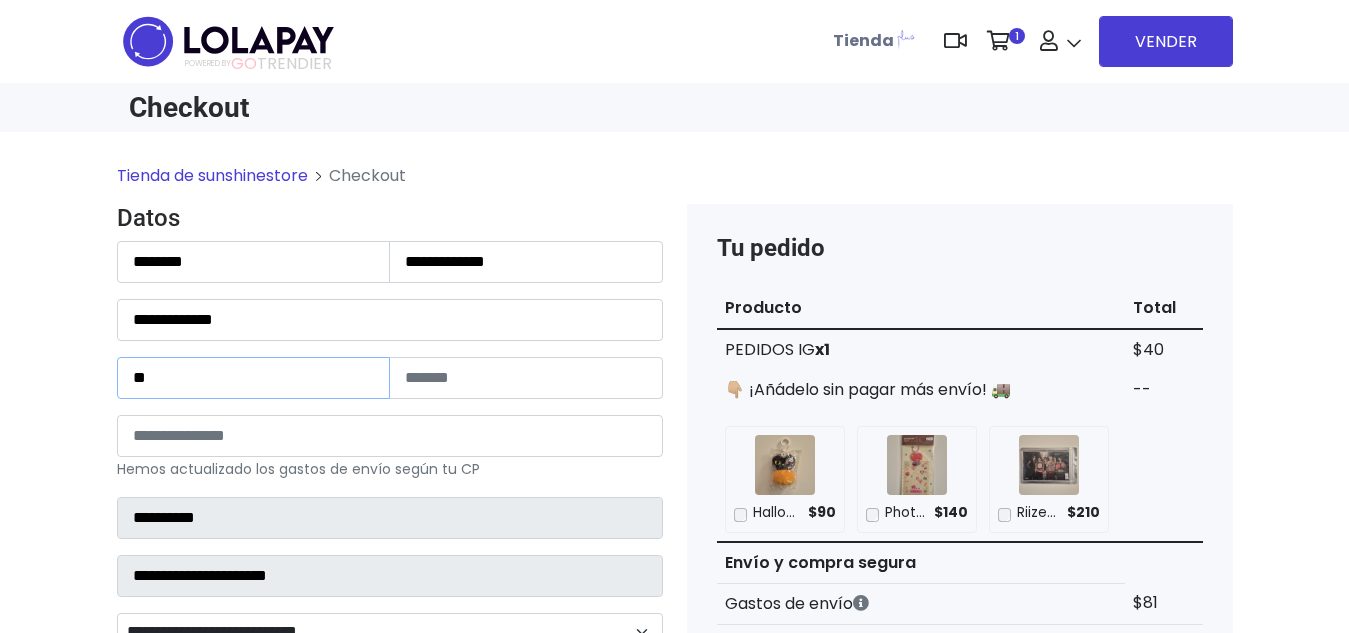 type on "*" 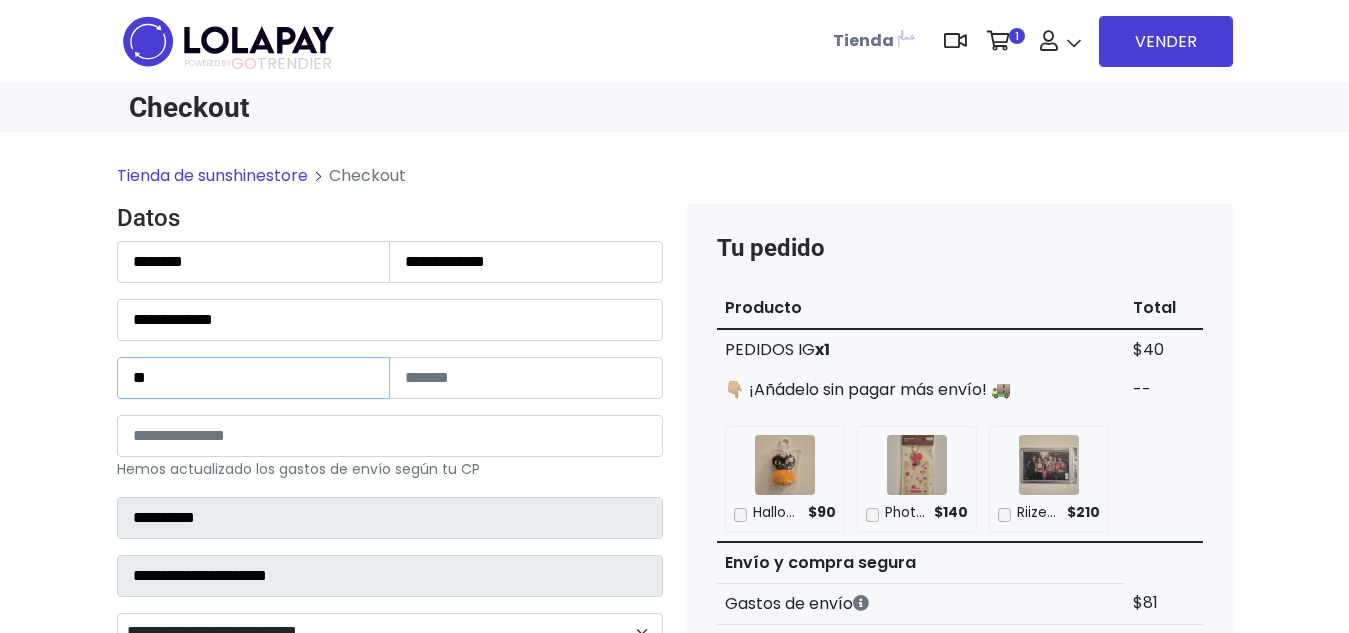 type on "**" 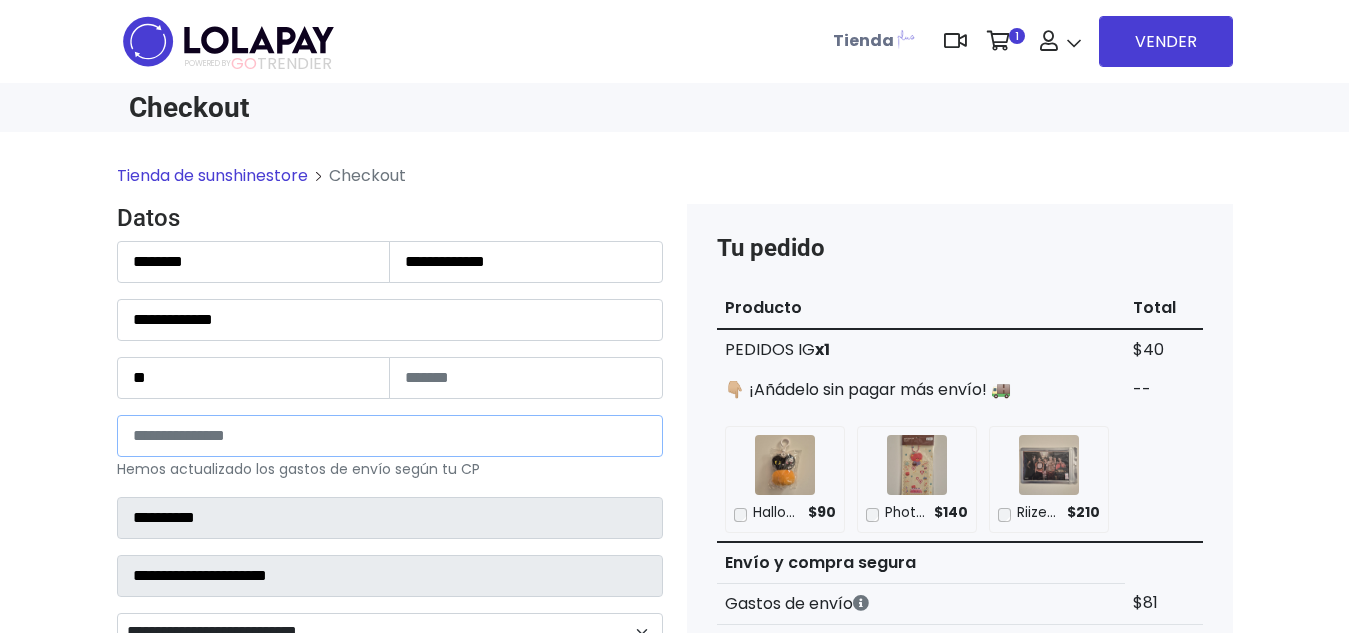 click on "*****" at bounding box center [390, 436] 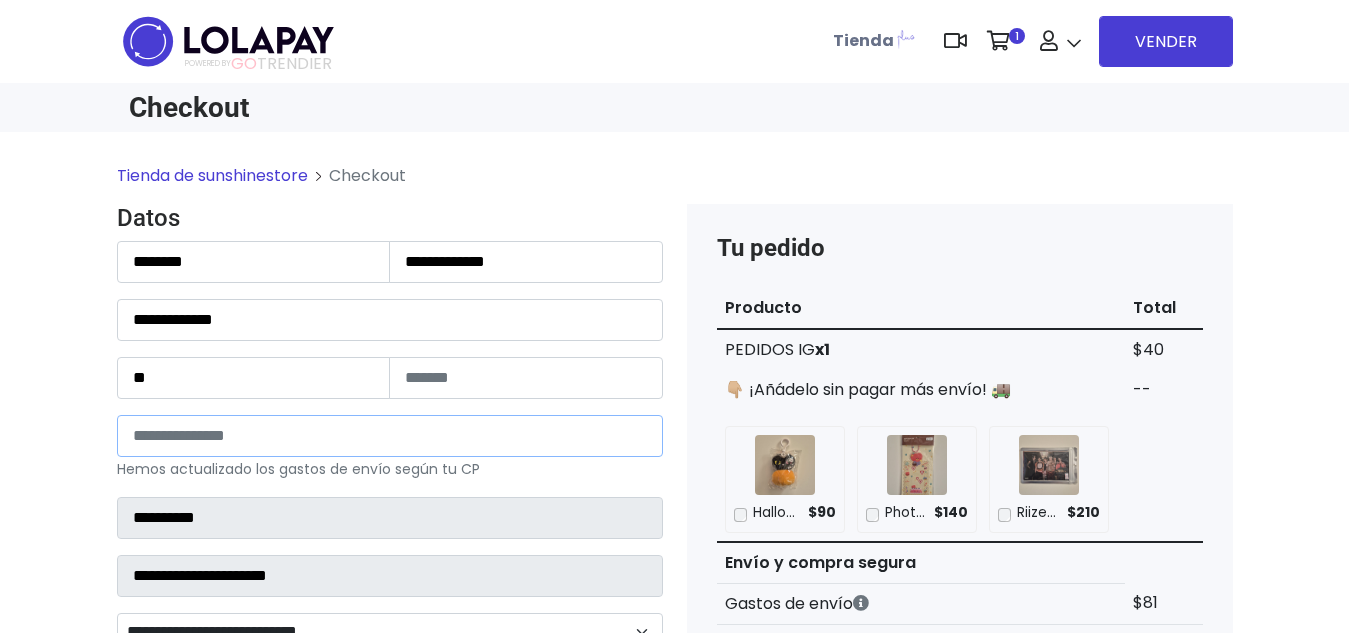 type on "*****" 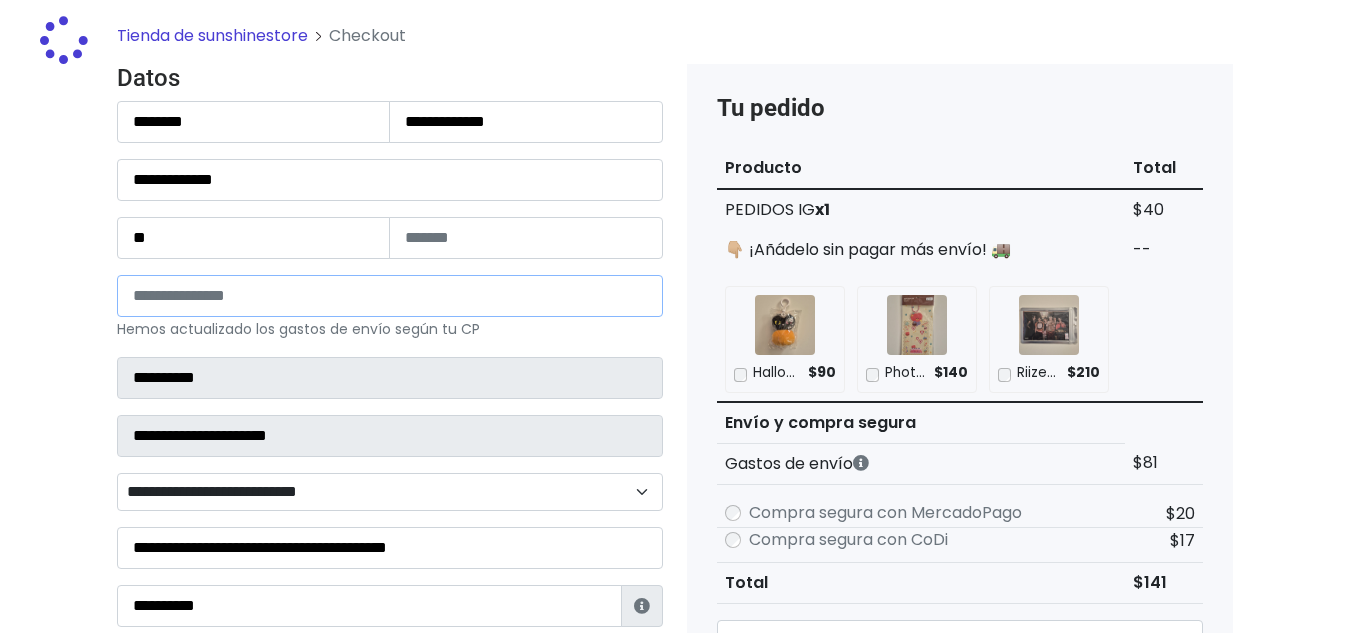 type on "**********" 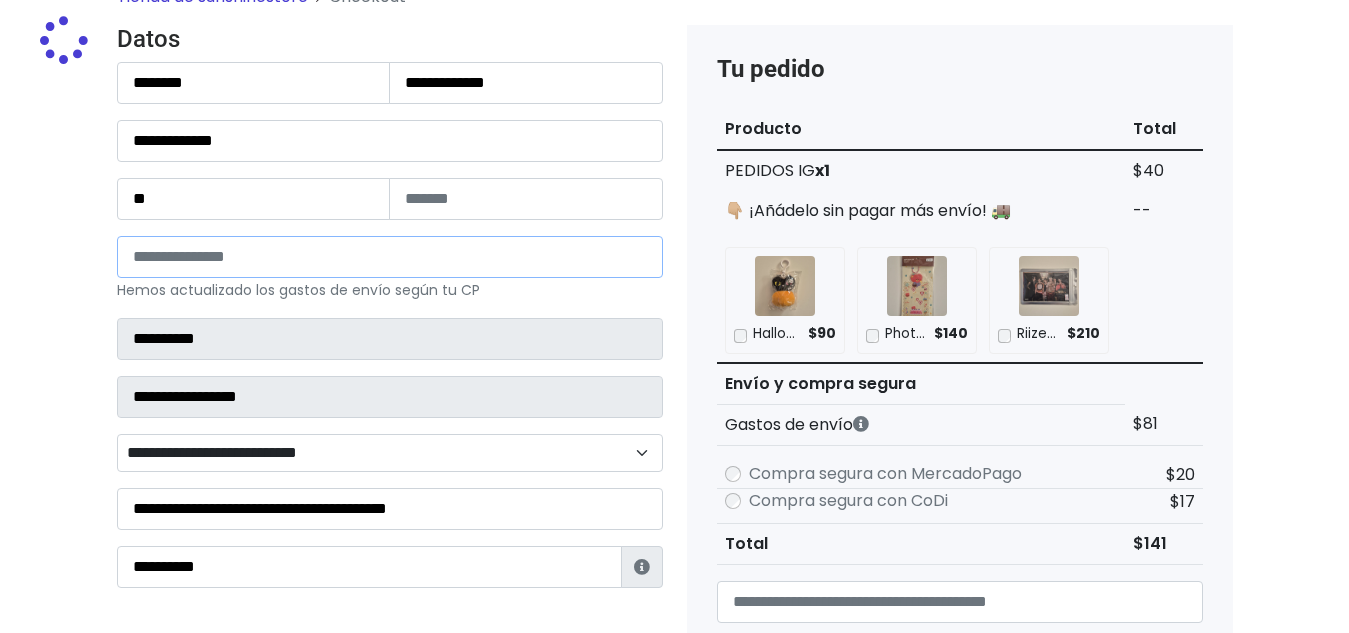 select 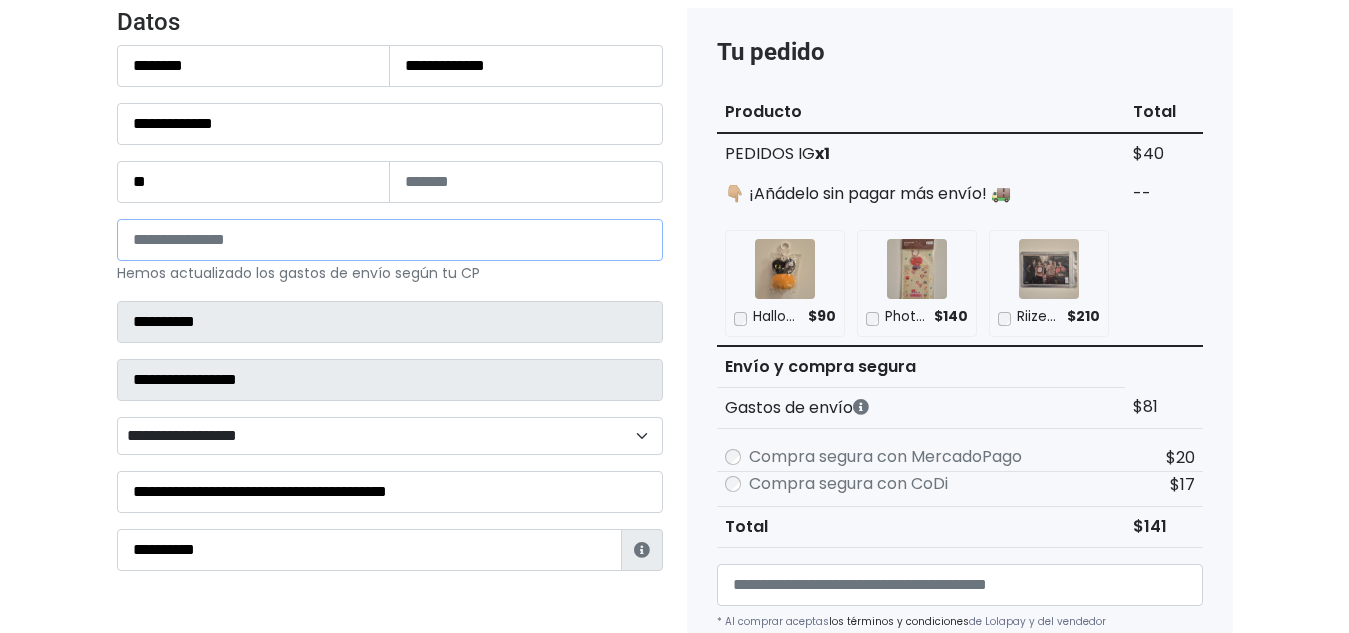 scroll, scrollTop: 199, scrollLeft: 0, axis: vertical 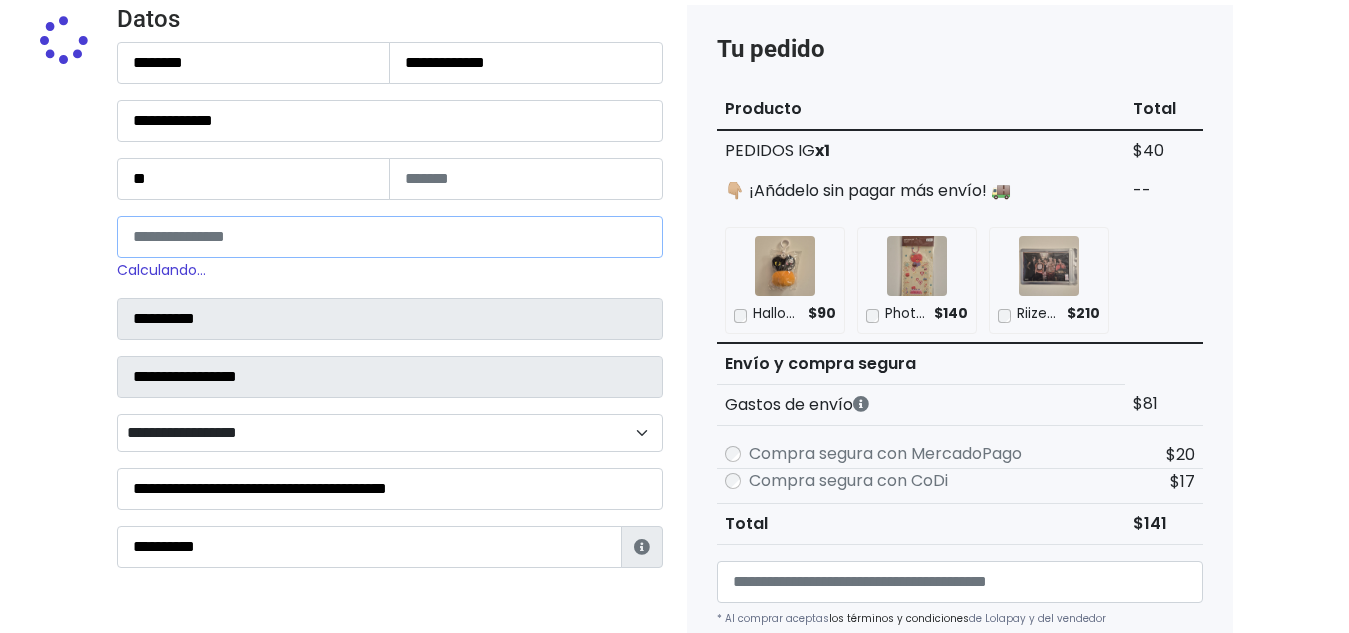 type on "*****" 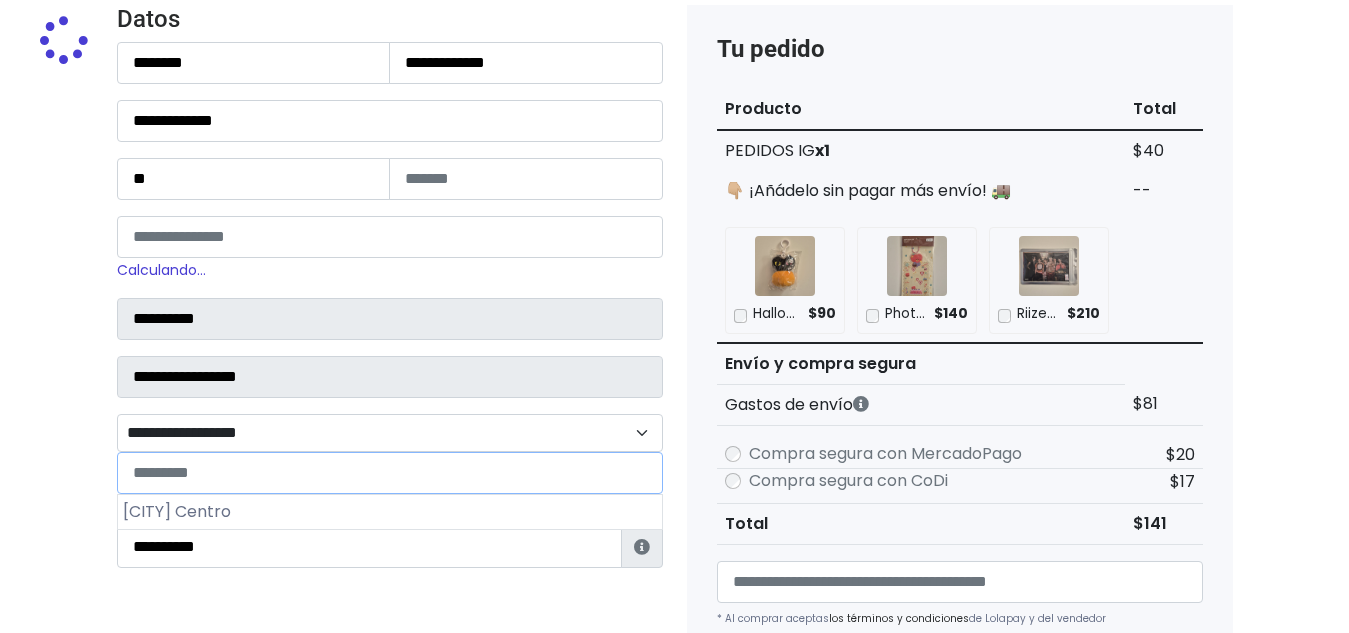 click on "**********" at bounding box center (390, 433) 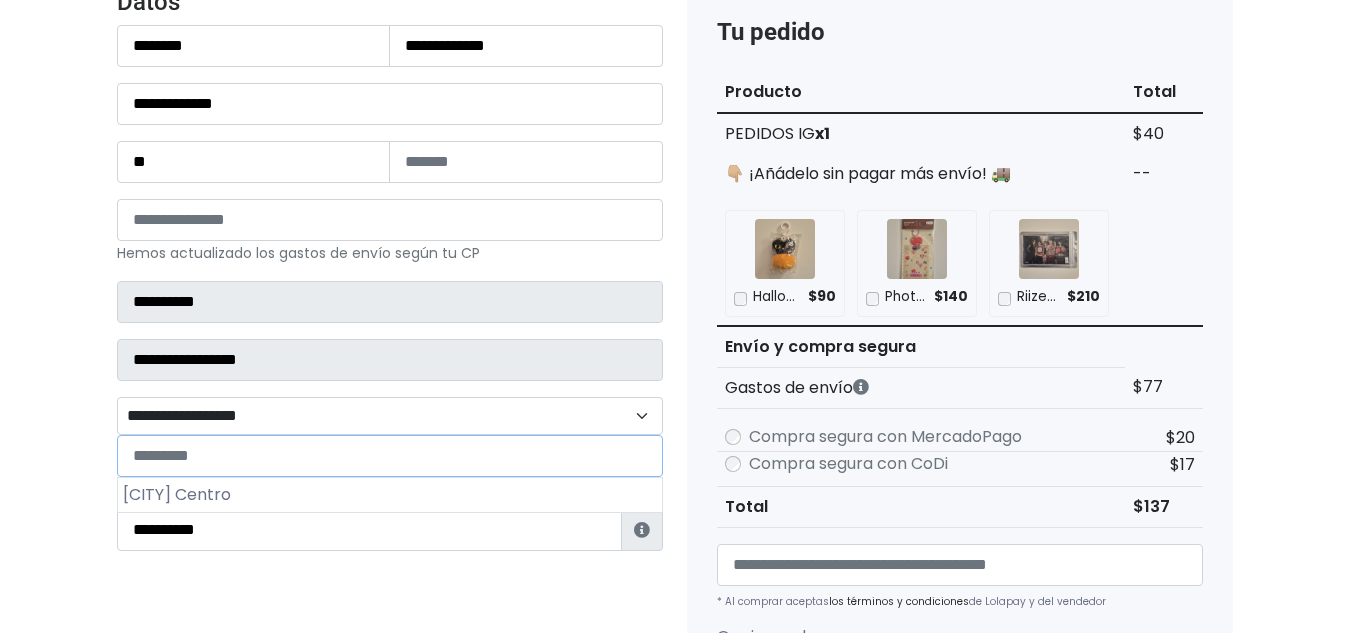 scroll, scrollTop: 235, scrollLeft: 0, axis: vertical 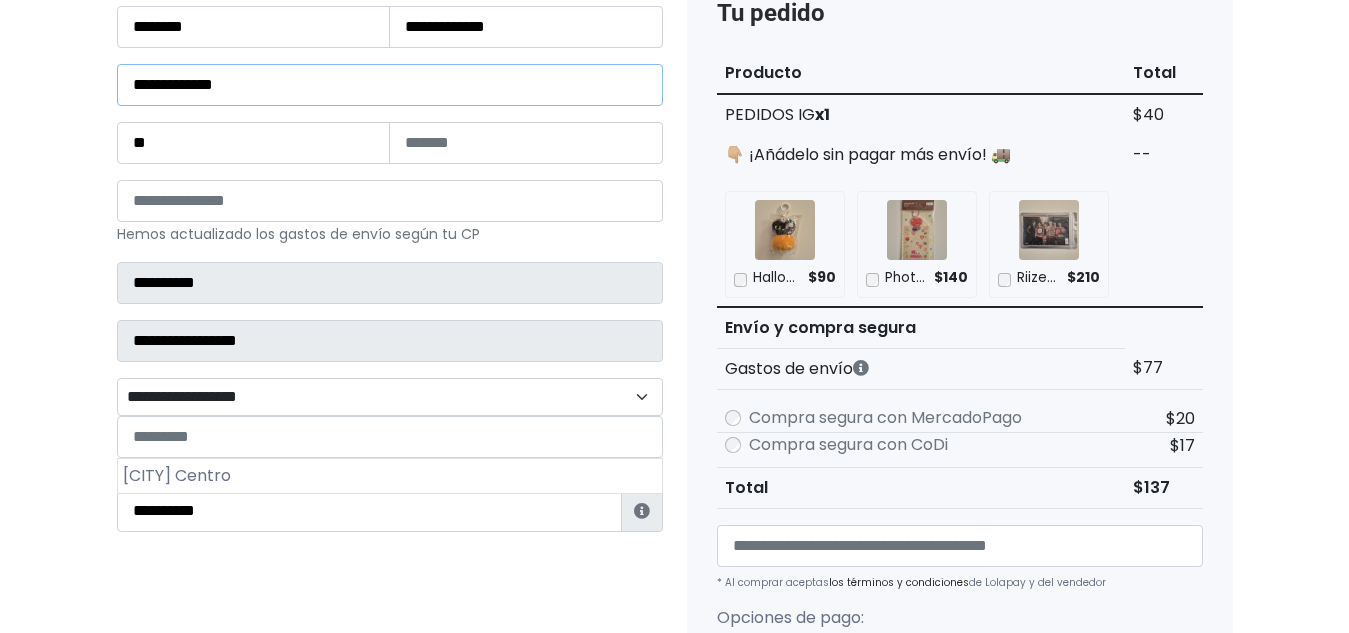 drag, startPoint x: 248, startPoint y: 102, endPoint x: 100, endPoint y: 98, distance: 148.05405 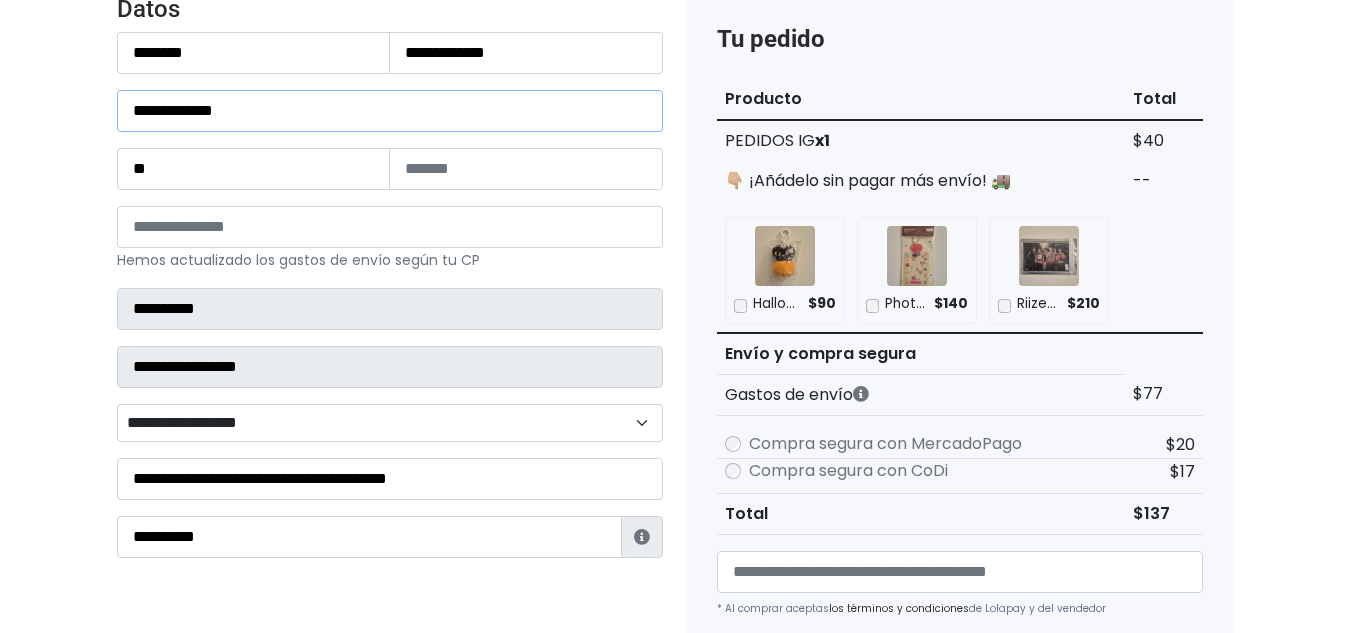 scroll, scrollTop: 210, scrollLeft: 0, axis: vertical 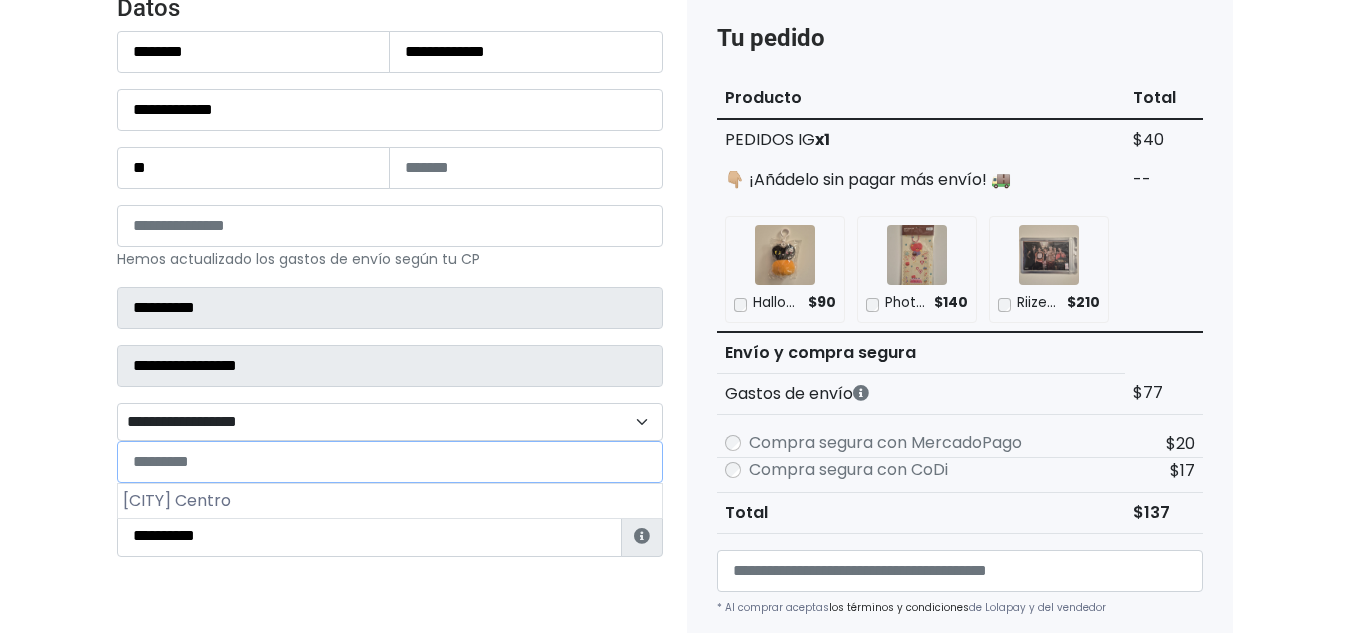 click on "**********" at bounding box center [390, 422] 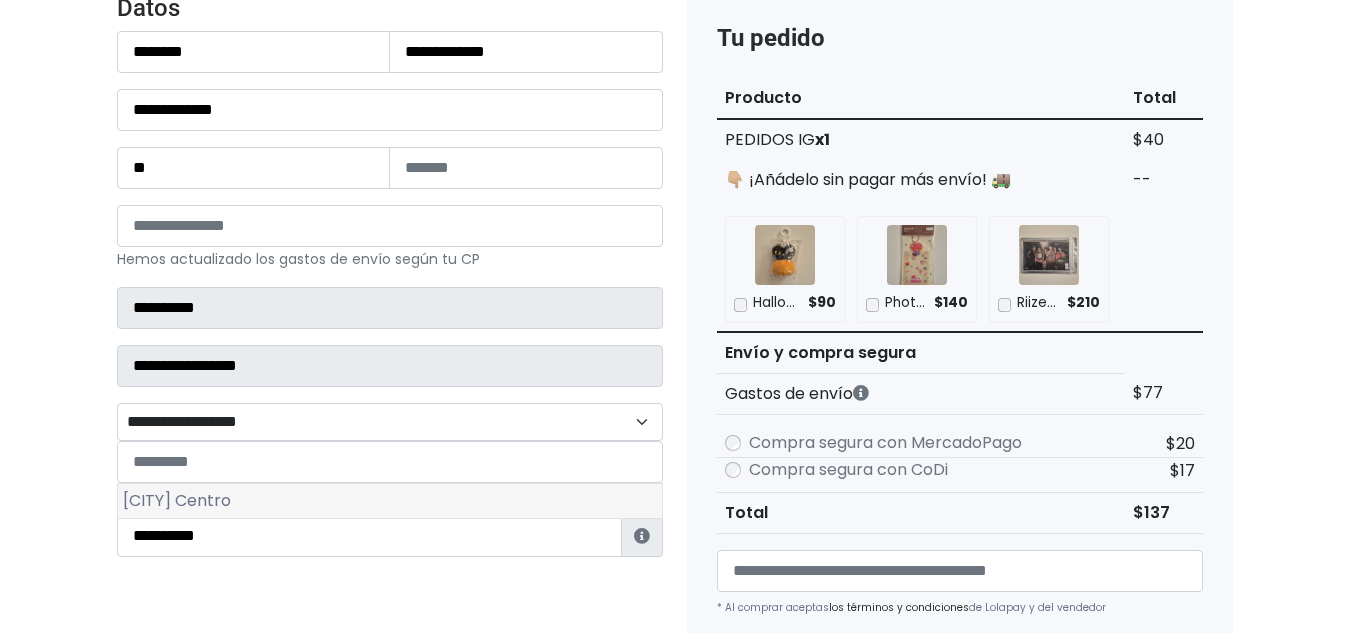 click on "San José Iturbide Centro" at bounding box center (390, 501) 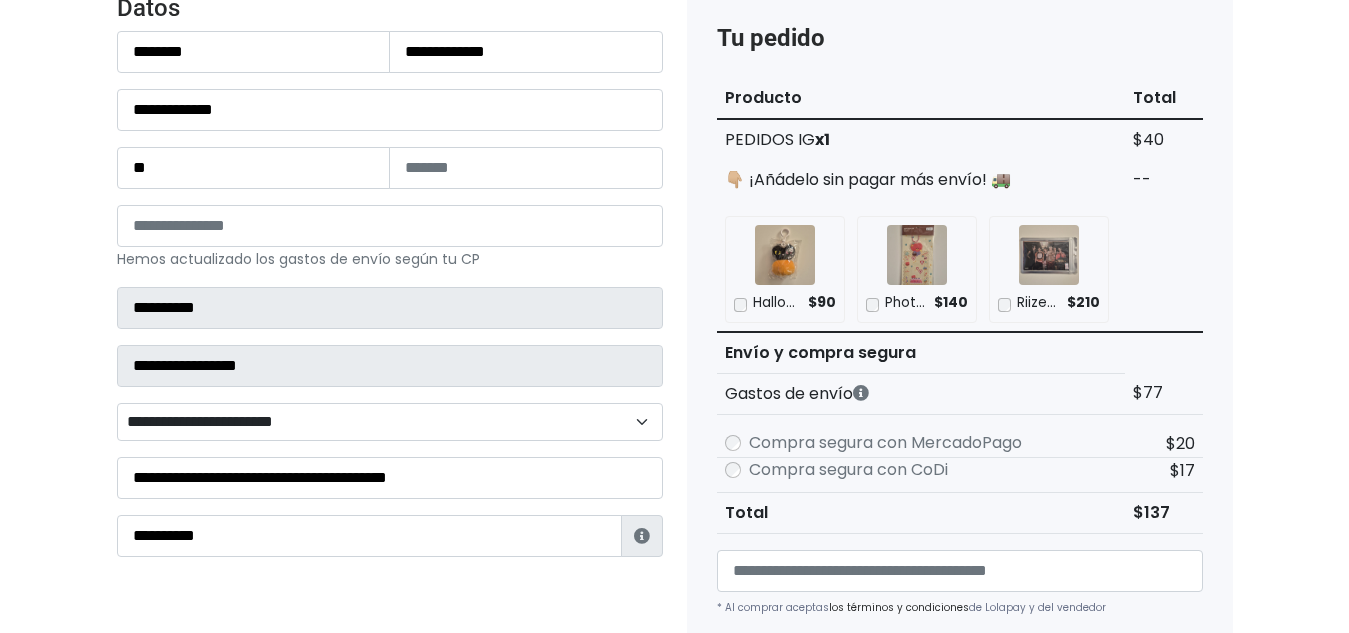 click on "**********" at bounding box center (390, 294) 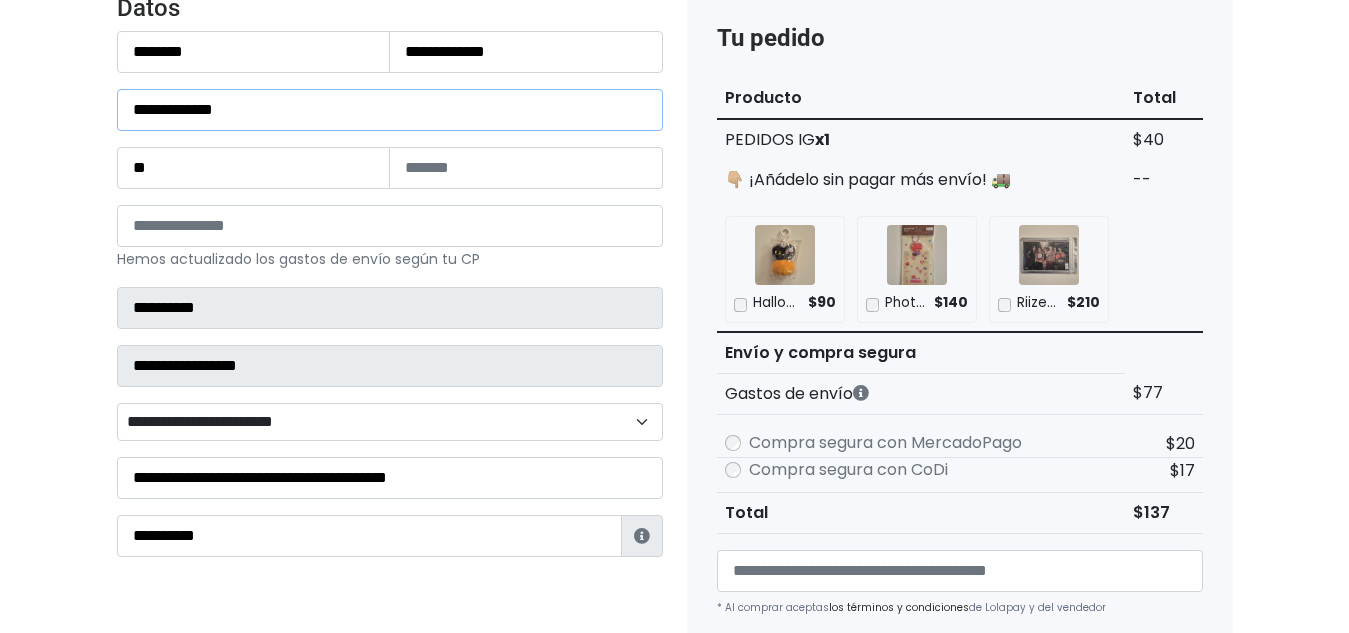 drag, startPoint x: 280, startPoint y: 118, endPoint x: 0, endPoint y: 89, distance: 281.49777 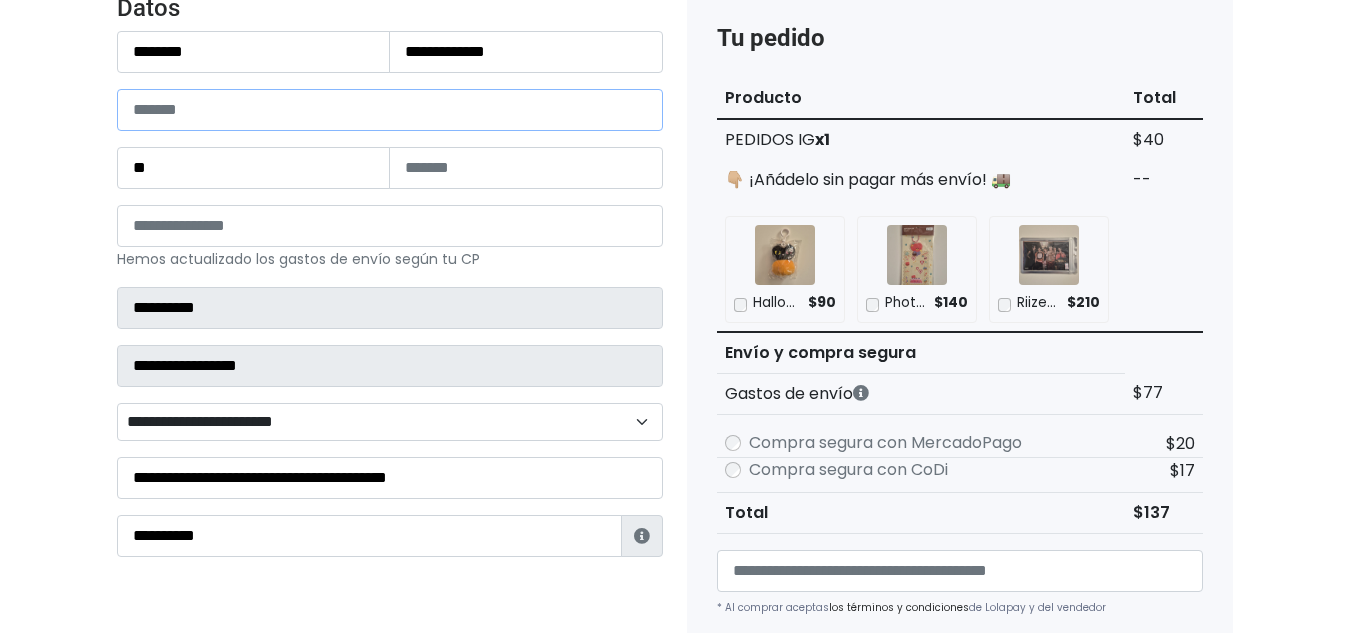 paste on "**********" 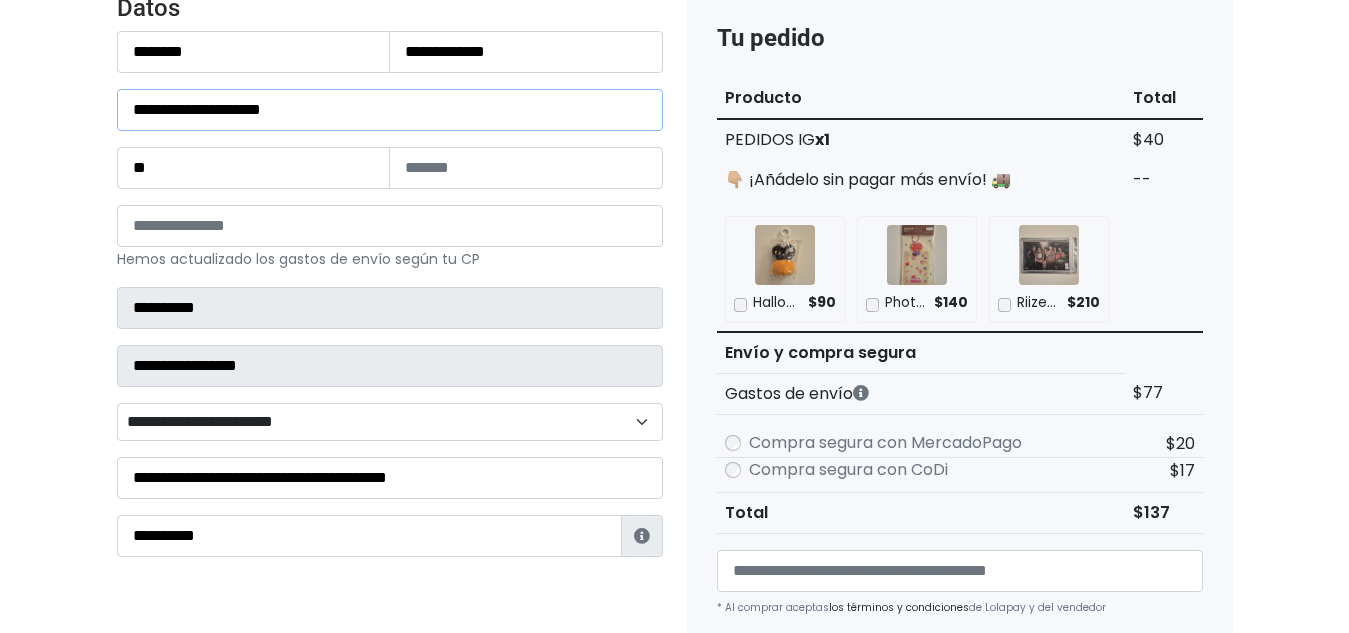 type on "**********" 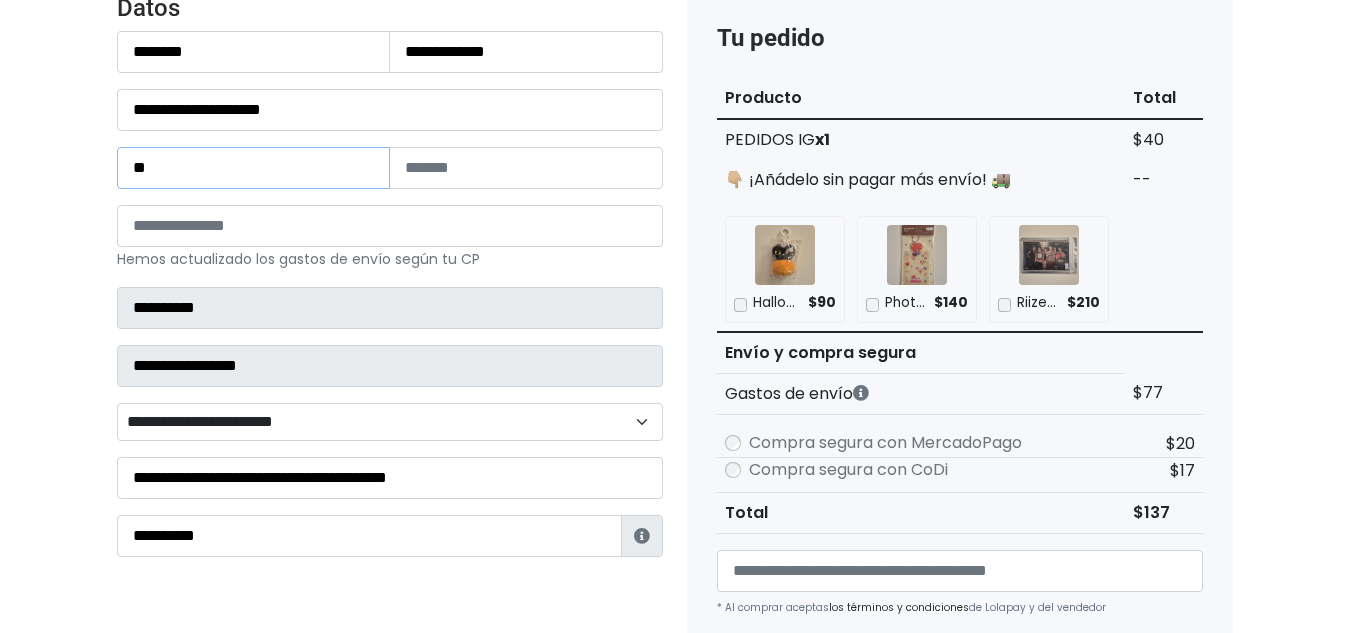 type on "*" 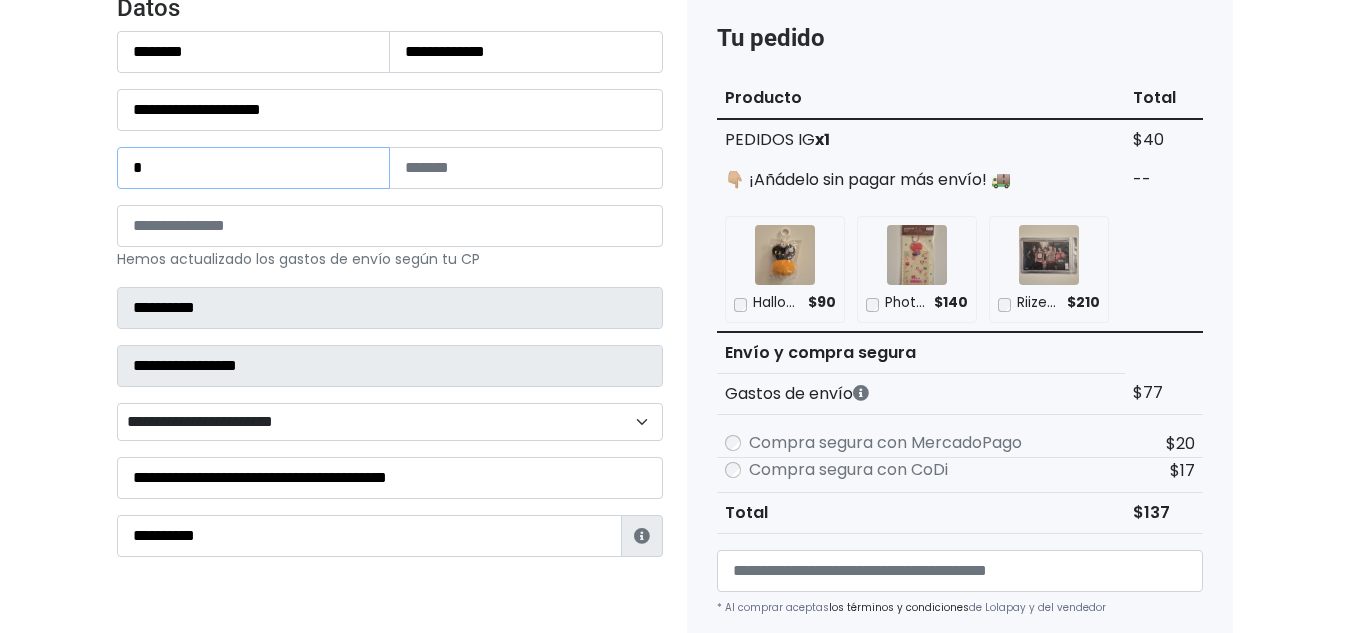 click on "*" at bounding box center (254, 168) 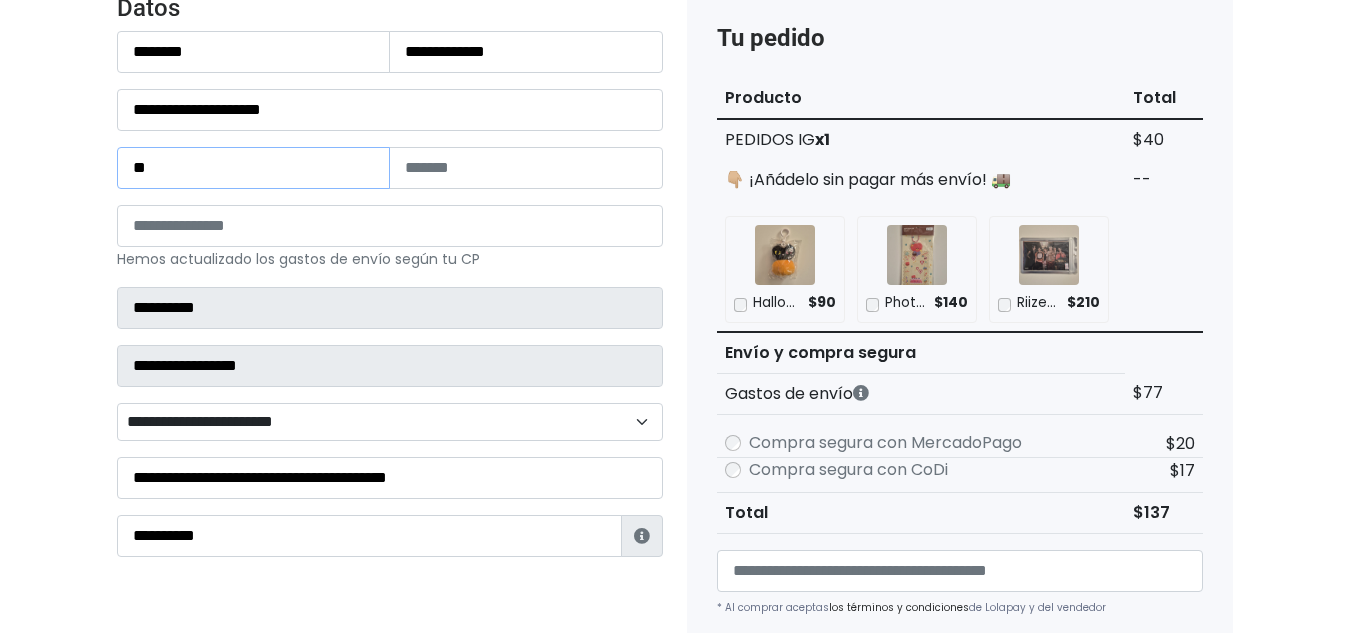 type on "**" 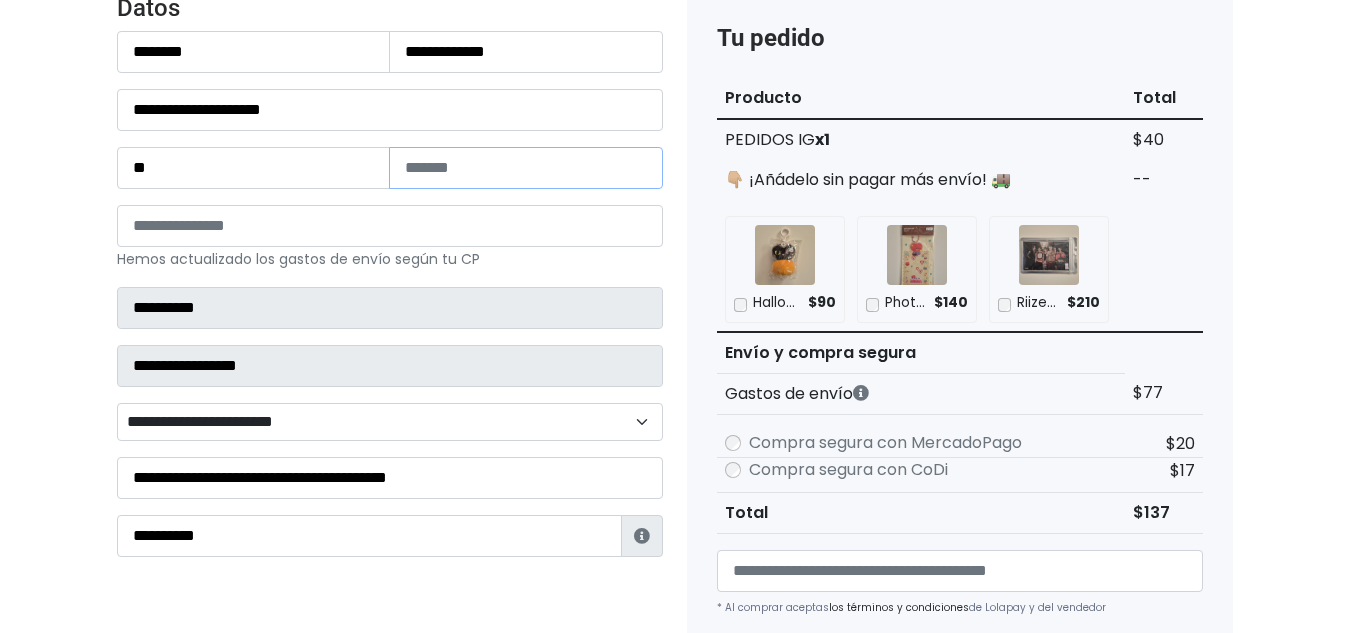 click at bounding box center [526, 168] 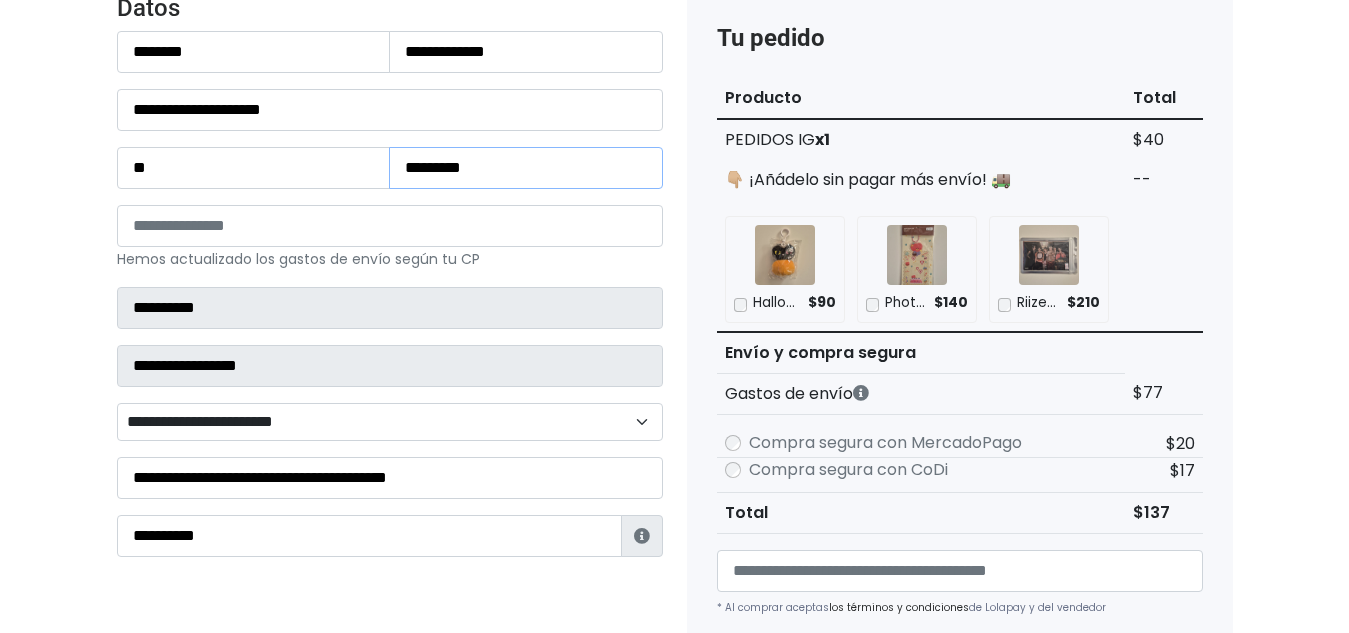 type on "*********" 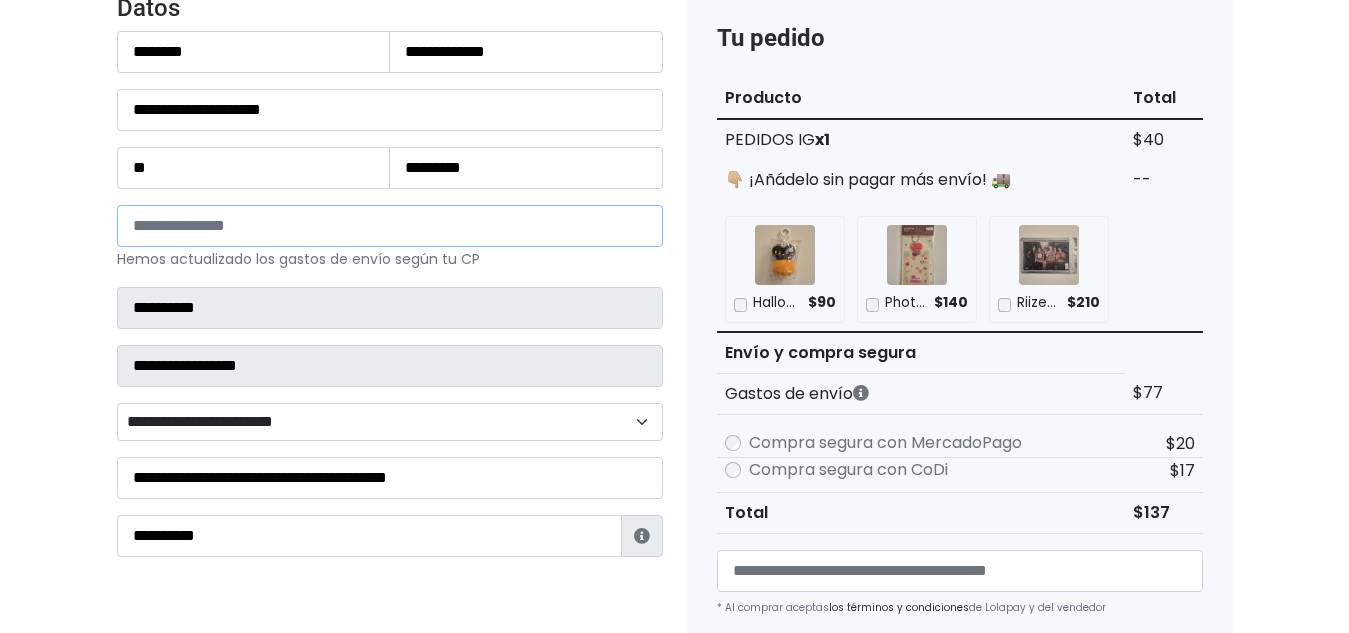 click on "*****" at bounding box center (390, 226) 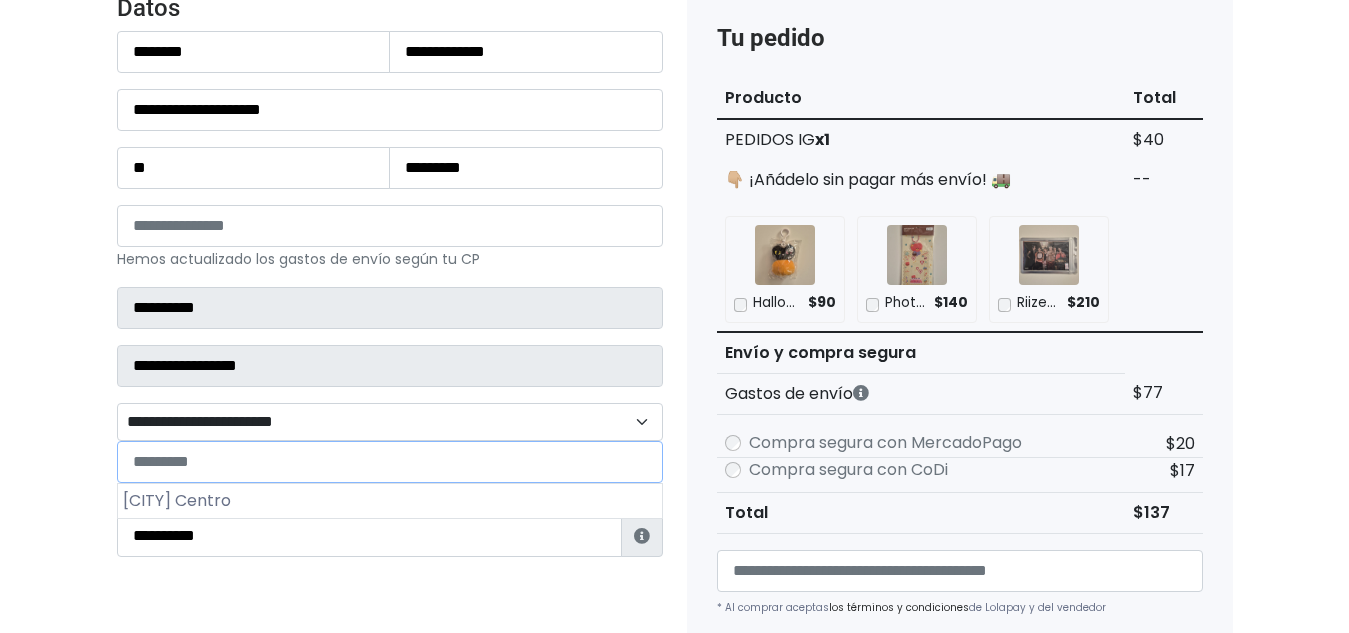 click on "**********" at bounding box center [390, 422] 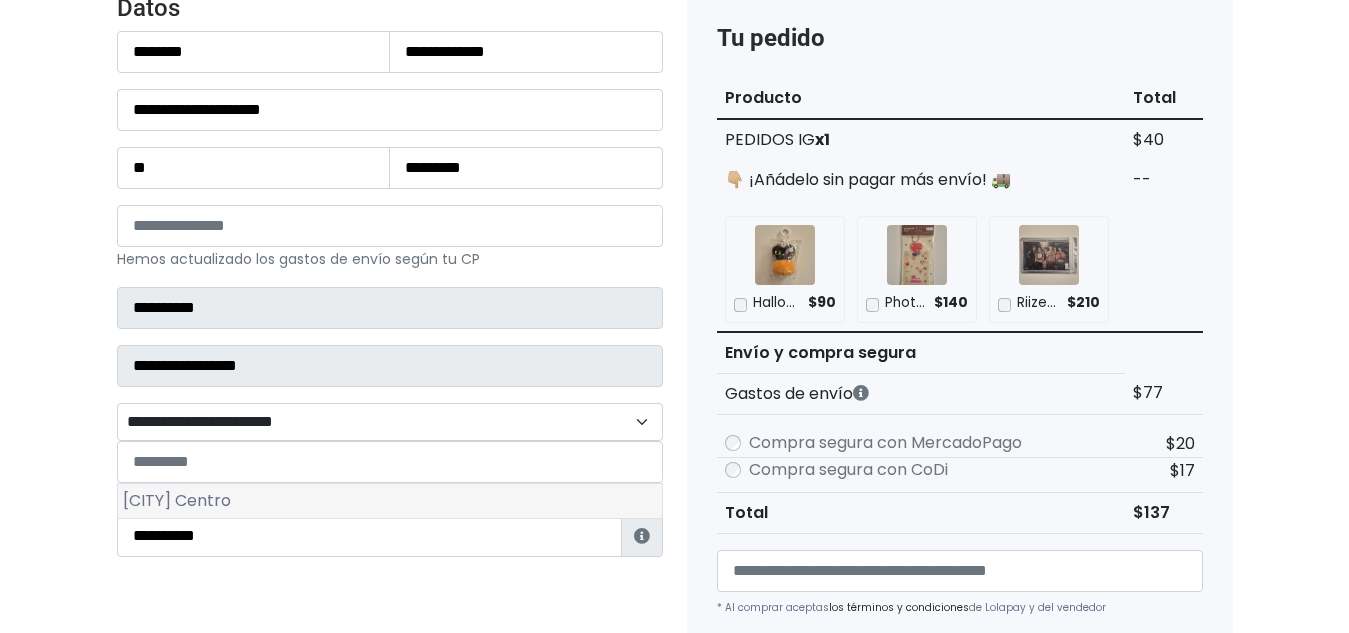 click on "San José Iturbide Centro" at bounding box center [390, 501] 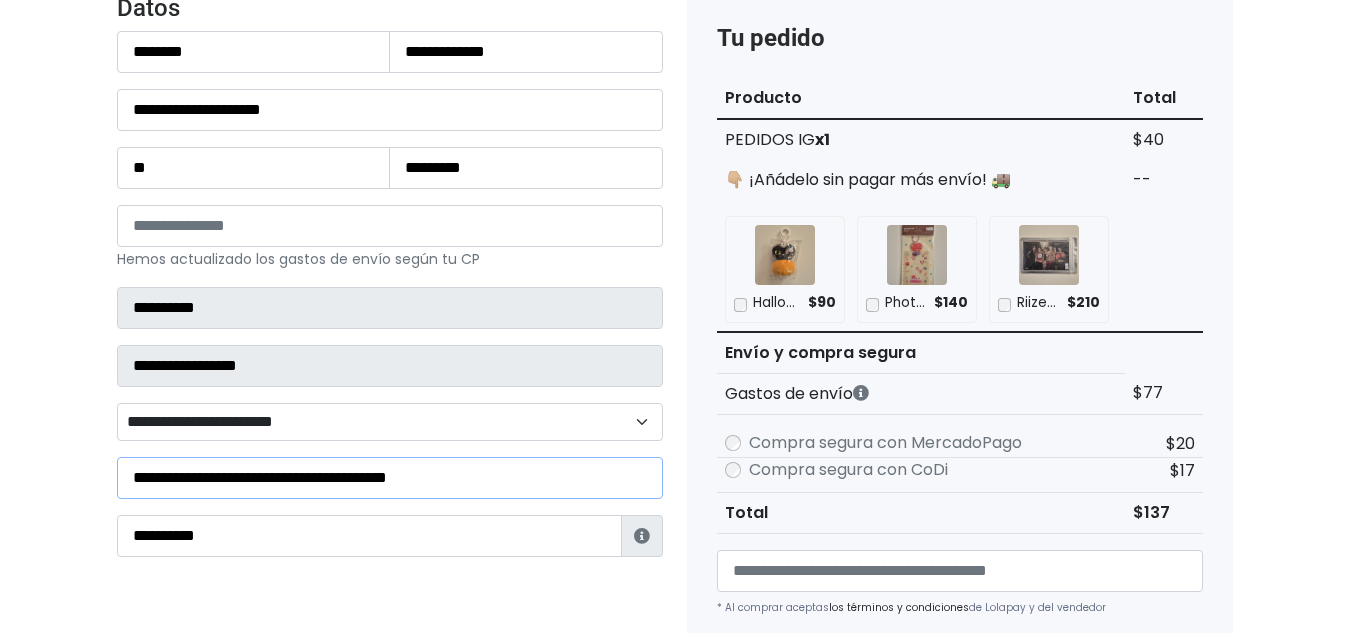 drag, startPoint x: 494, startPoint y: 482, endPoint x: 0, endPoint y: 506, distance: 494.58264 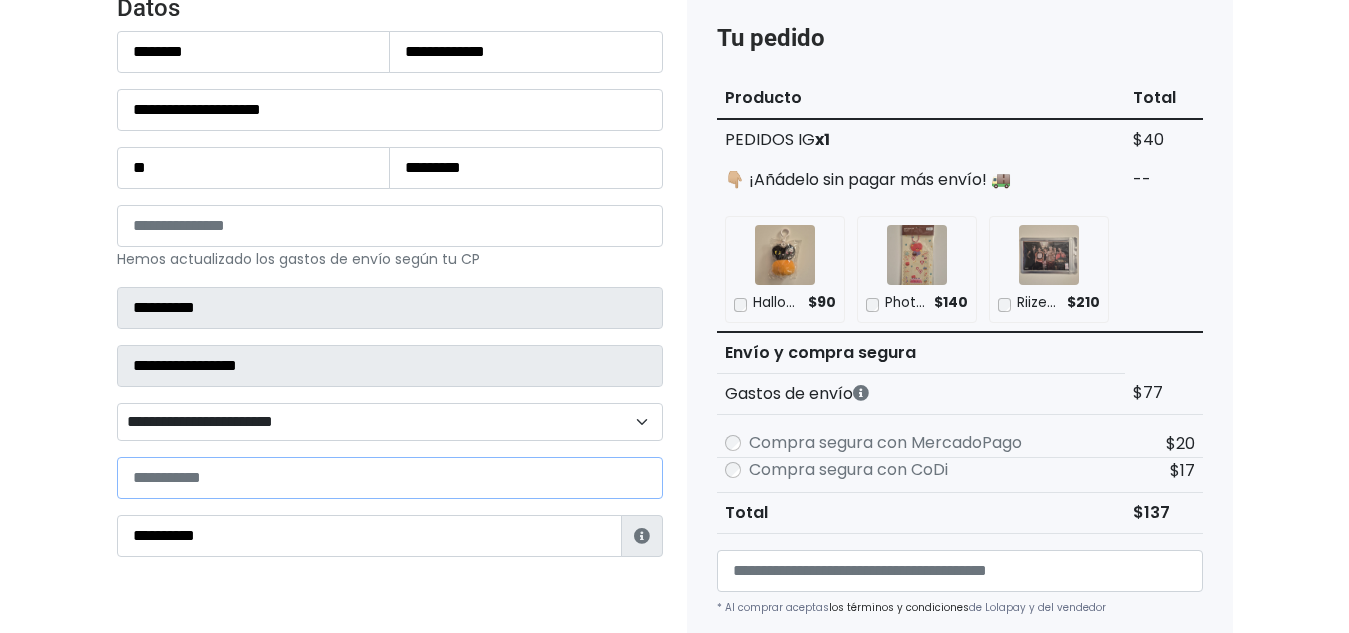 type on "*" 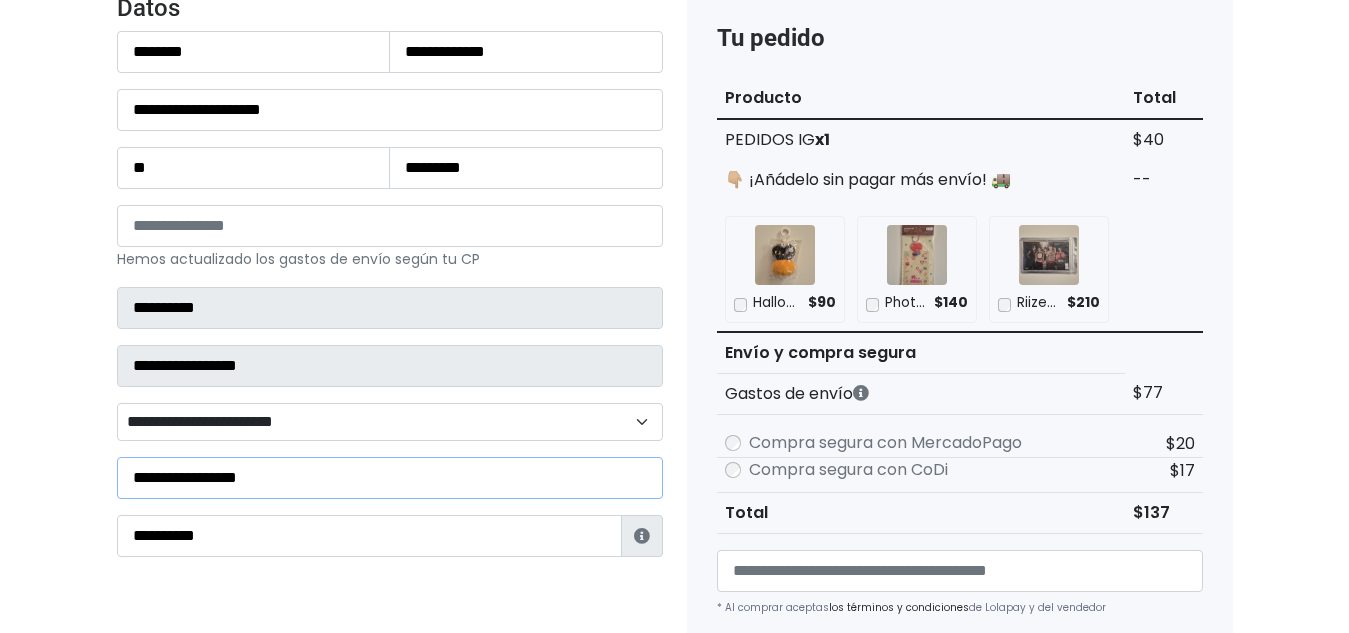 type on "**********" 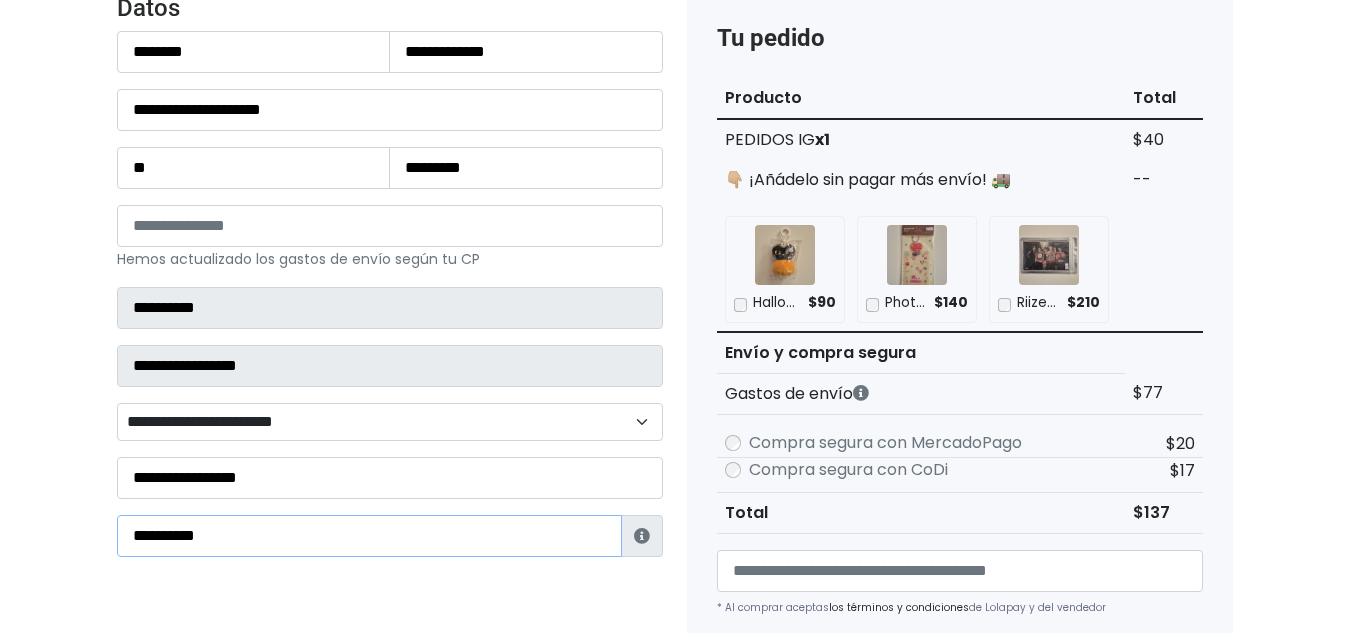click on "**********" at bounding box center [369, 536] 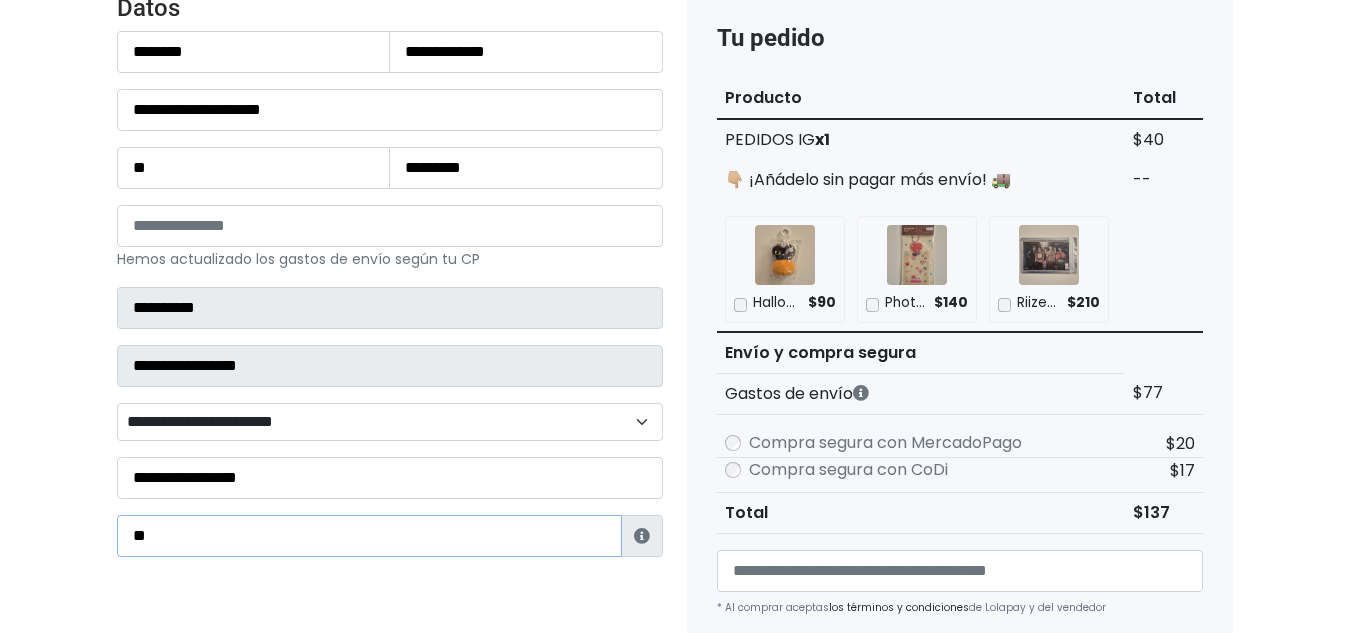 type on "*" 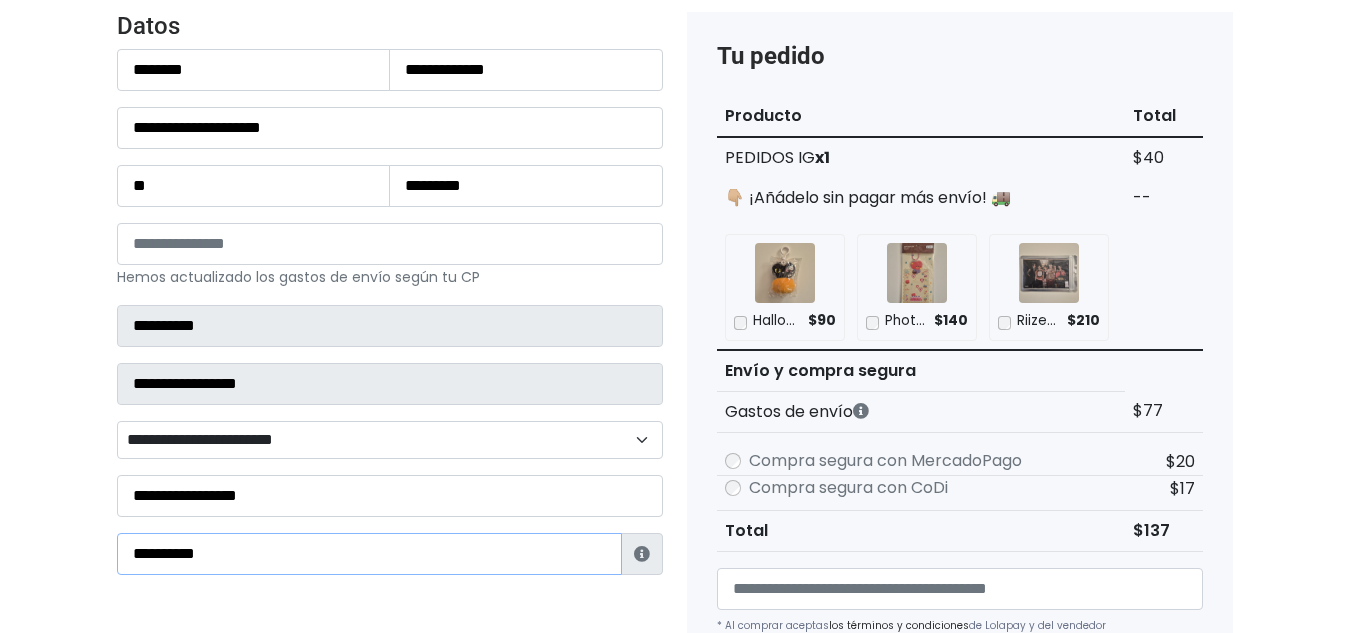 scroll, scrollTop: 191, scrollLeft: 0, axis: vertical 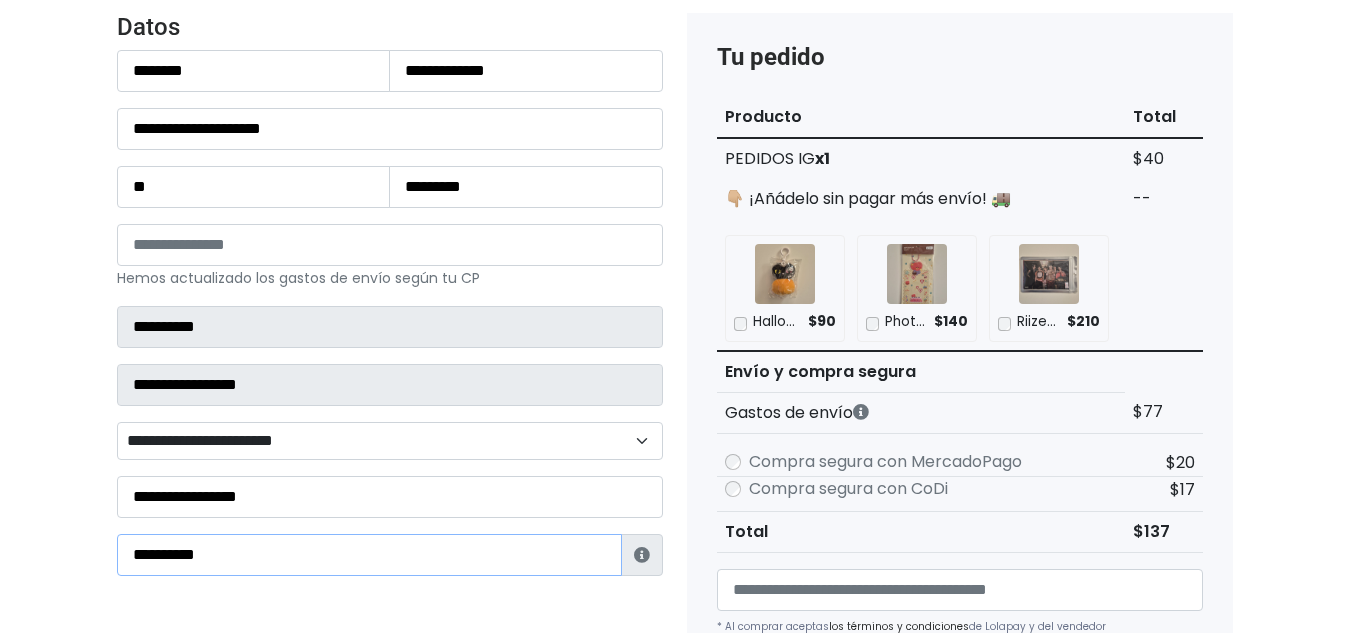 type on "**********" 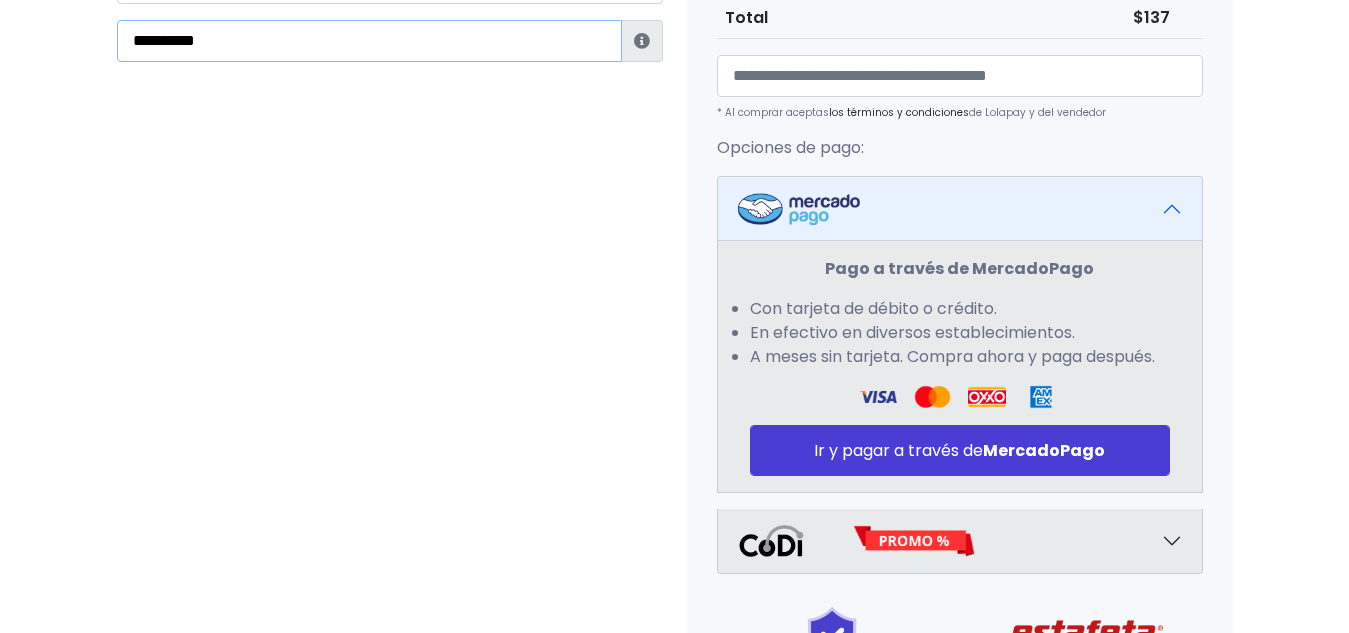 scroll, scrollTop: 709, scrollLeft: 0, axis: vertical 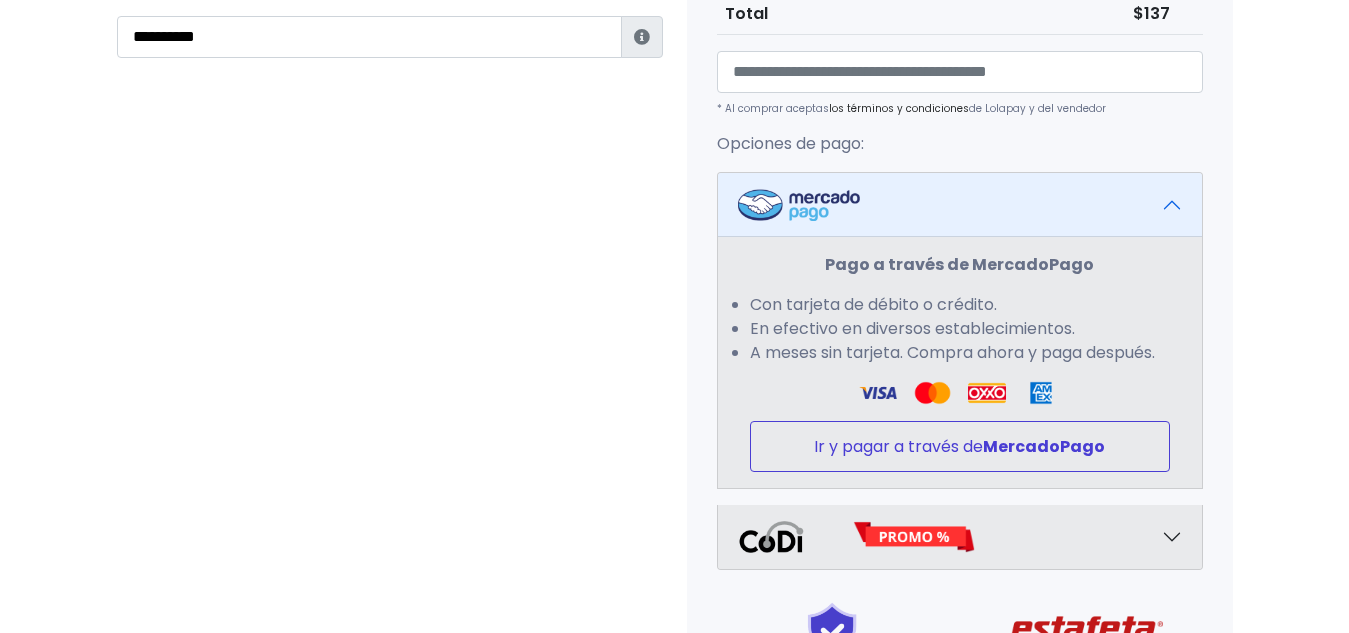 click on "Ir y pagar a través de  MercadoPago" at bounding box center (960, 446) 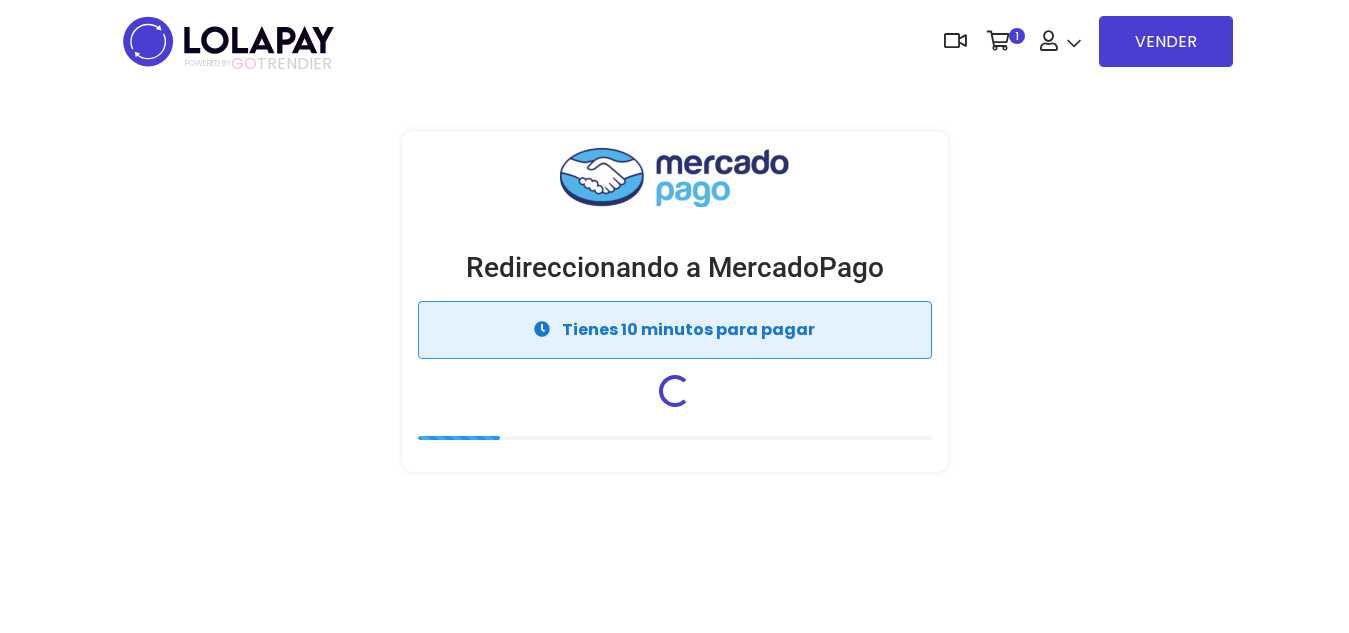 scroll, scrollTop: 0, scrollLeft: 0, axis: both 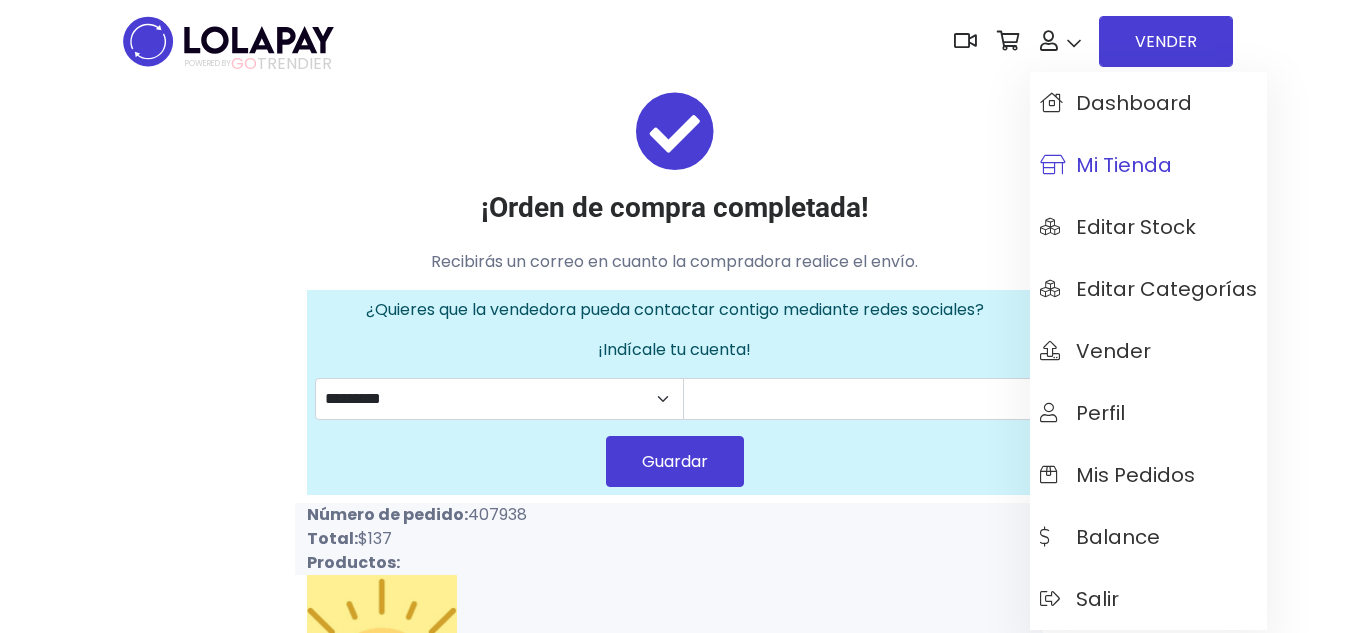 click on "Mi tienda" at bounding box center [1106, 165] 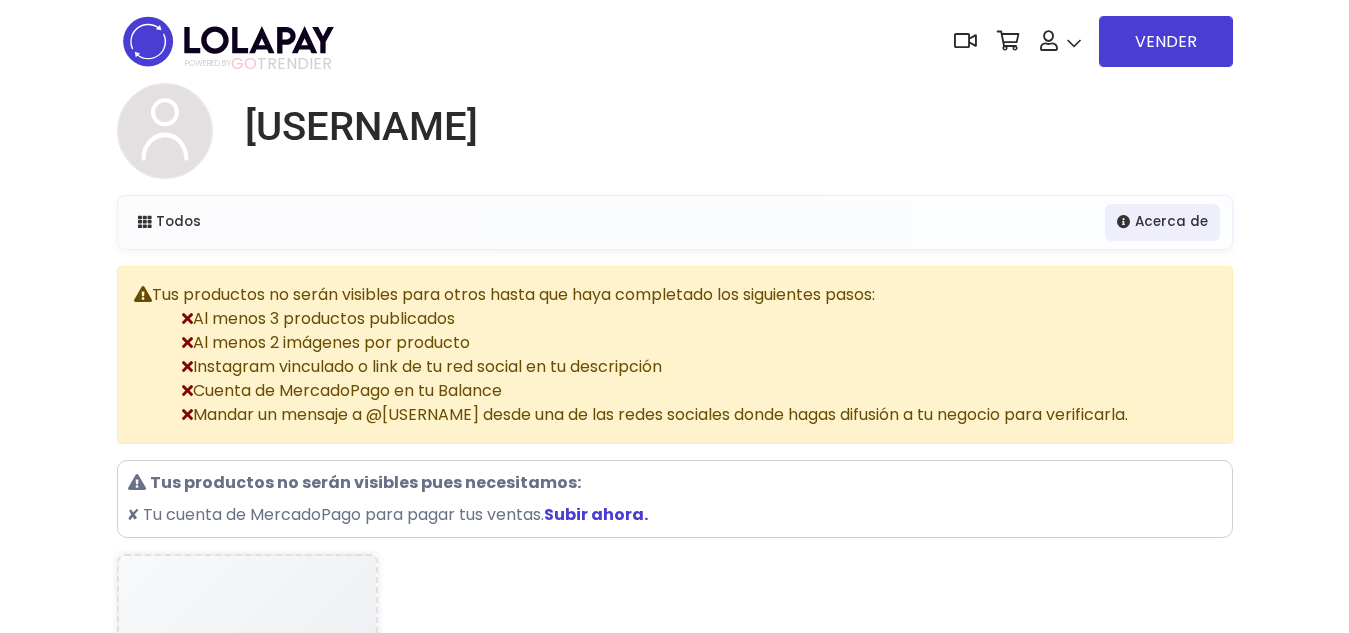 scroll, scrollTop: 0, scrollLeft: 0, axis: both 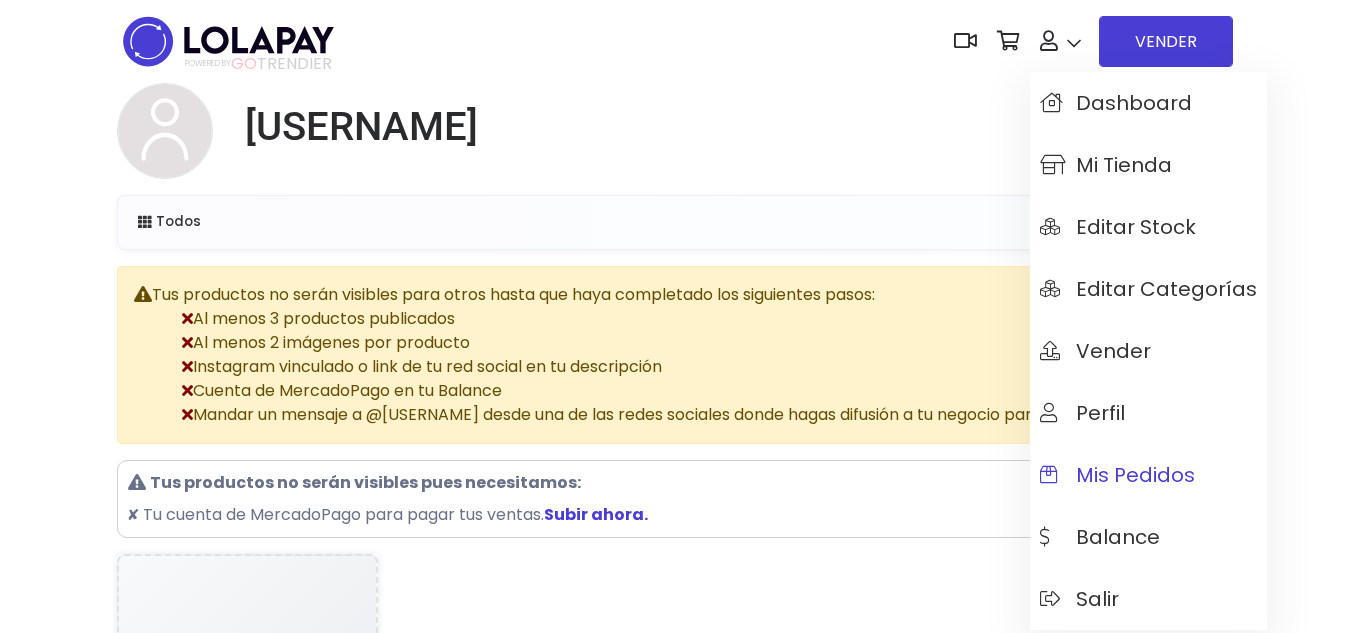 click on "Mis pedidos" at bounding box center [1117, 475] 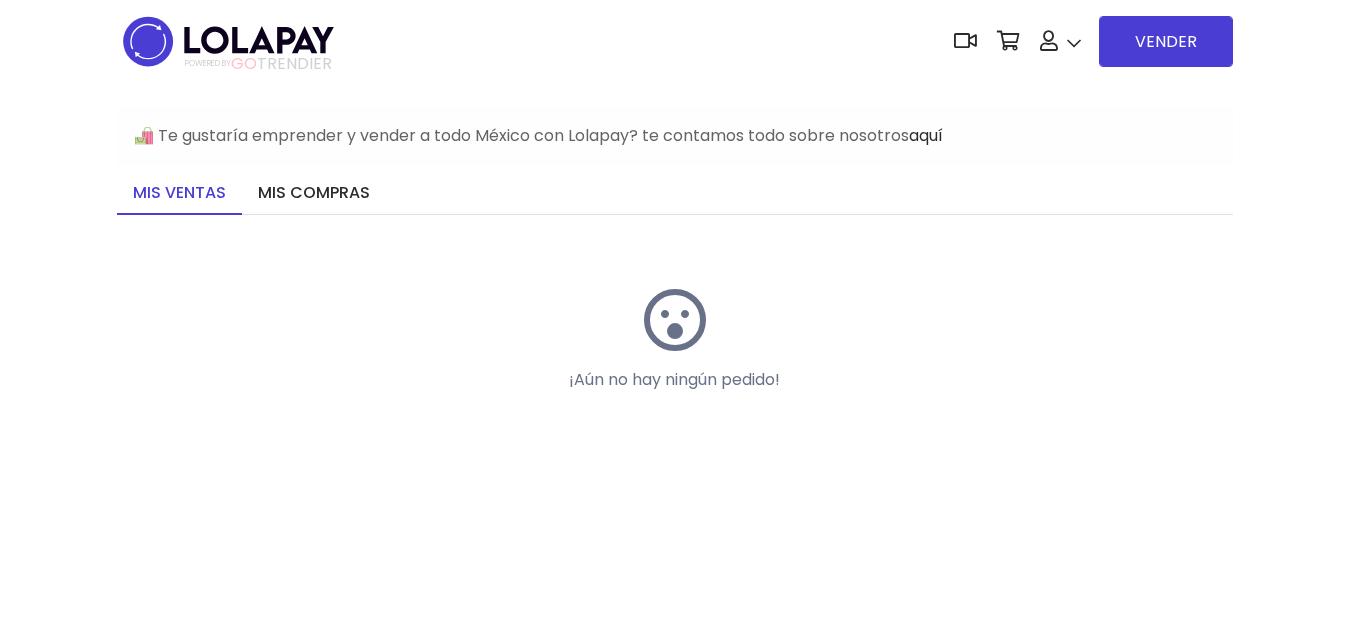 scroll, scrollTop: 0, scrollLeft: 0, axis: both 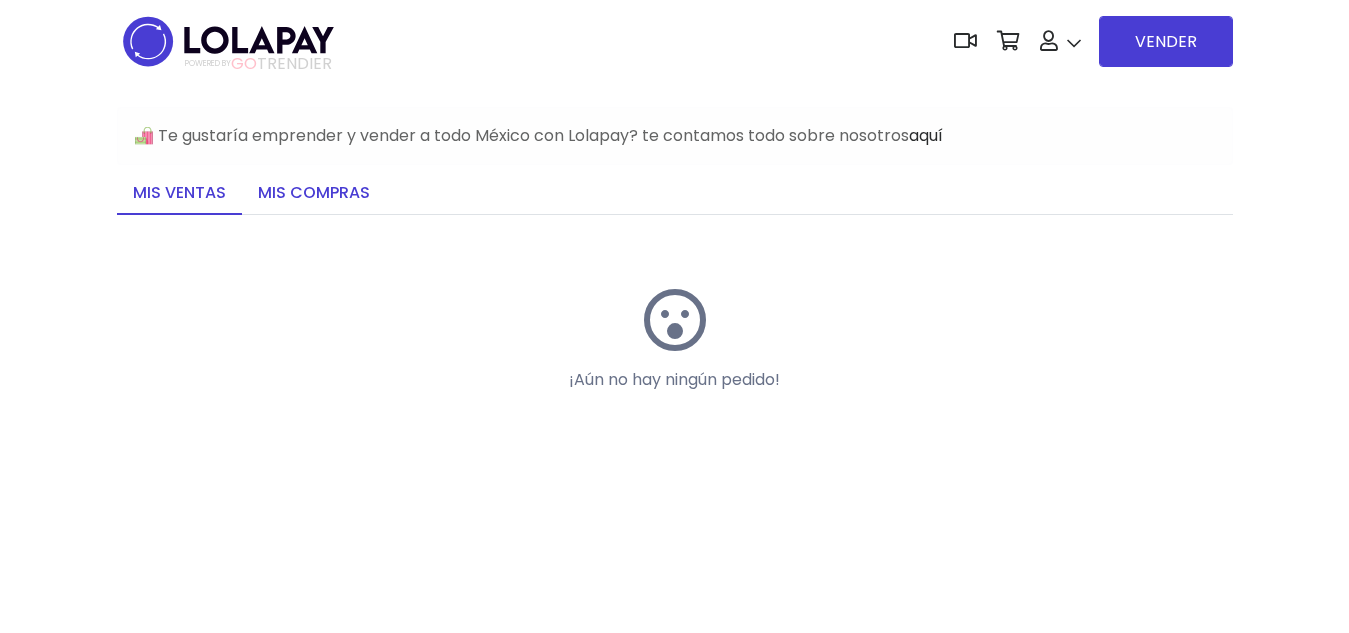 click on "Mis compras" at bounding box center [314, 194] 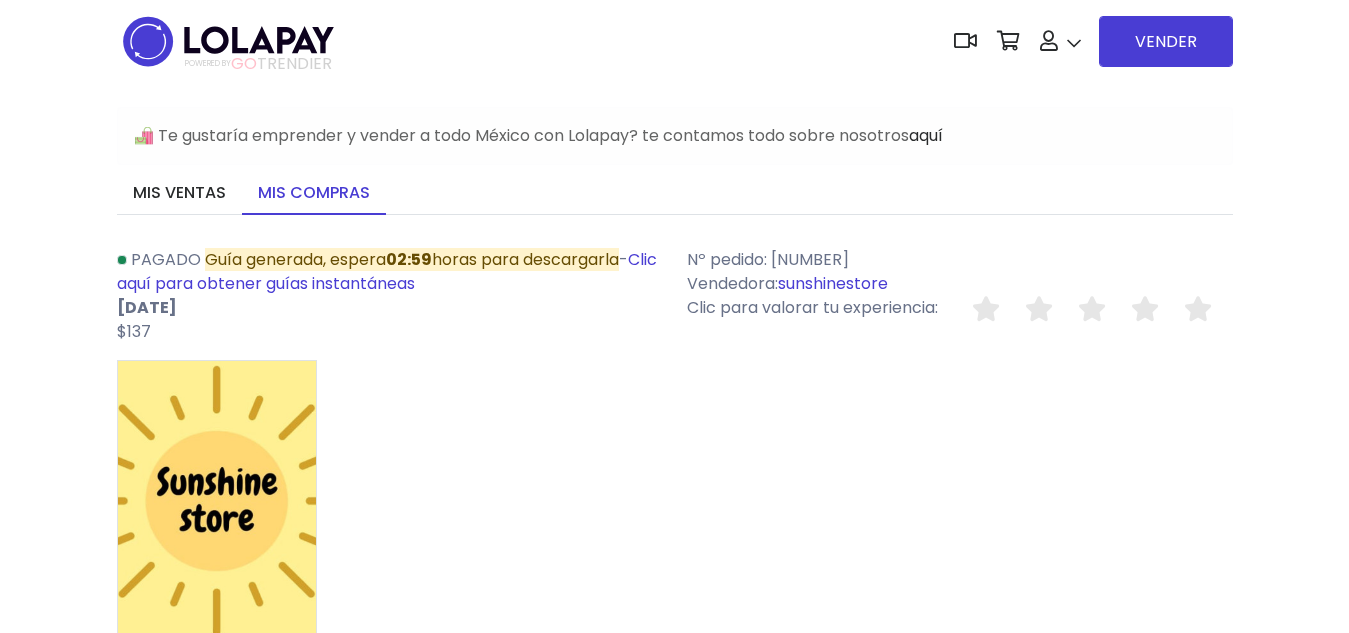 scroll, scrollTop: 0, scrollLeft: 0, axis: both 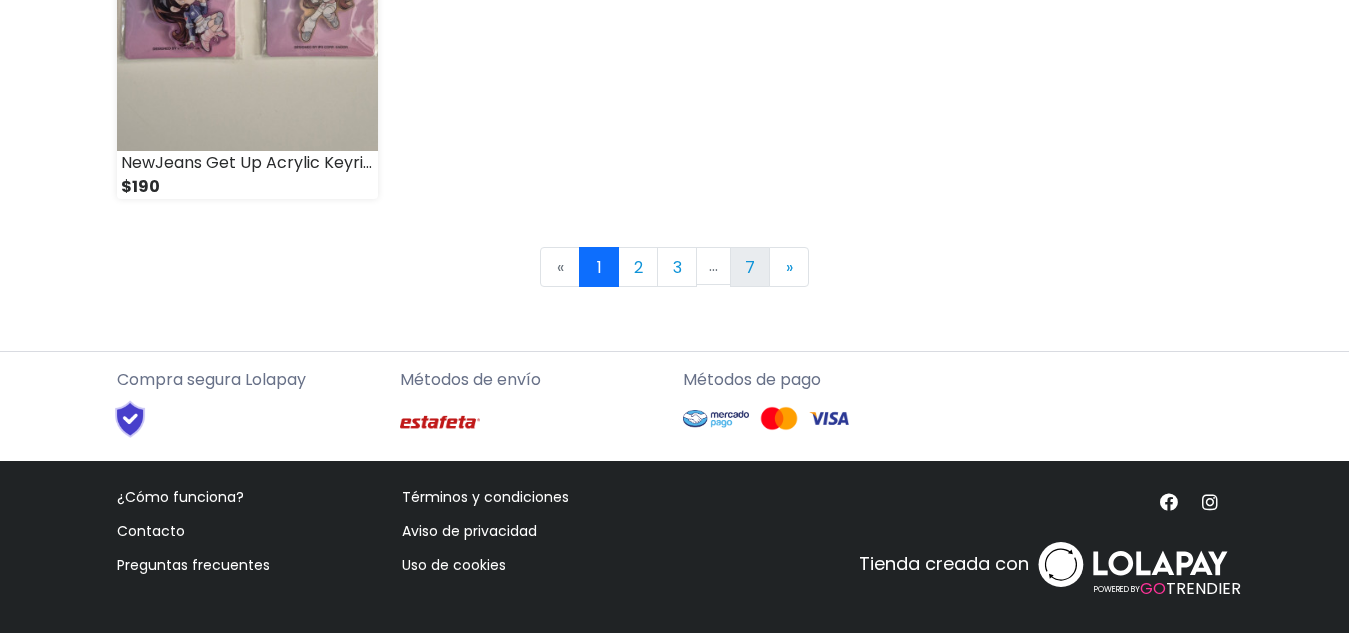 click on "7" at bounding box center (750, 267) 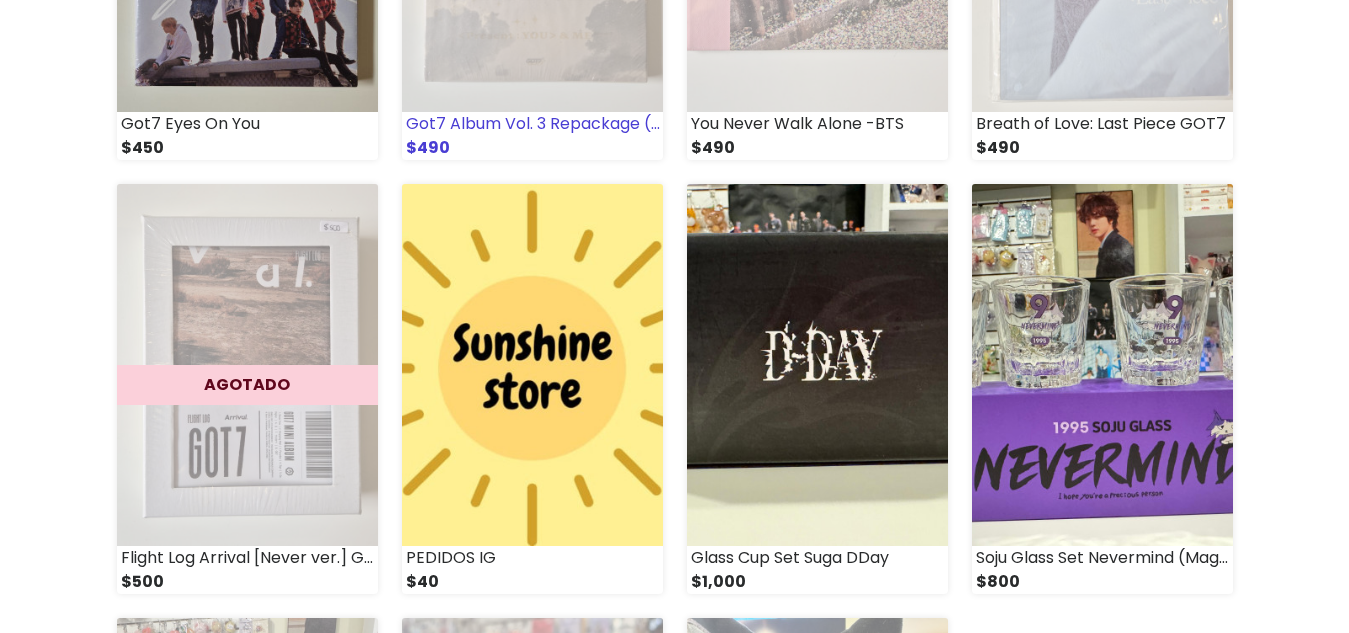 scroll, scrollTop: 538, scrollLeft: 0, axis: vertical 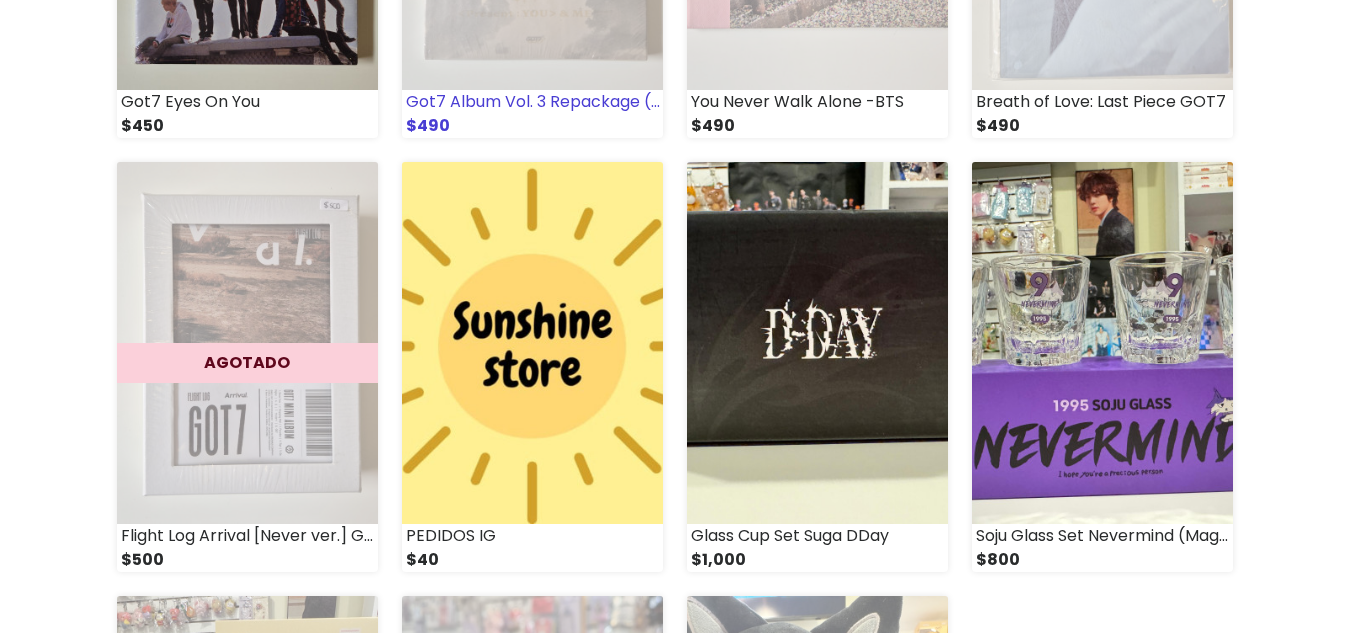 click at bounding box center [532, 343] 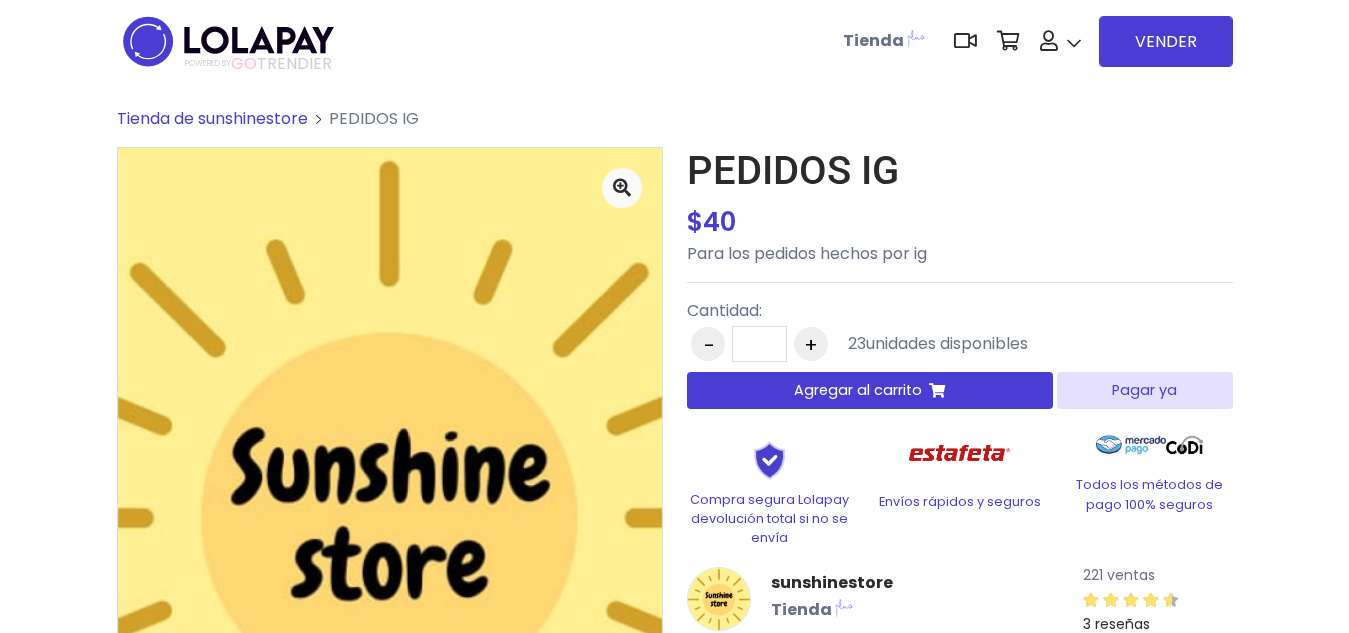scroll, scrollTop: 0, scrollLeft: 0, axis: both 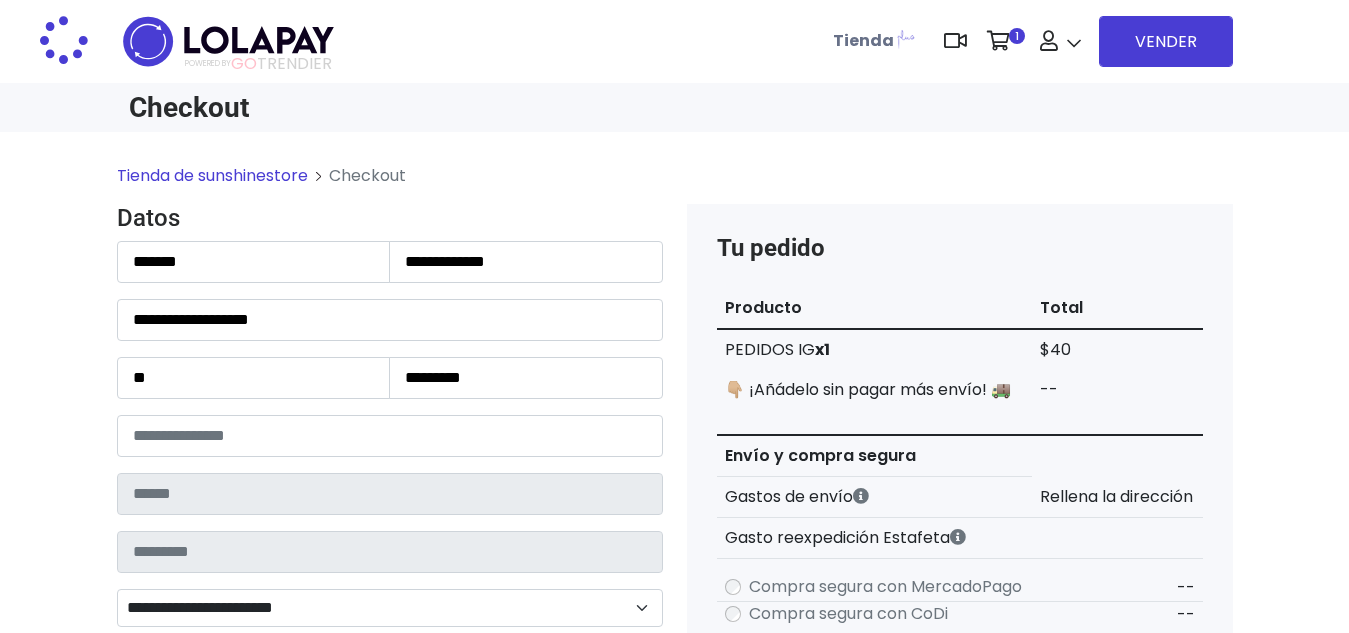 type on "**********" 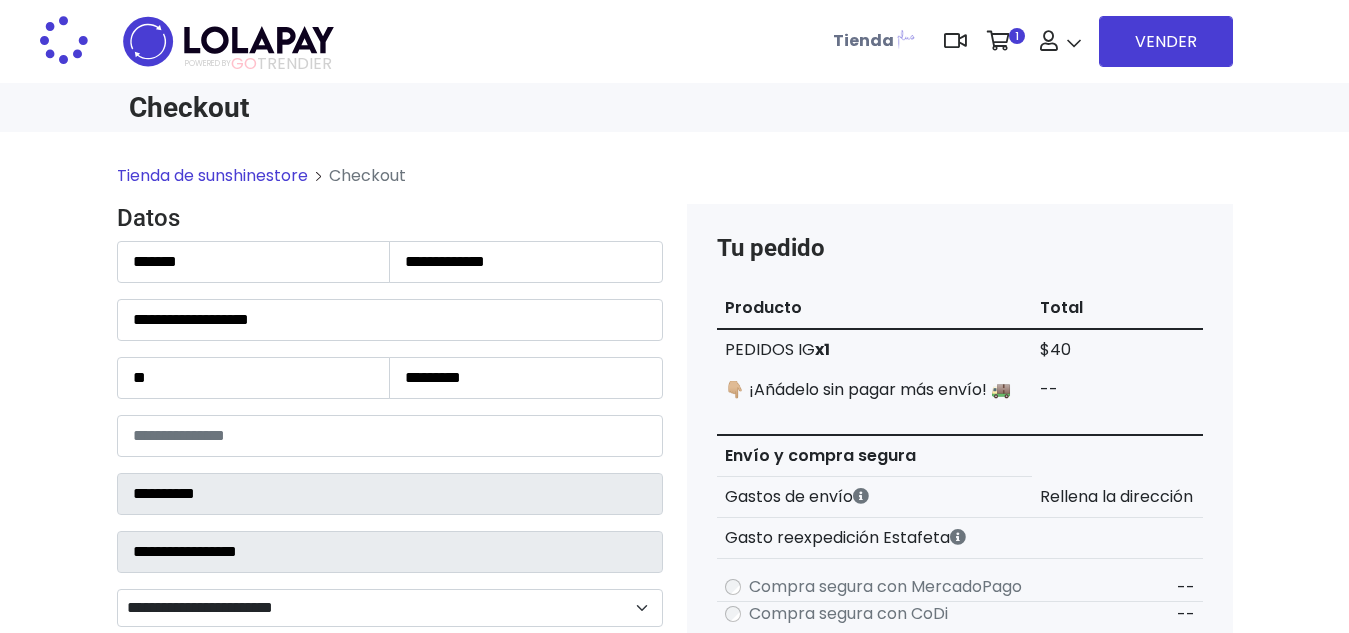 scroll, scrollTop: 0, scrollLeft: 0, axis: both 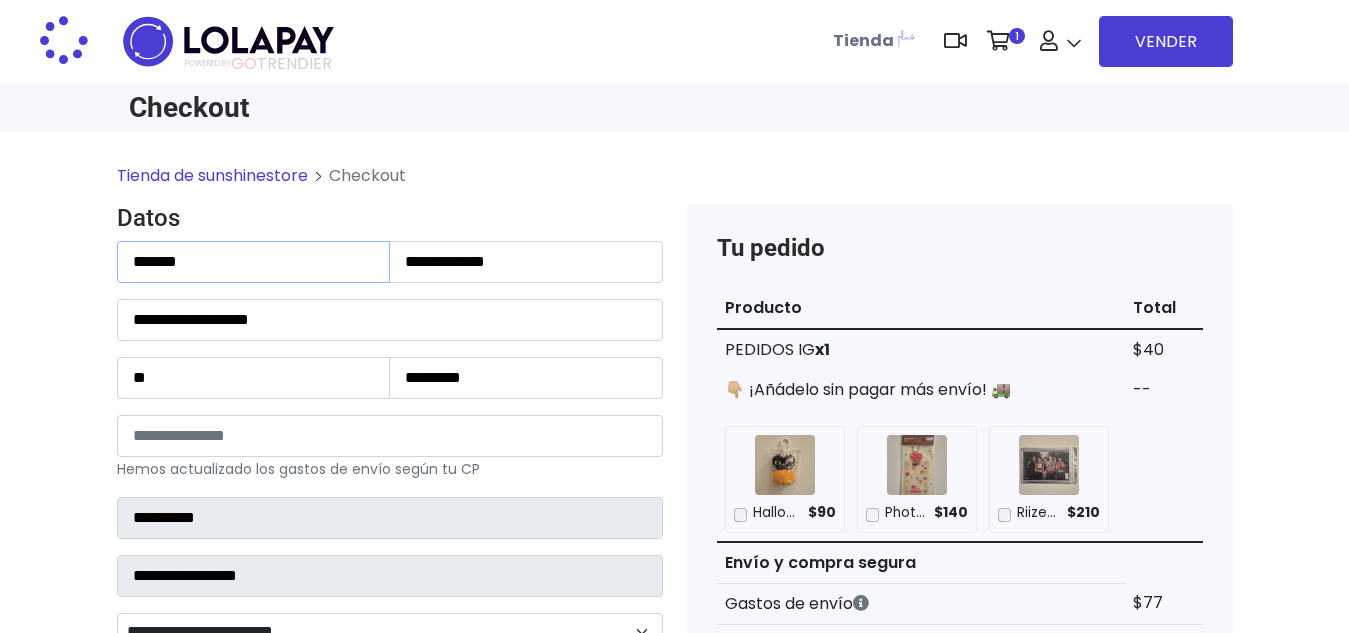 drag, startPoint x: 255, startPoint y: 243, endPoint x: 0, endPoint y: 308, distance: 263.15396 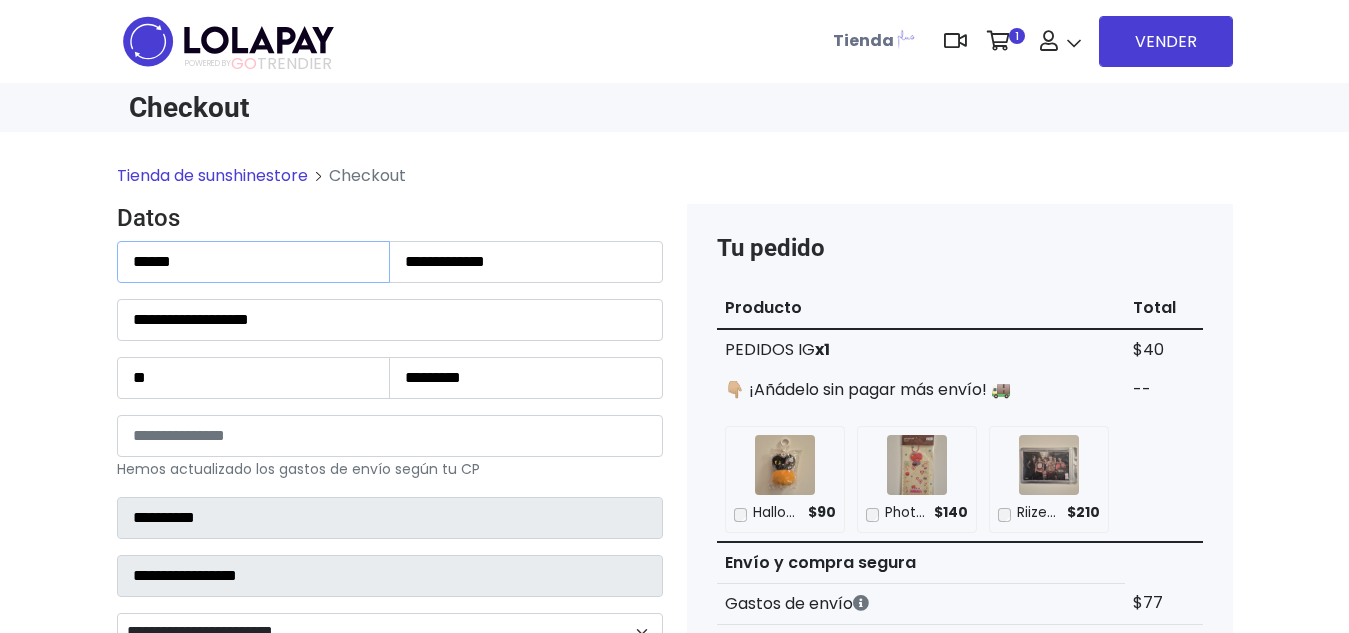 type on "**********" 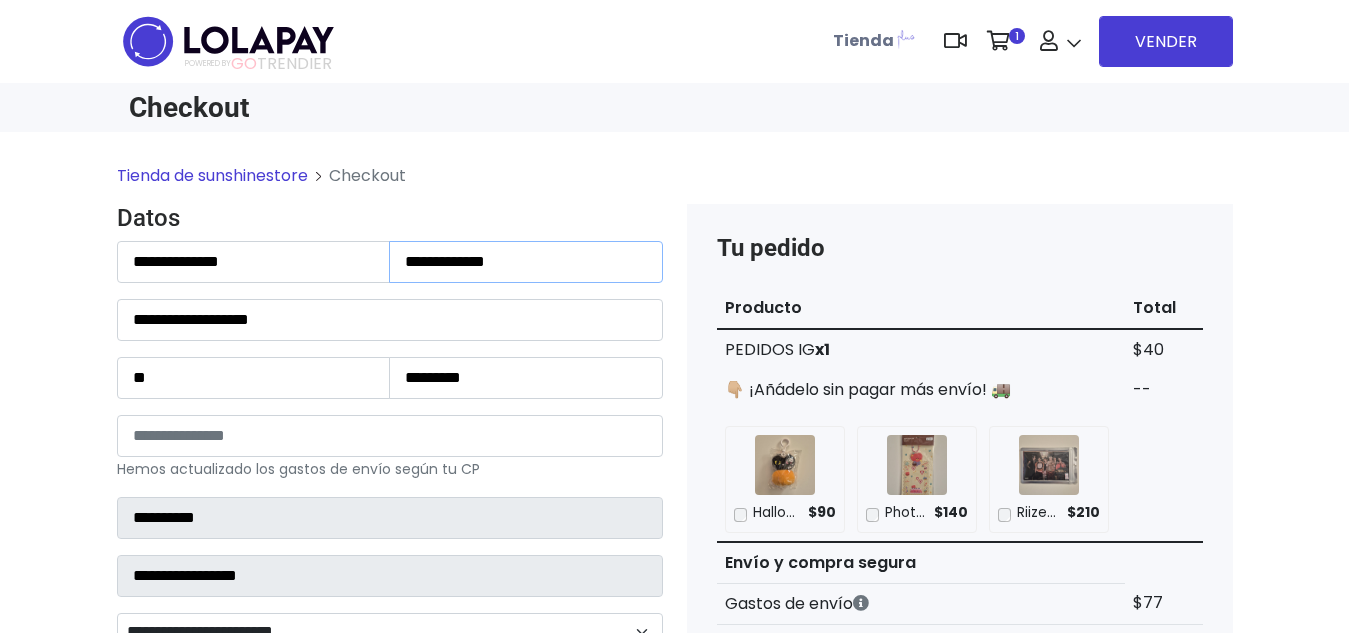 drag, startPoint x: 543, startPoint y: 263, endPoint x: 186, endPoint y: 289, distance: 357.94553 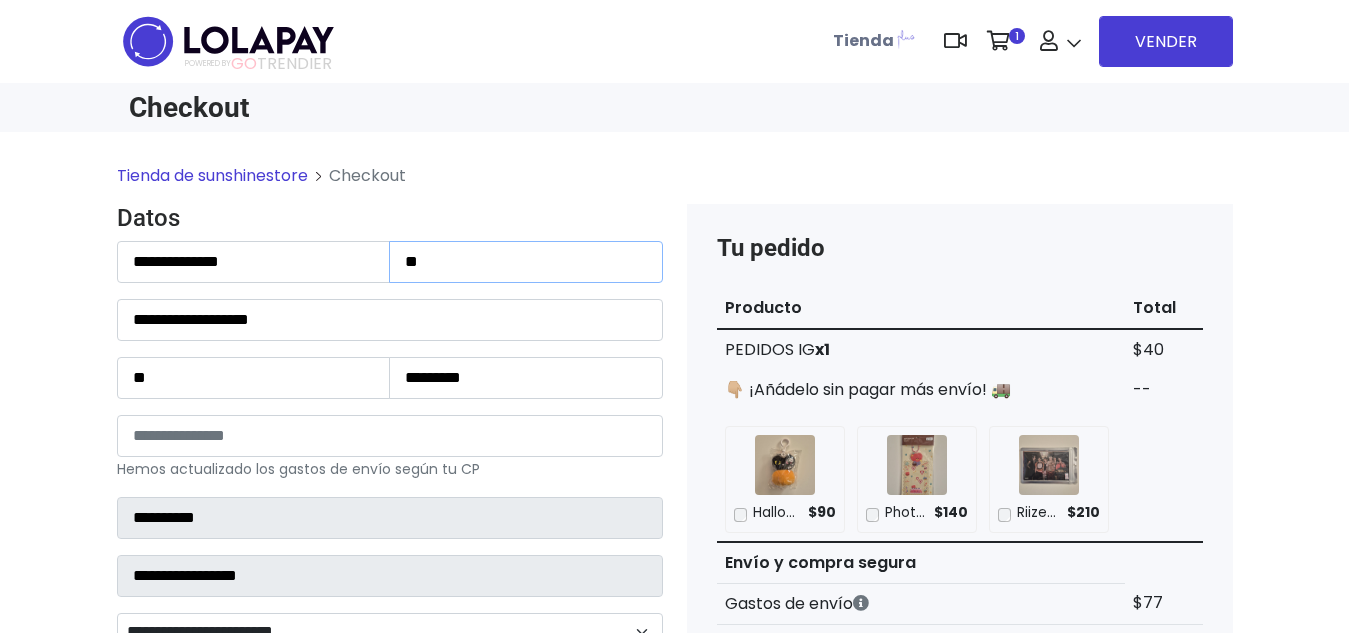 type on "**********" 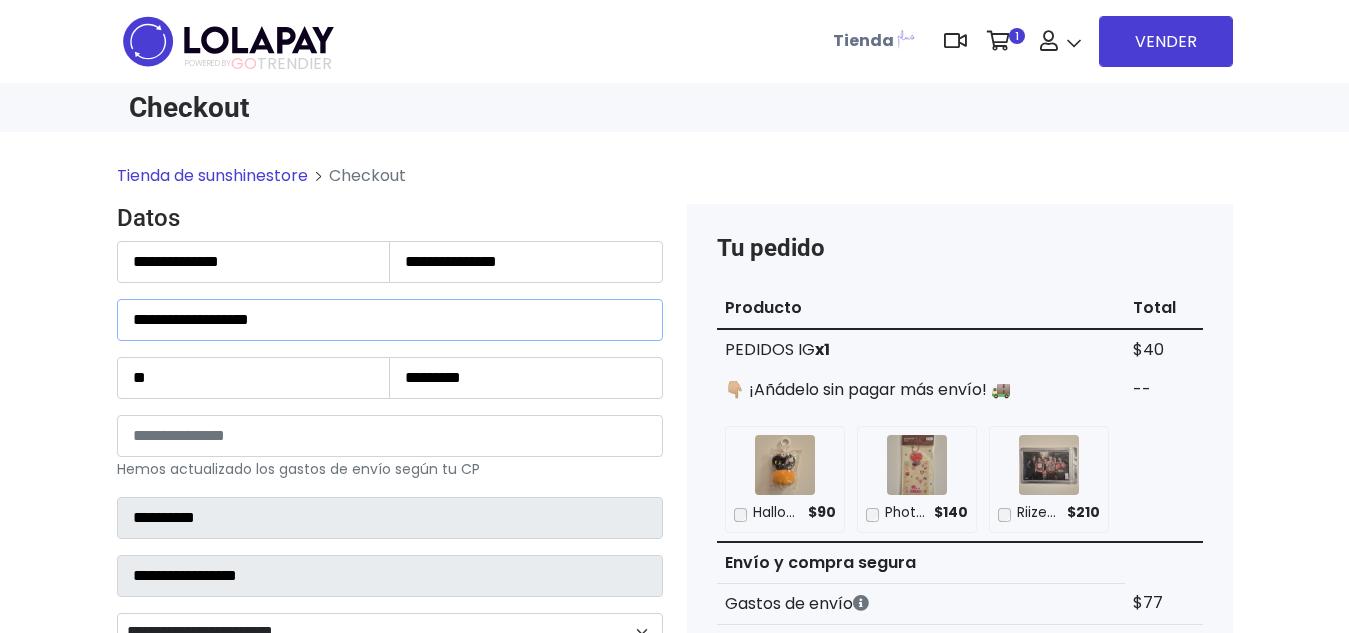 drag, startPoint x: 341, startPoint y: 326, endPoint x: 0, endPoint y: 375, distance: 344.50253 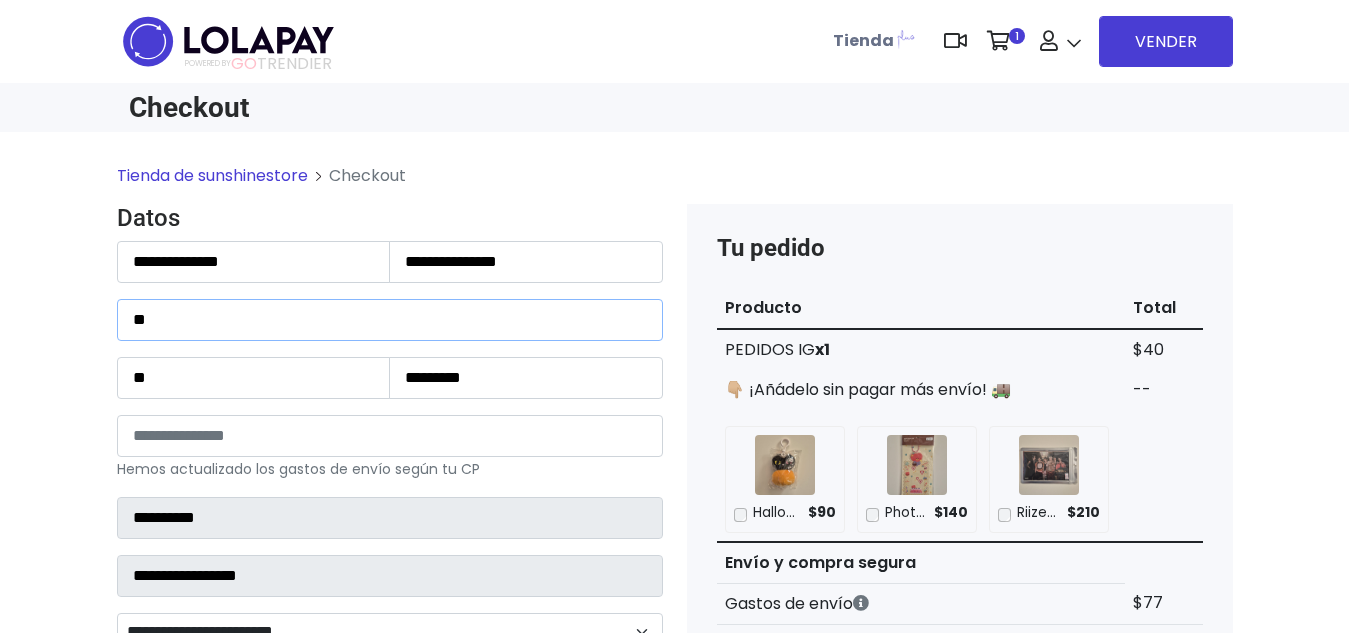 type on "********" 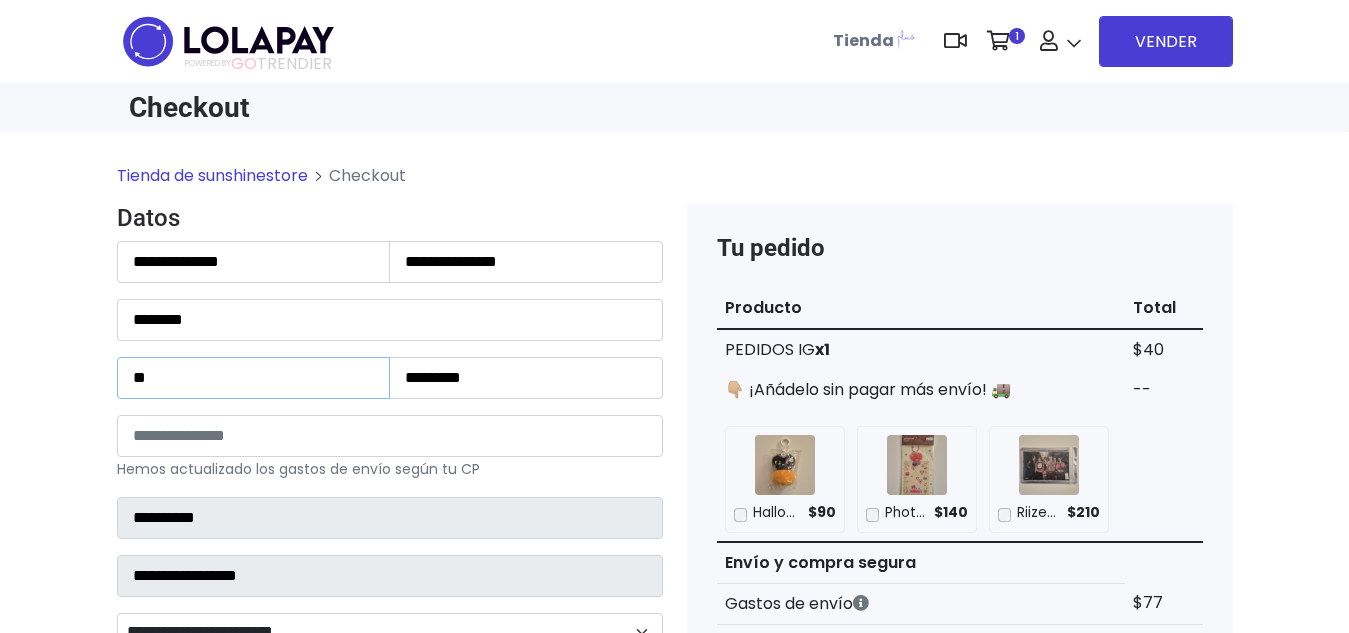 click on "**" at bounding box center (254, 378) 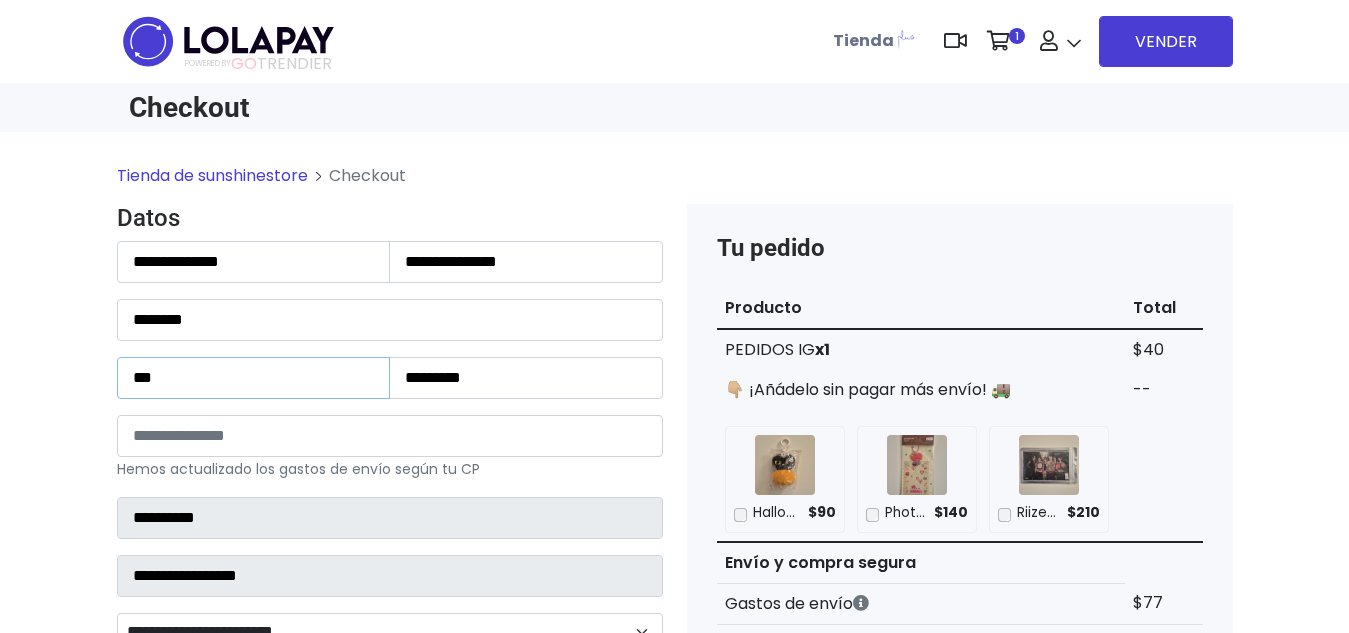 type on "***" 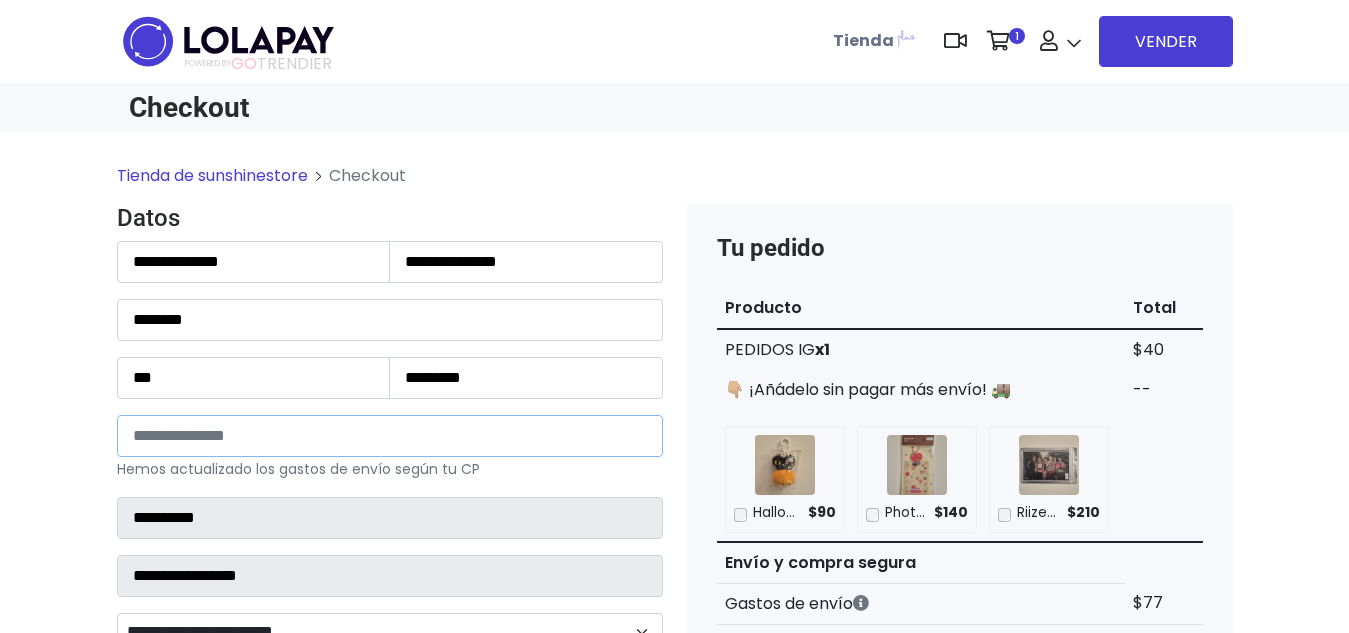 click on "*****" at bounding box center (390, 436) 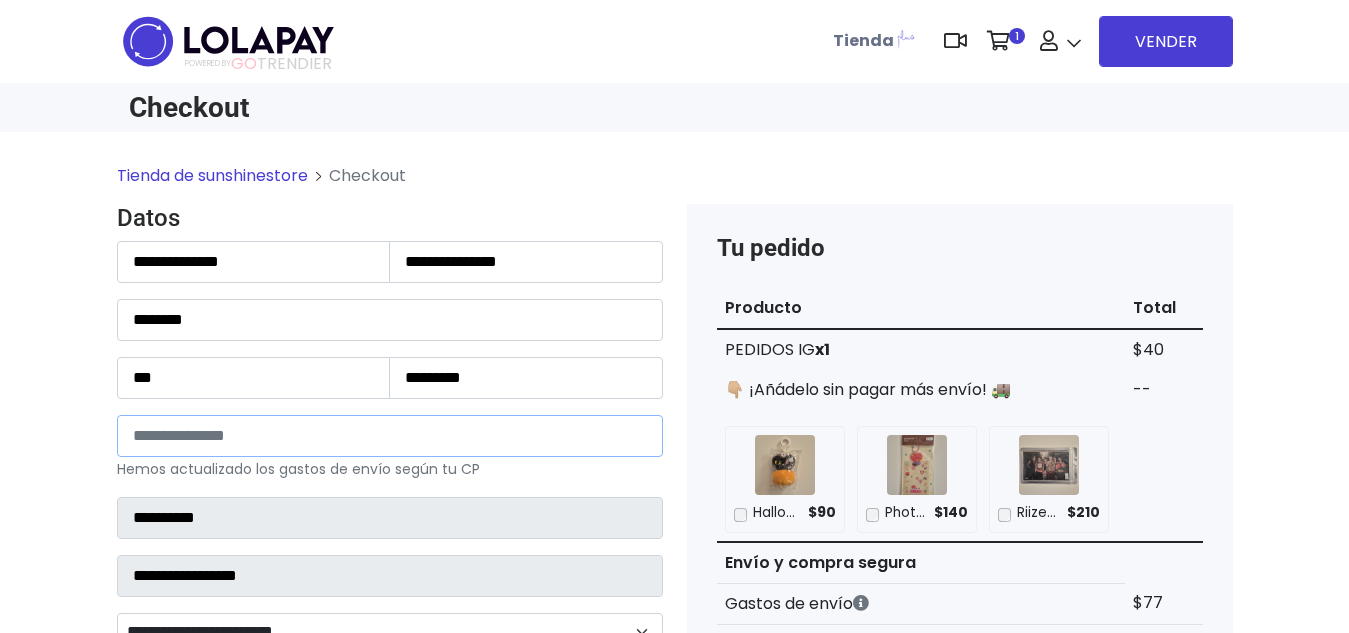 type on "*" 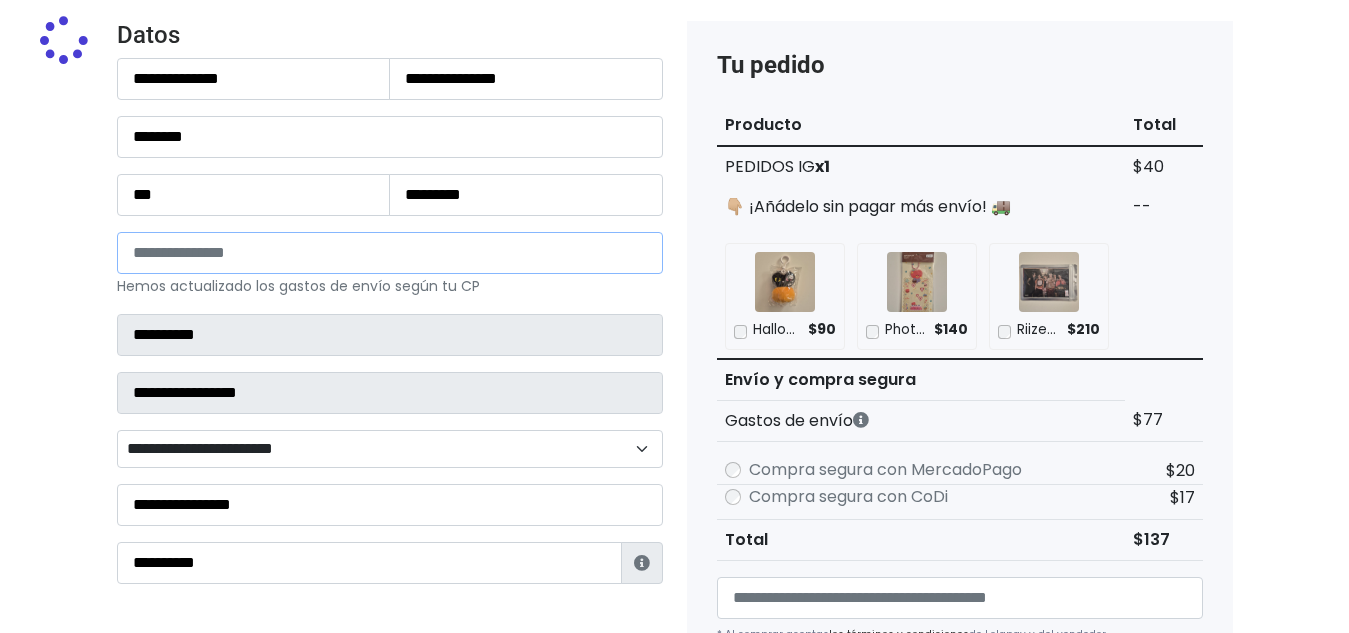 type on "**********" 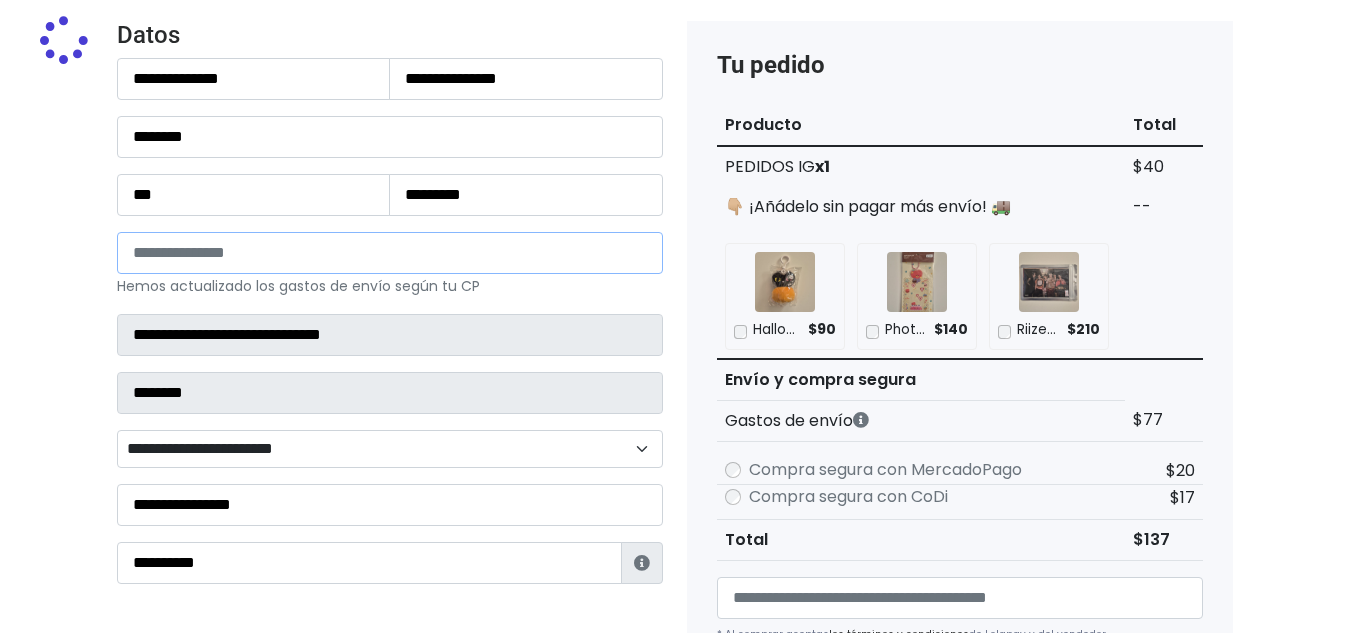 select 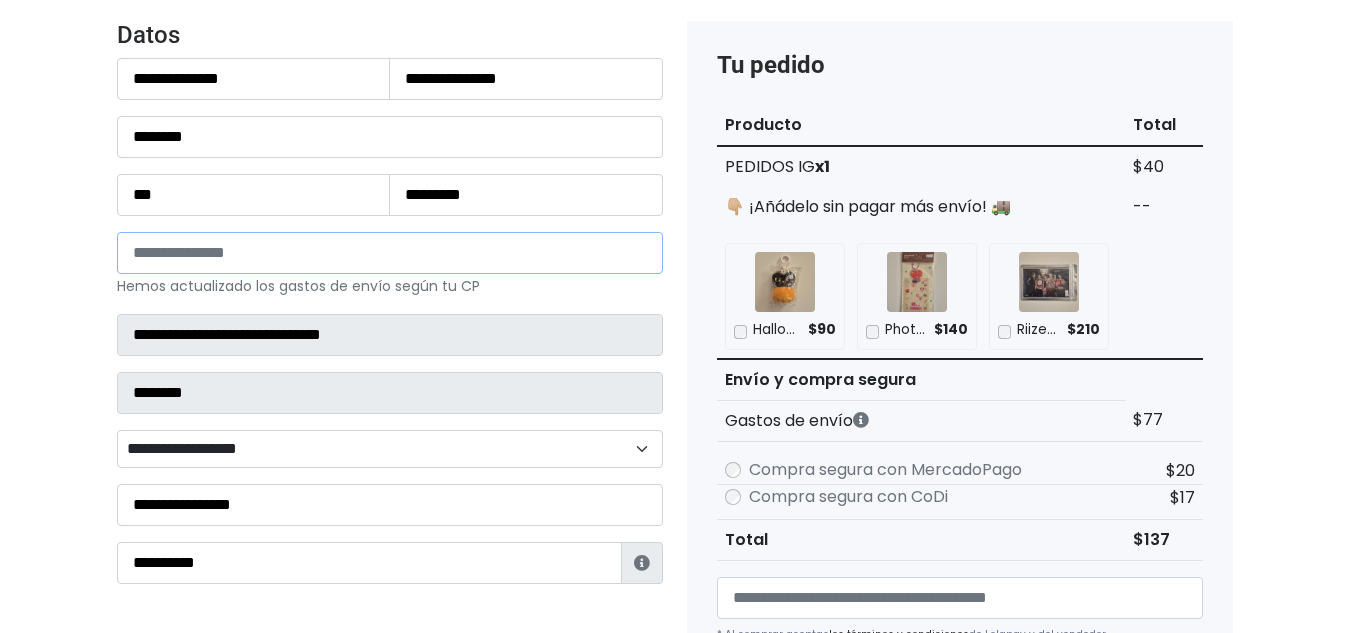 scroll, scrollTop: 210, scrollLeft: 0, axis: vertical 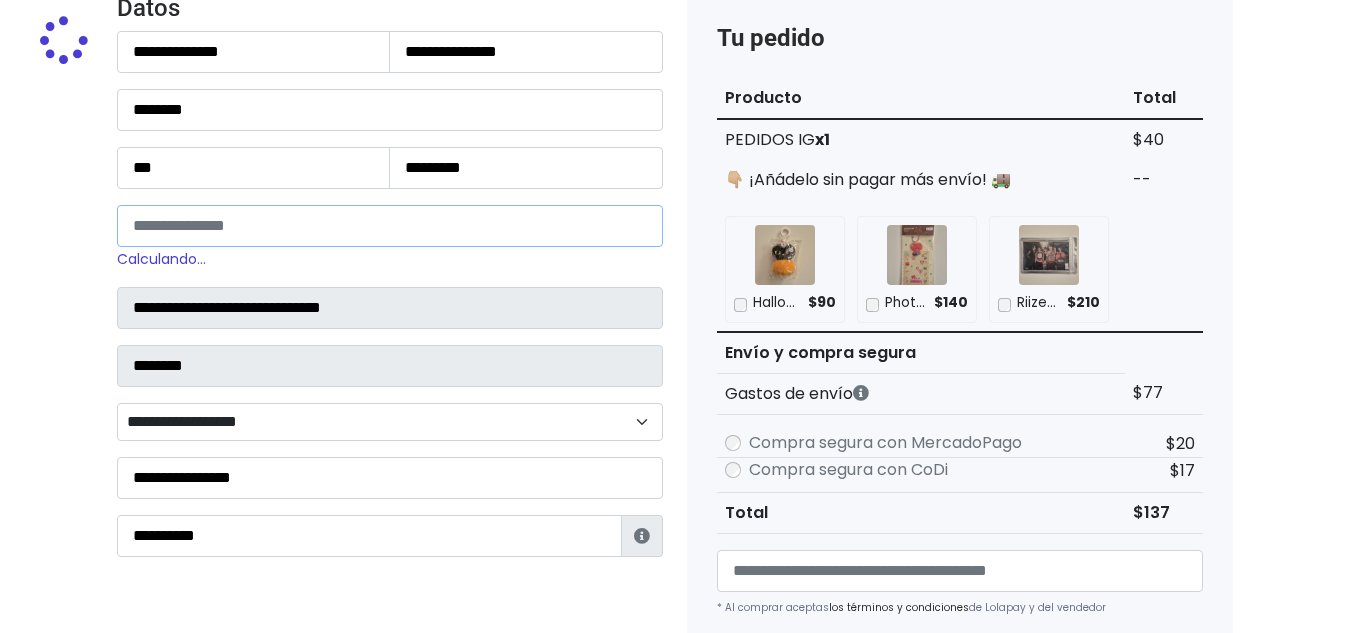 type on "*****" 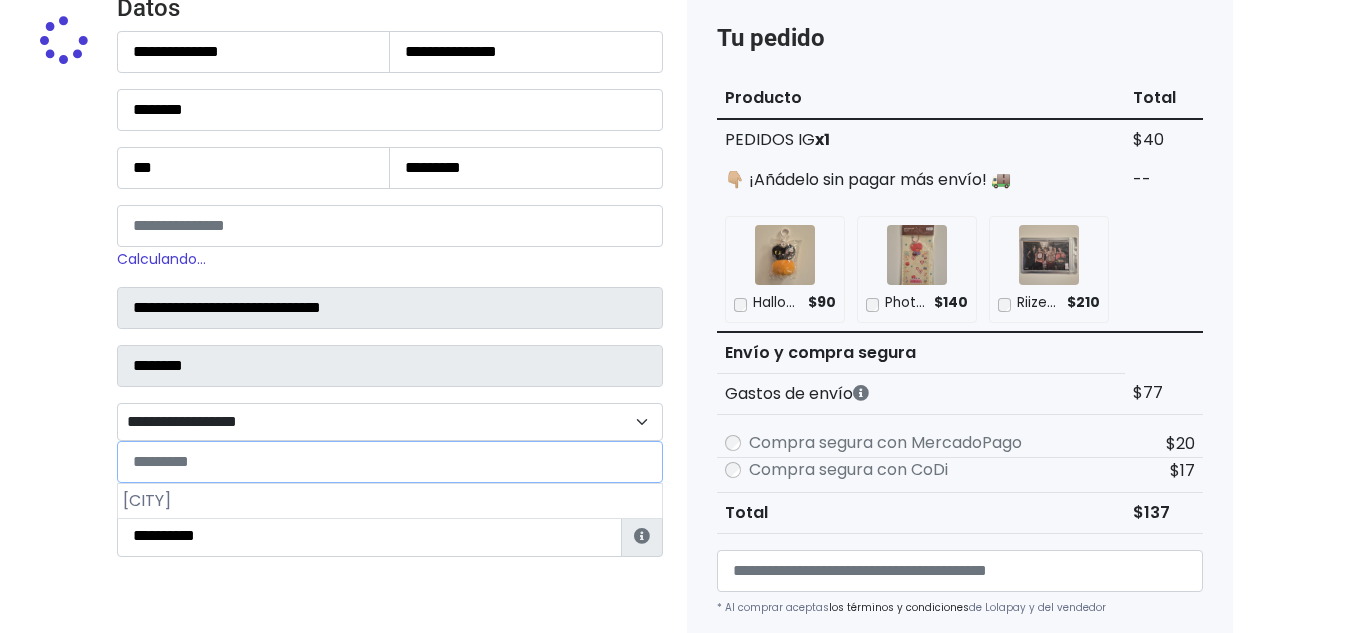 click on "**********" at bounding box center [390, 422] 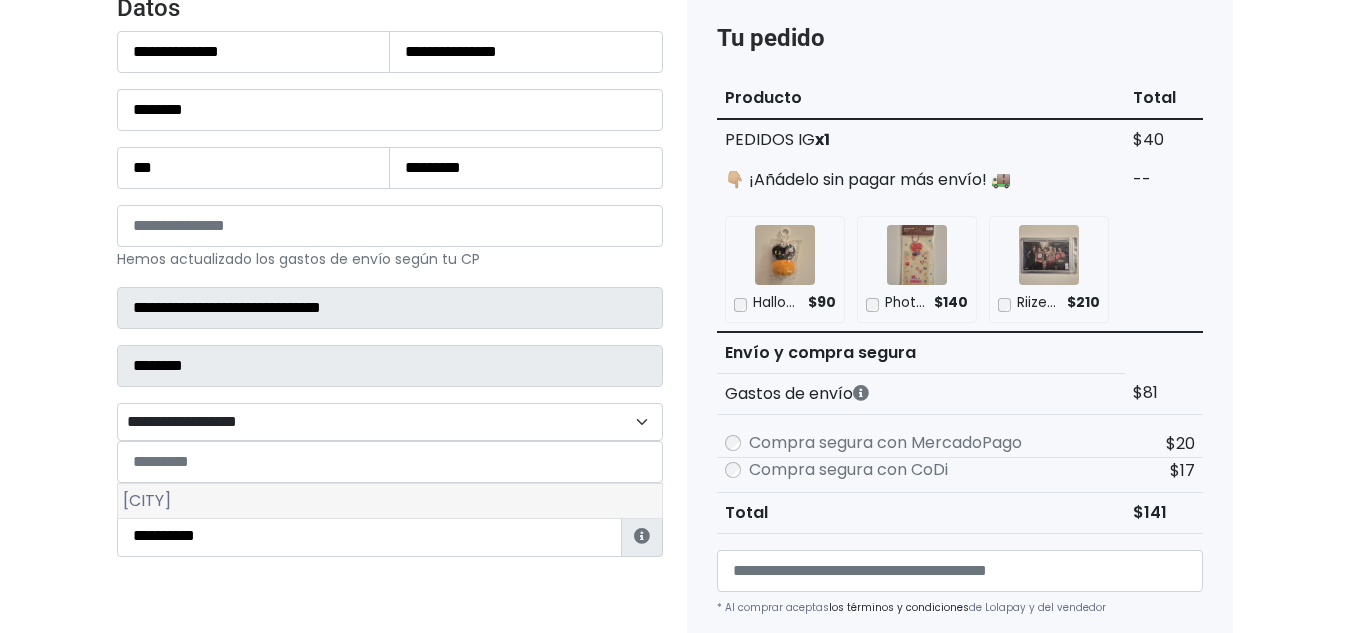 click on "[CITY]" at bounding box center (390, 501) 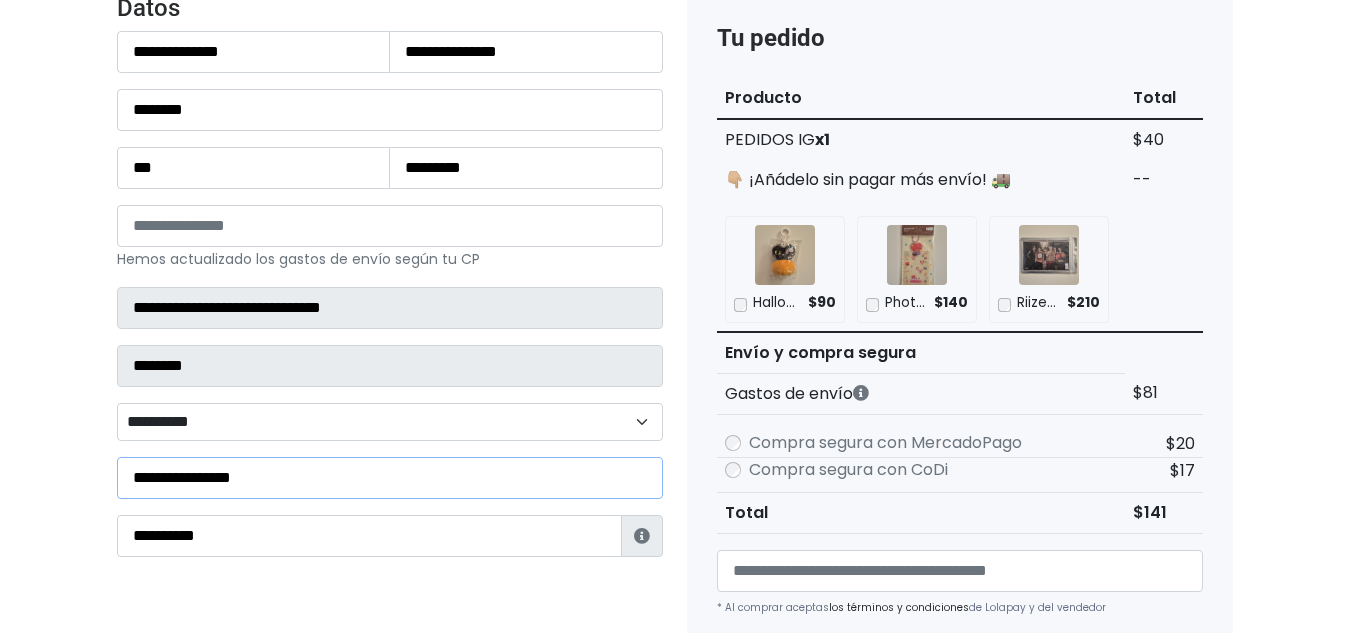 drag, startPoint x: 300, startPoint y: 469, endPoint x: 0, endPoint y: 488, distance: 300.60107 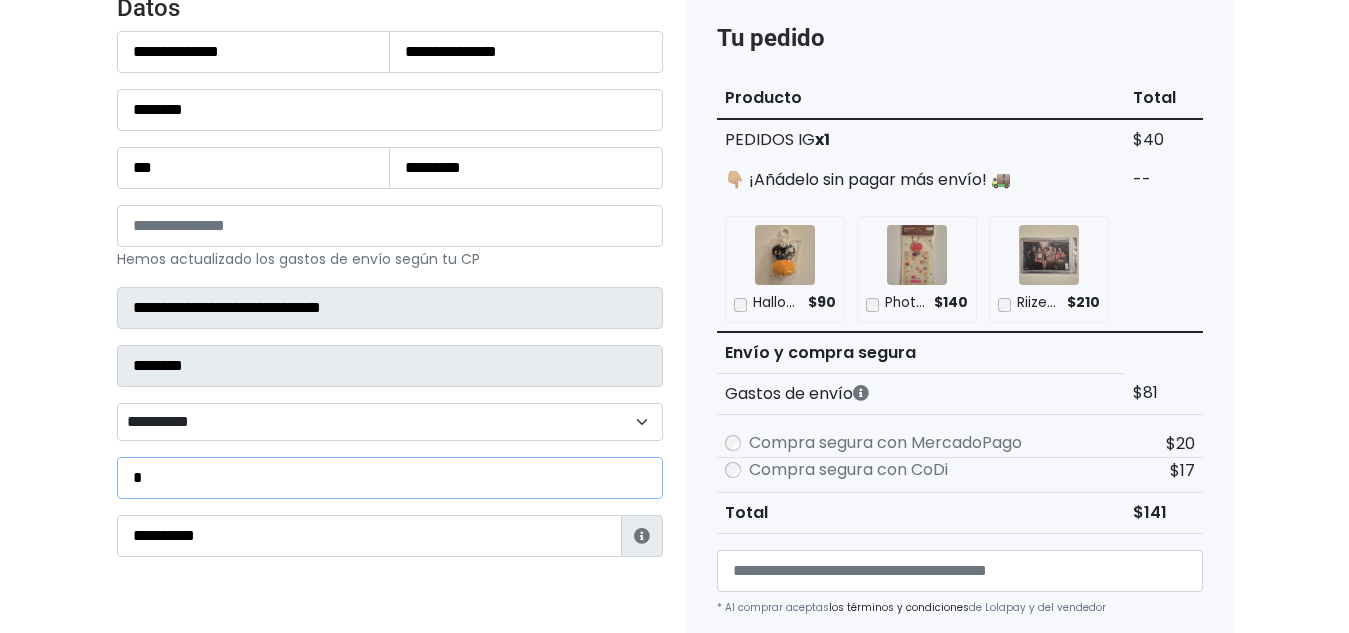 type on "**********" 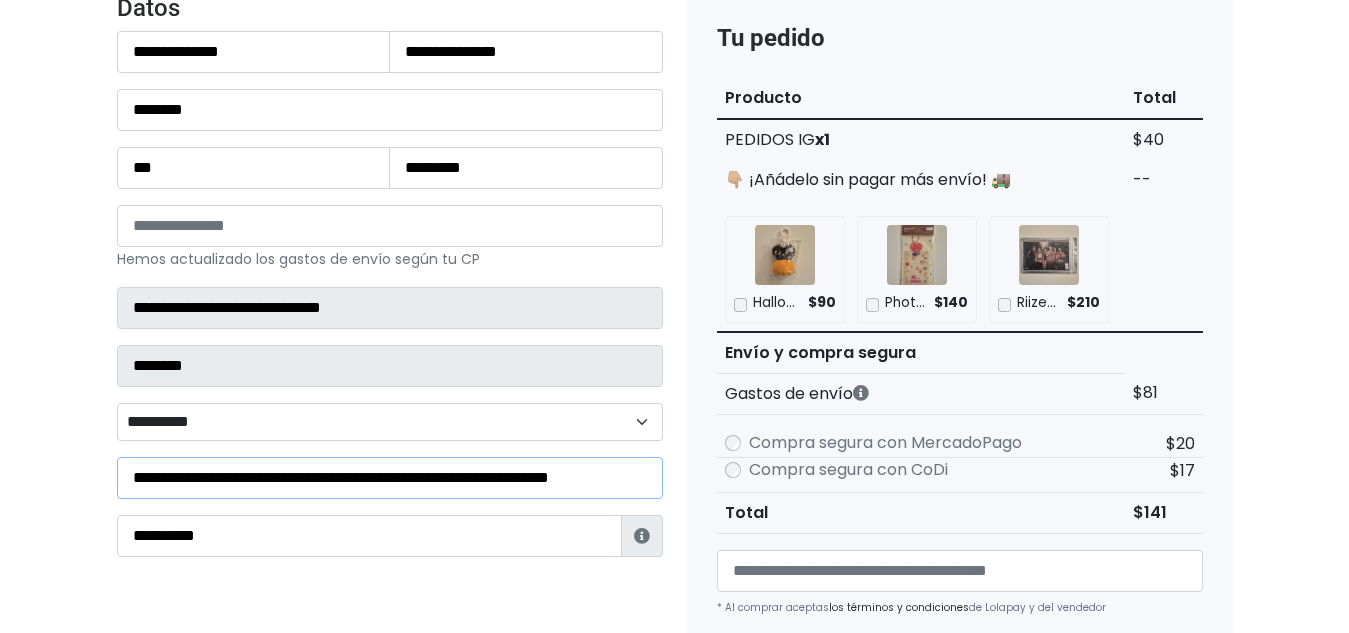 scroll, scrollTop: 0, scrollLeft: 32, axis: horizontal 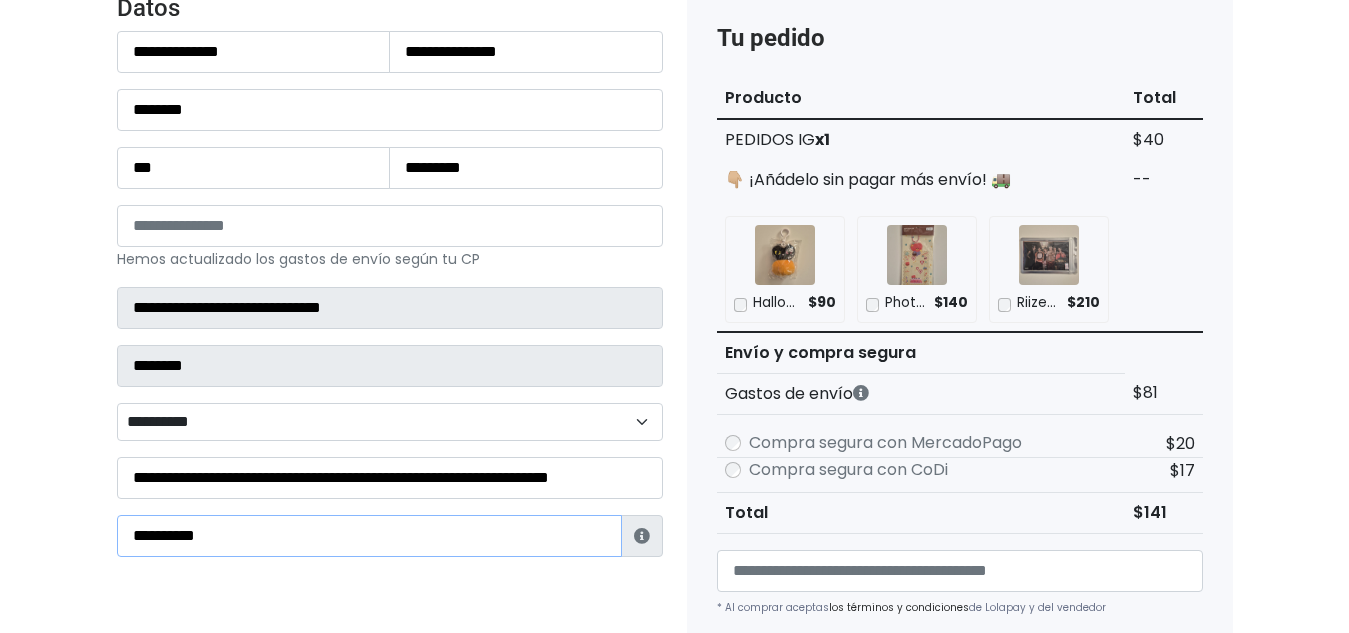 drag, startPoint x: 239, startPoint y: 549, endPoint x: 0, endPoint y: 562, distance: 239.3533 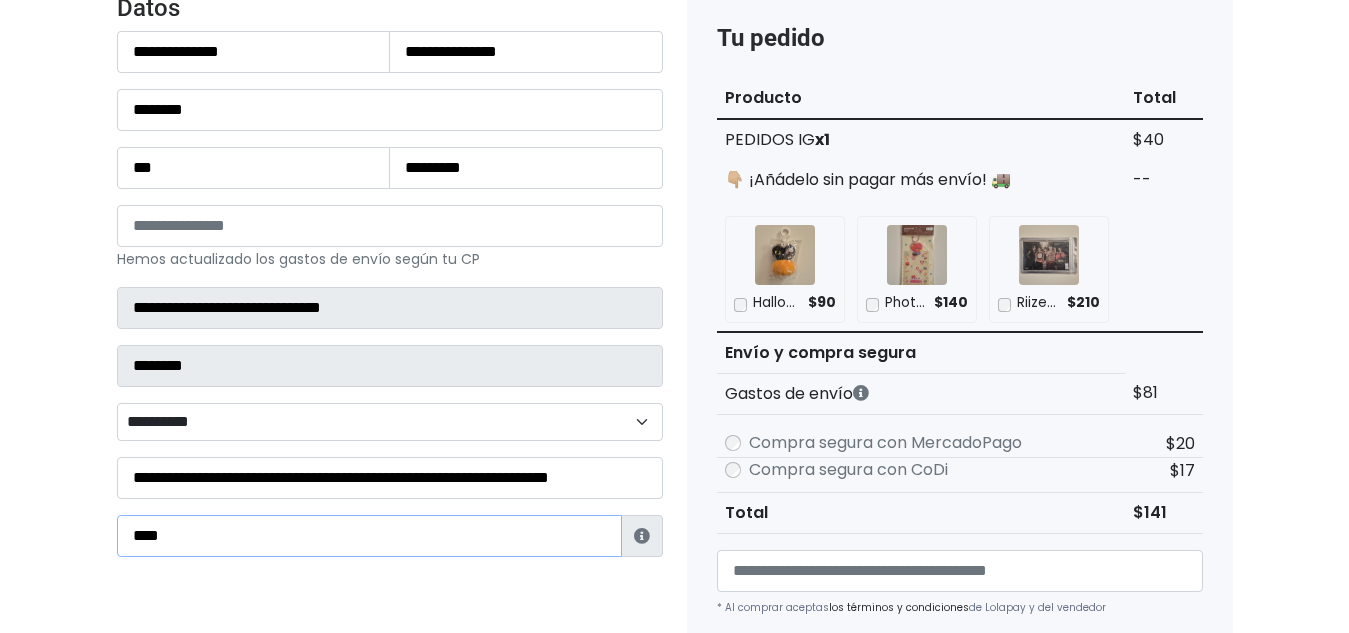 type on "**********" 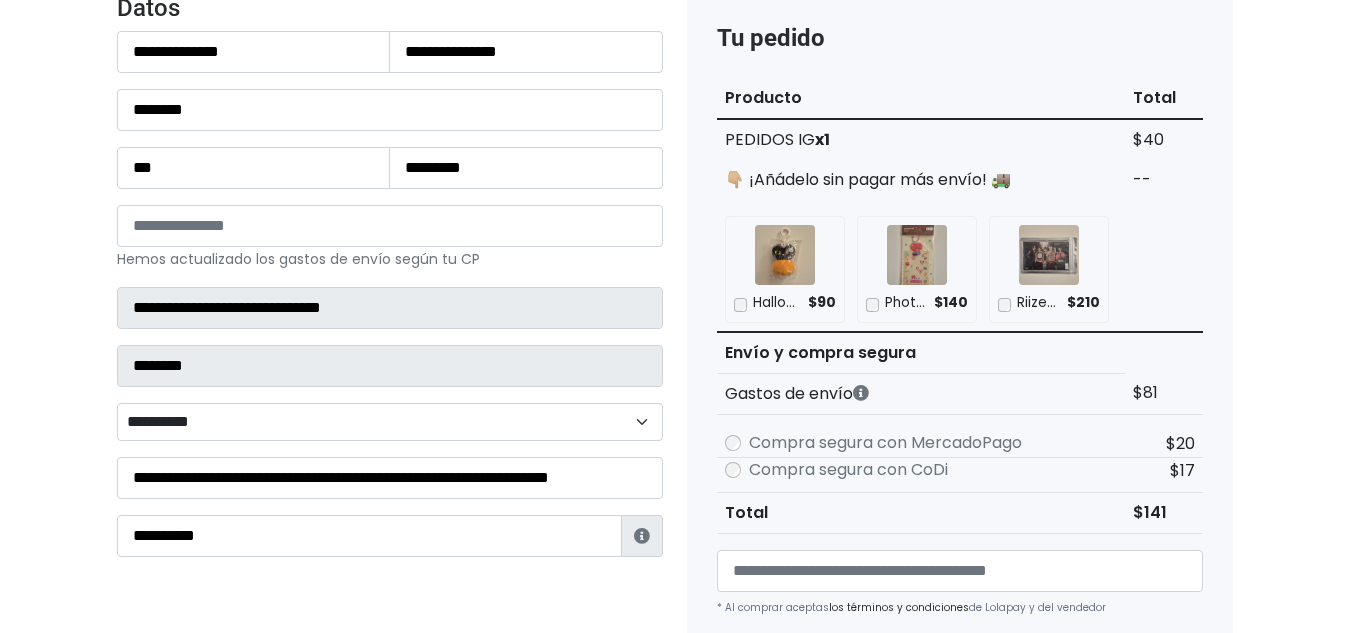 click on "Tienda de sunshinestore
Checkout
Datos
Información de Estafeta
Este CP es Ocurre Forzoso para Estafeta , por lo tanto es  responsabilidad del comprador hacer seguimiento del pedido y recogerlo en sucursal . No se hace devolución del costo de envío si el pedido regresa a remitente." at bounding box center [674, 648] 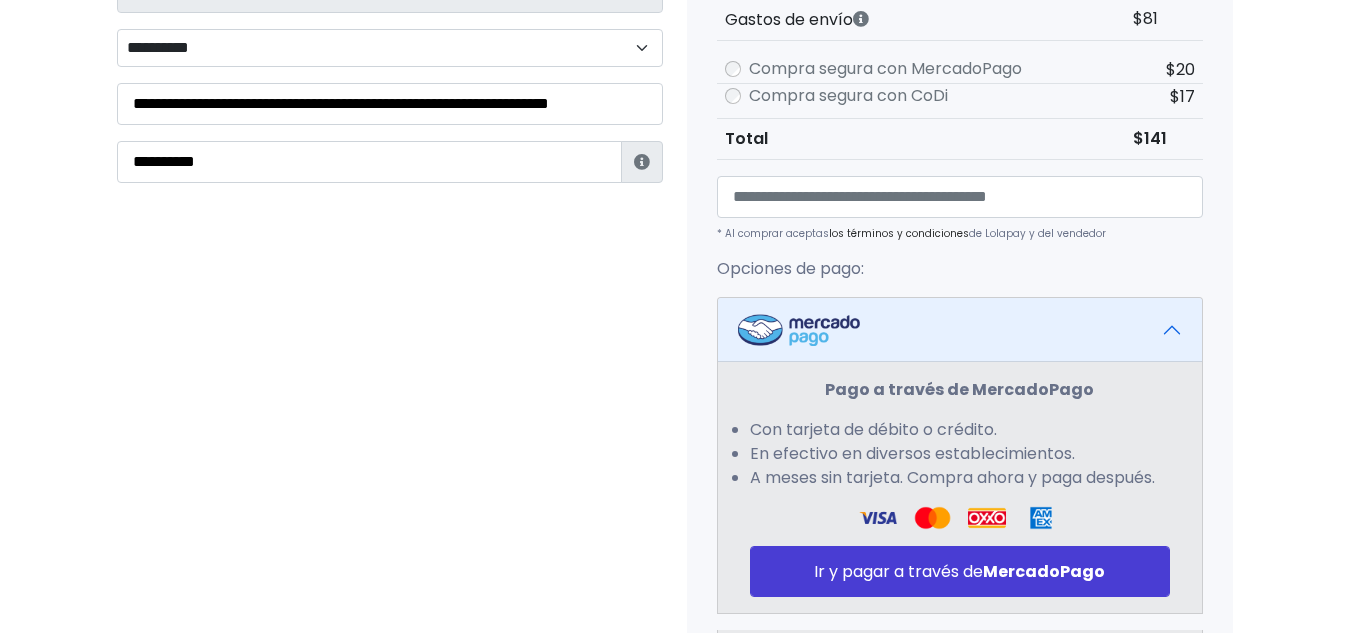 scroll, scrollTop: 770, scrollLeft: 0, axis: vertical 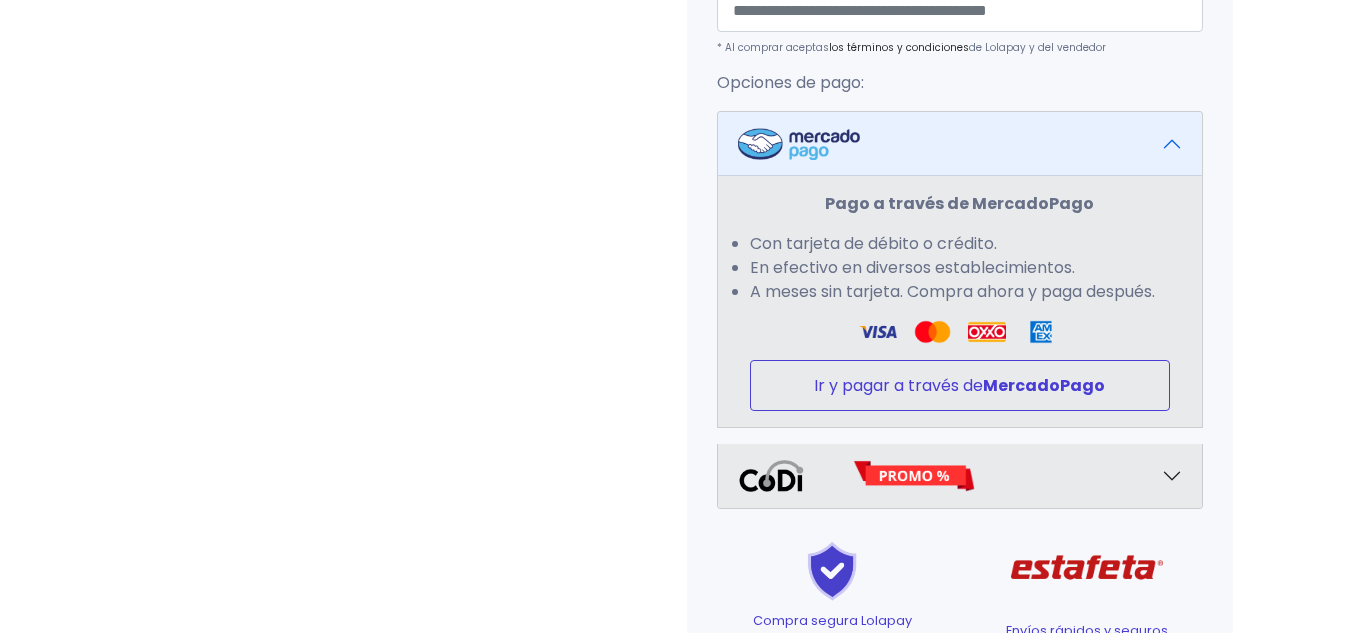 click on "Ir y pagar a través de  MercadoPago" at bounding box center [960, 385] 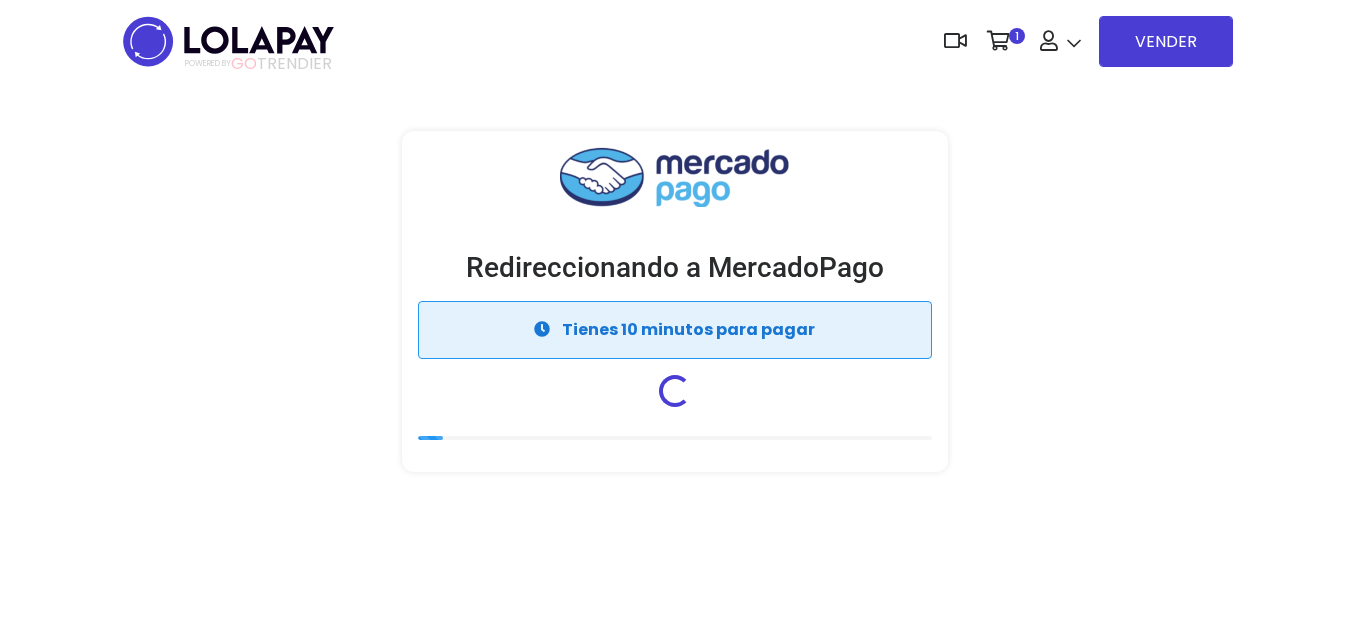 scroll, scrollTop: 0, scrollLeft: 0, axis: both 